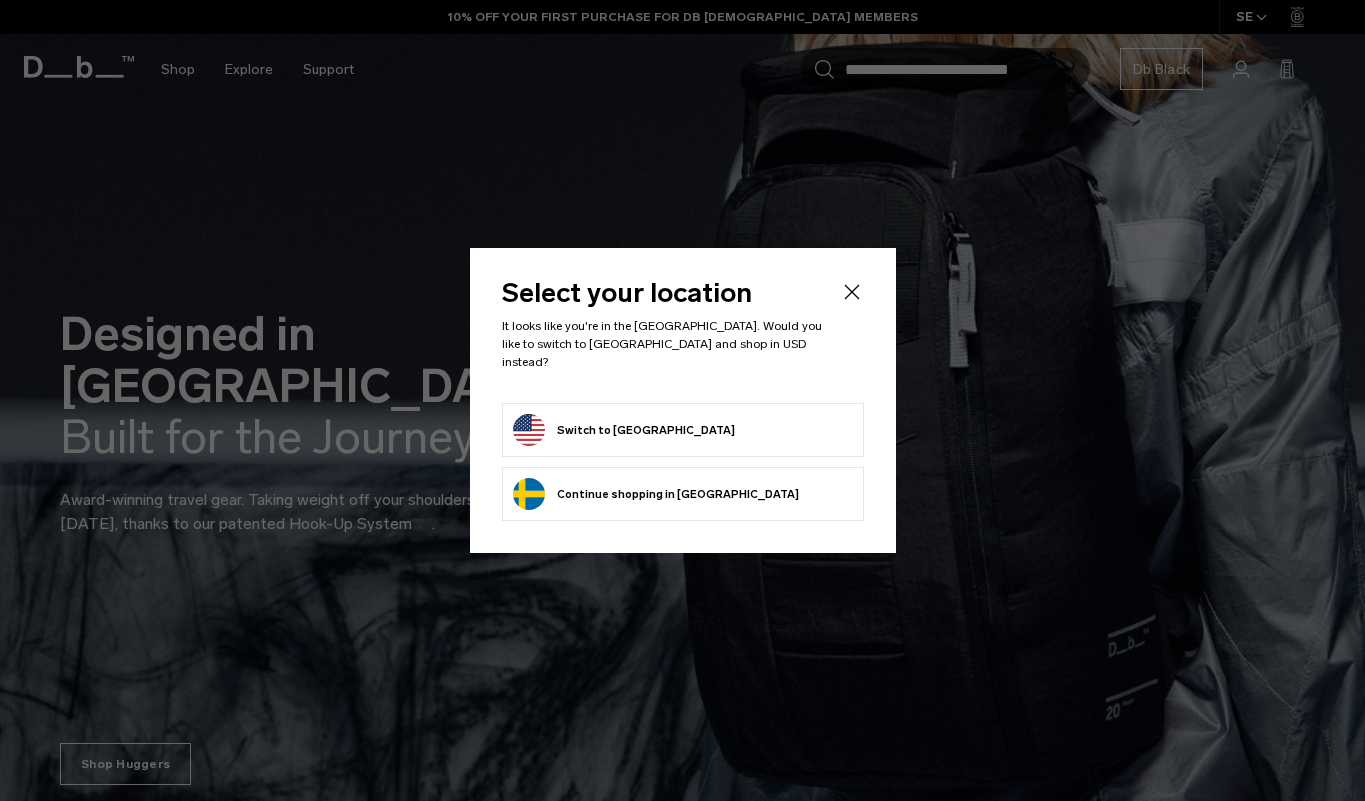 scroll, scrollTop: 0, scrollLeft: 0, axis: both 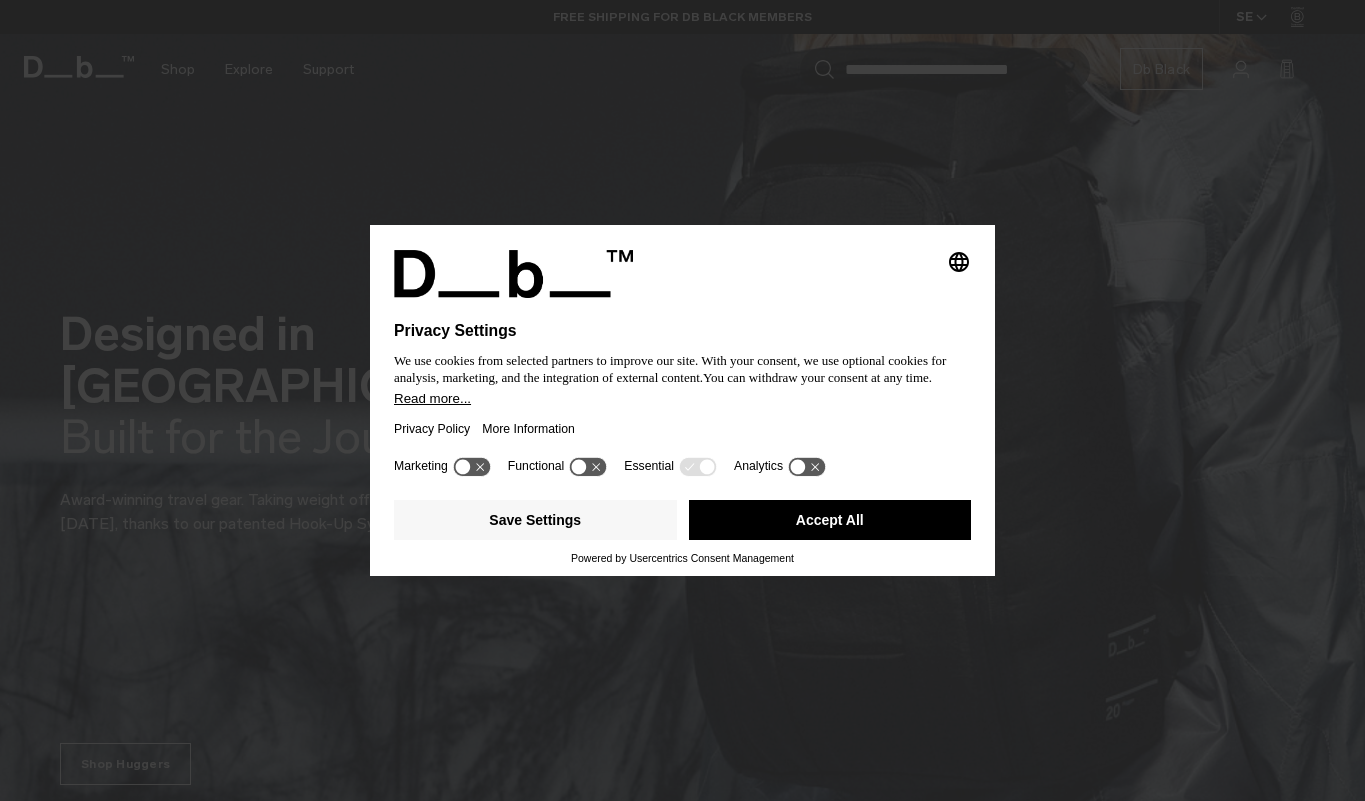 click 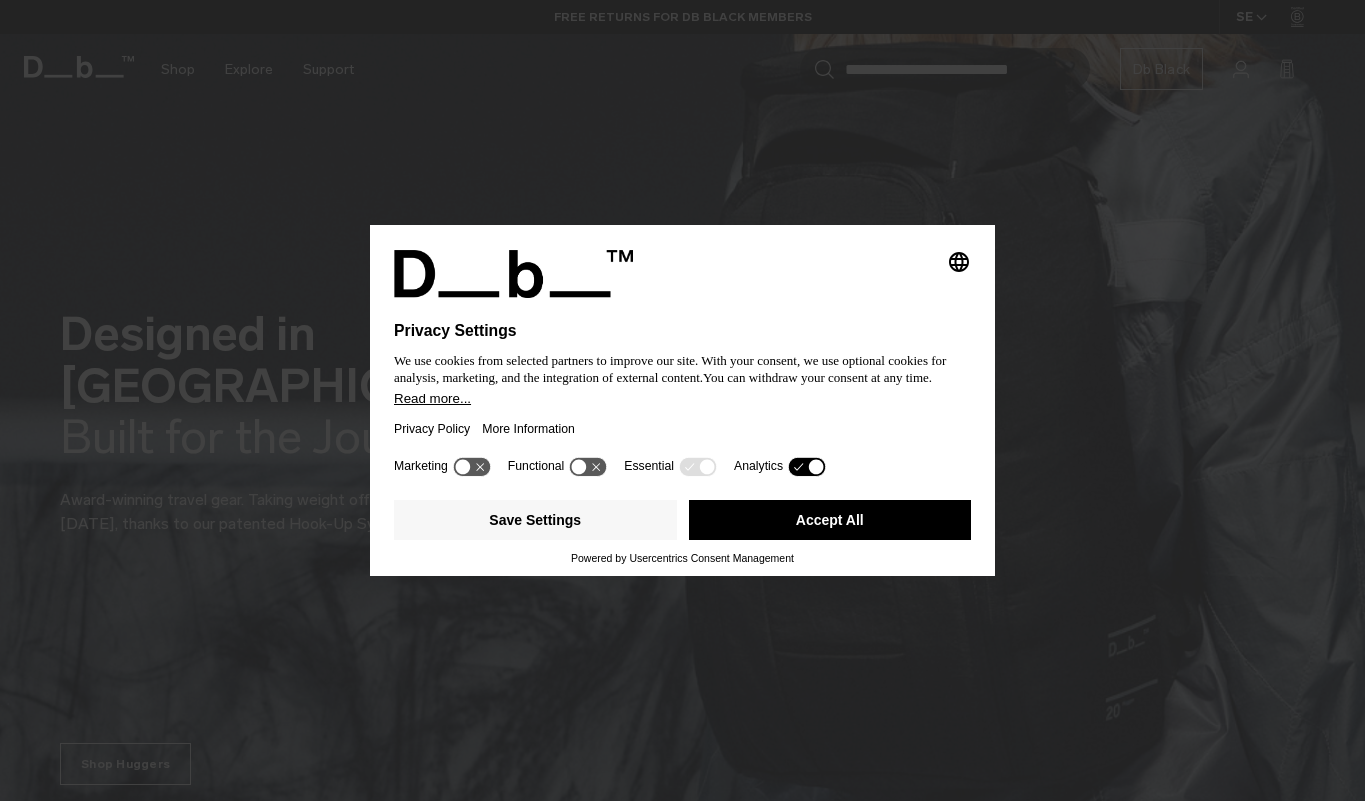 click 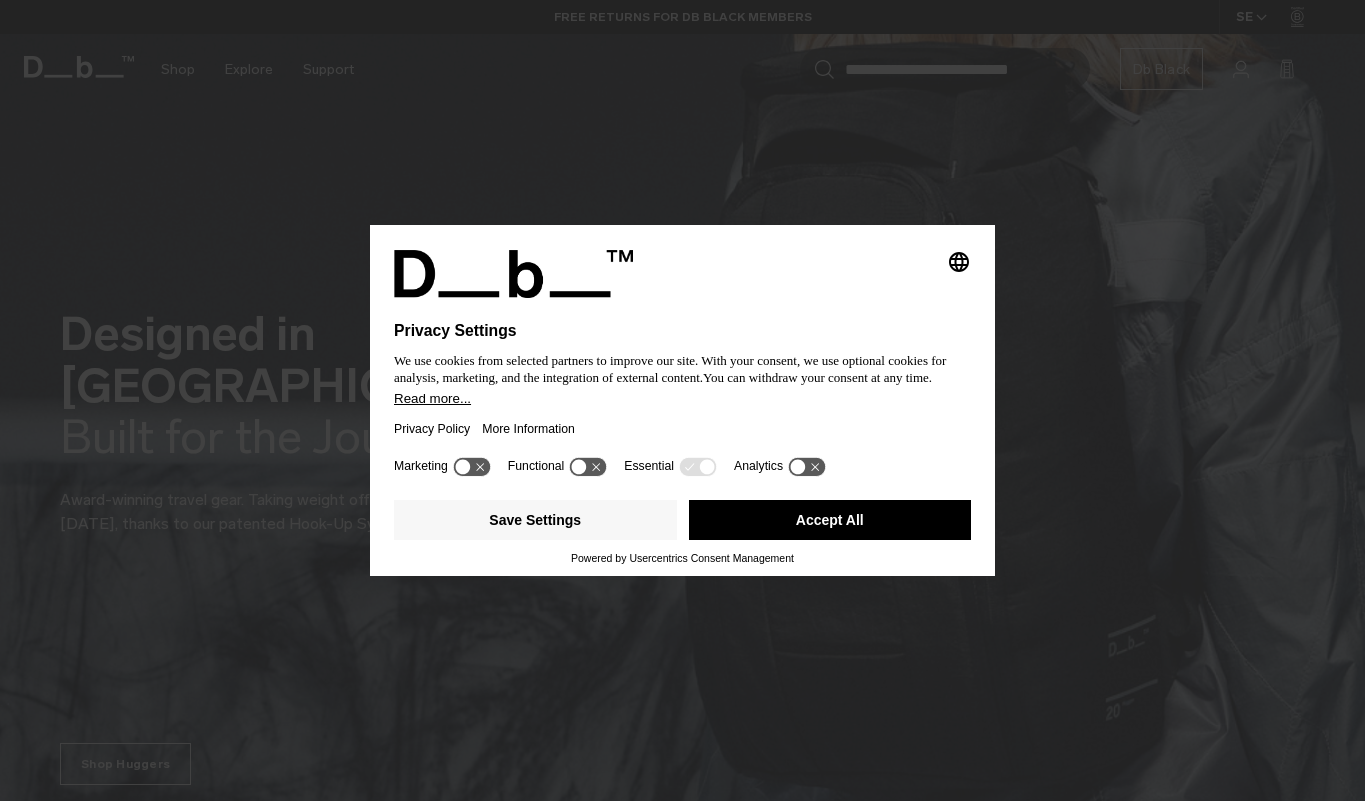 click on "Accept All" at bounding box center (830, 520) 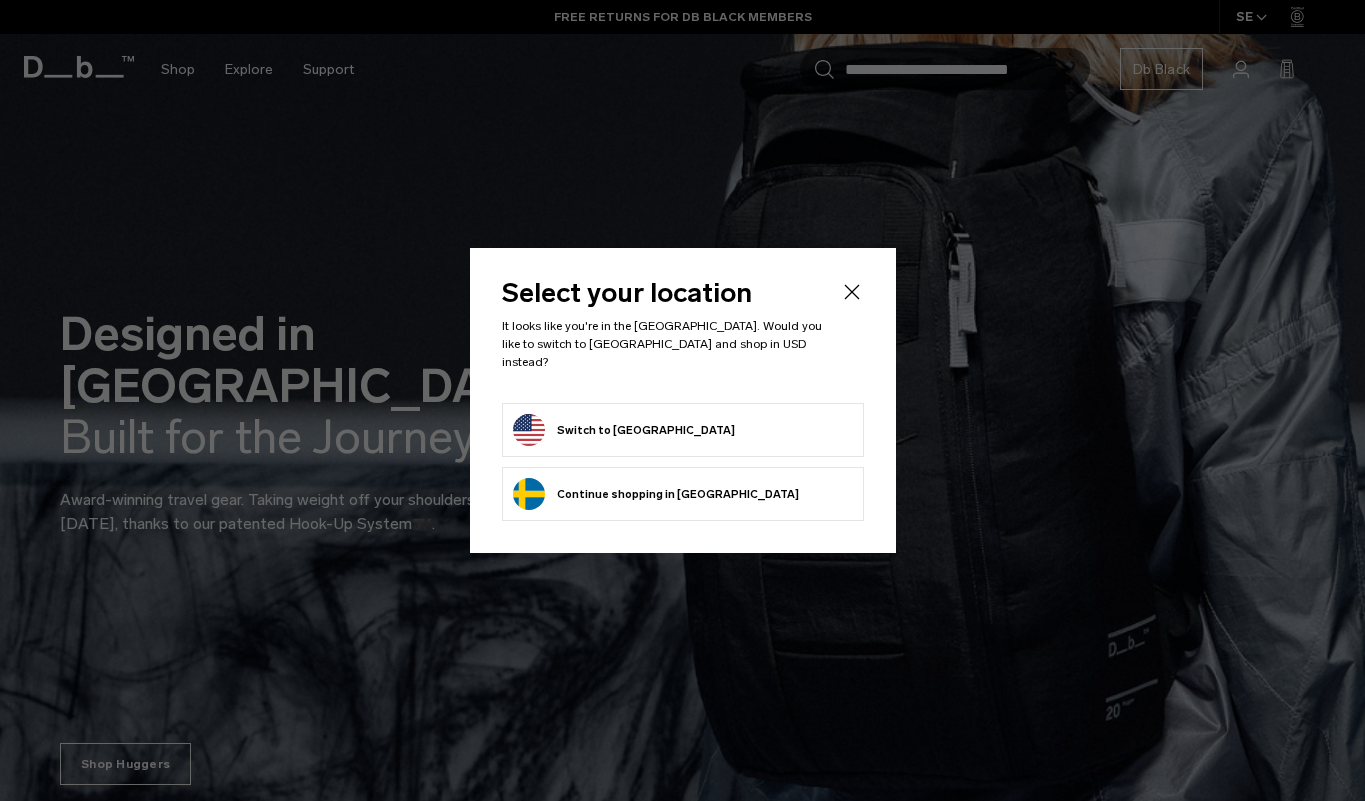 click on "Switch to United States" at bounding box center [683, 430] 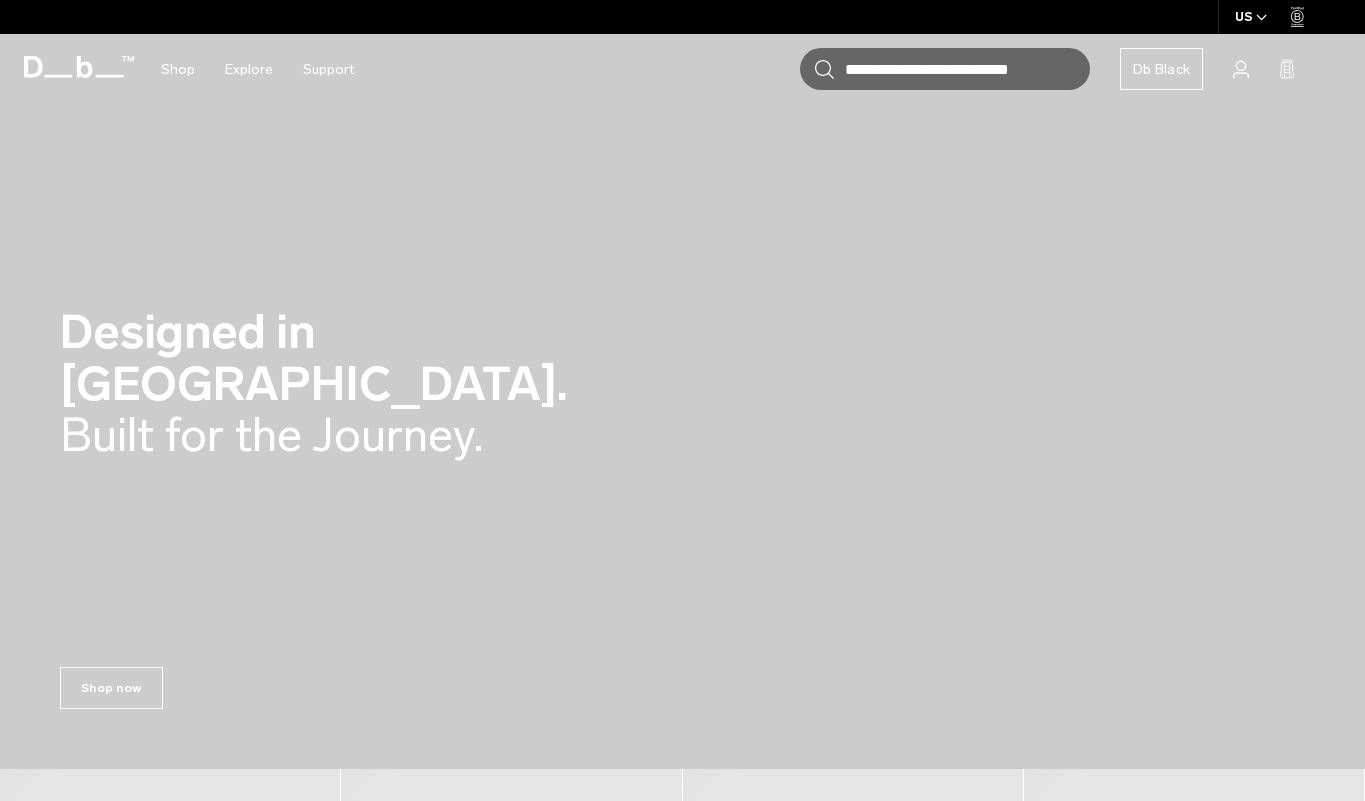 scroll, scrollTop: 0, scrollLeft: 0, axis: both 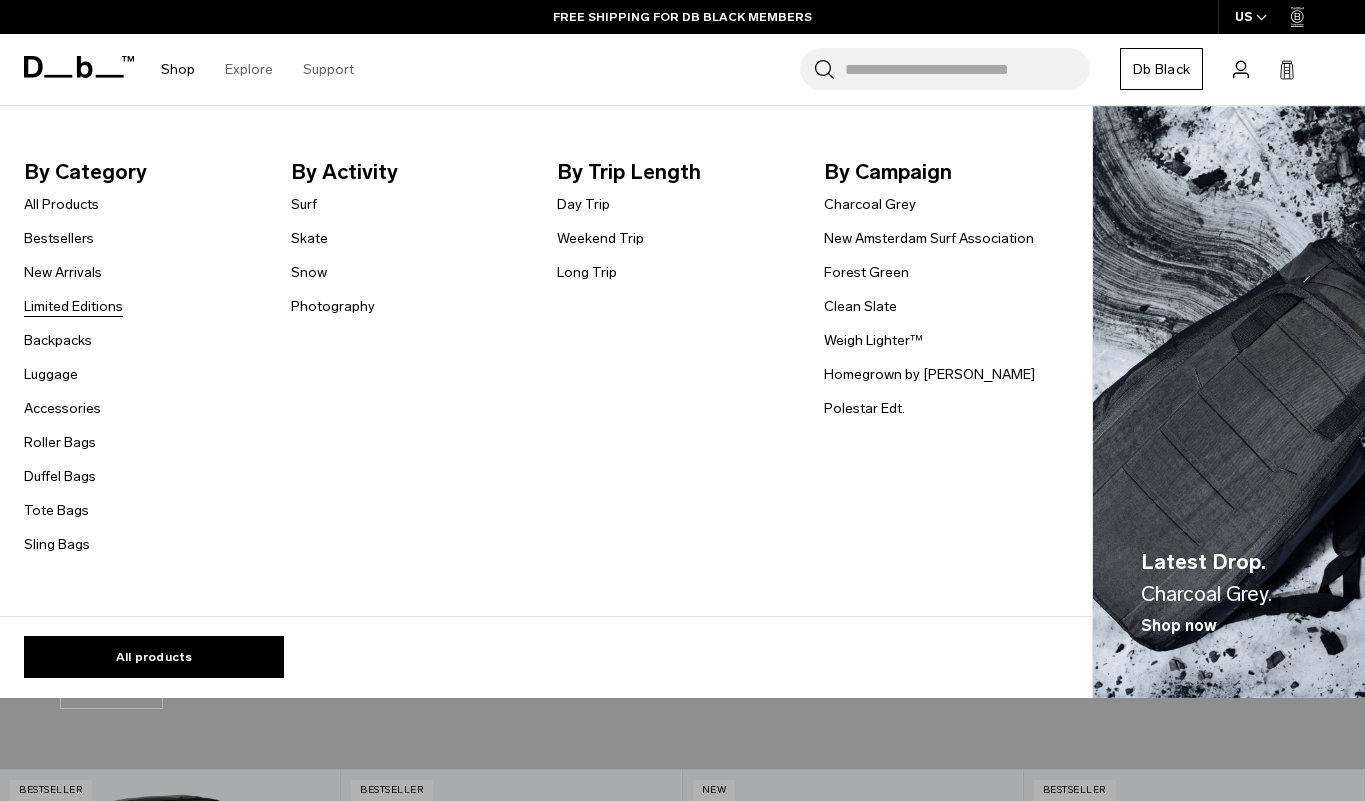 click on "Limited Editions" at bounding box center [73, 306] 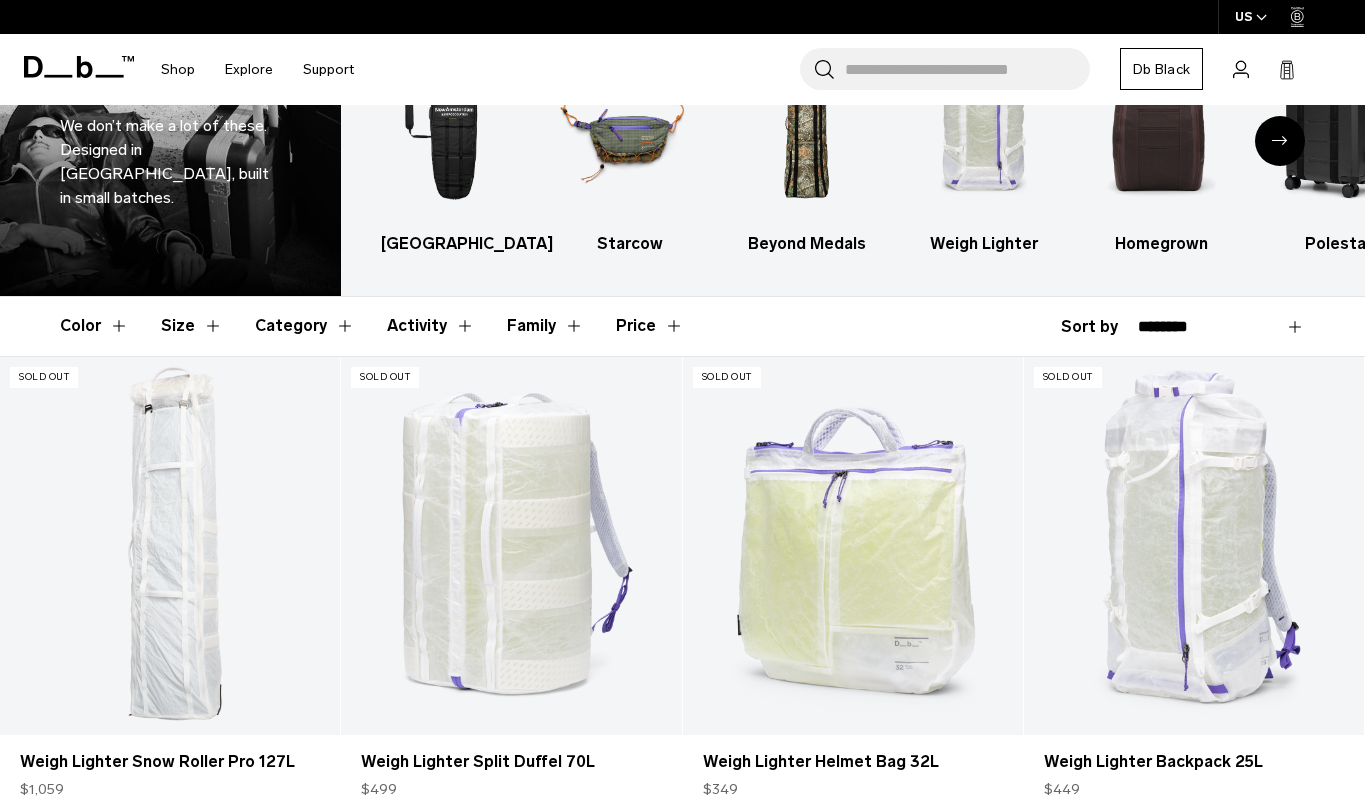 scroll, scrollTop: 0, scrollLeft: 0, axis: both 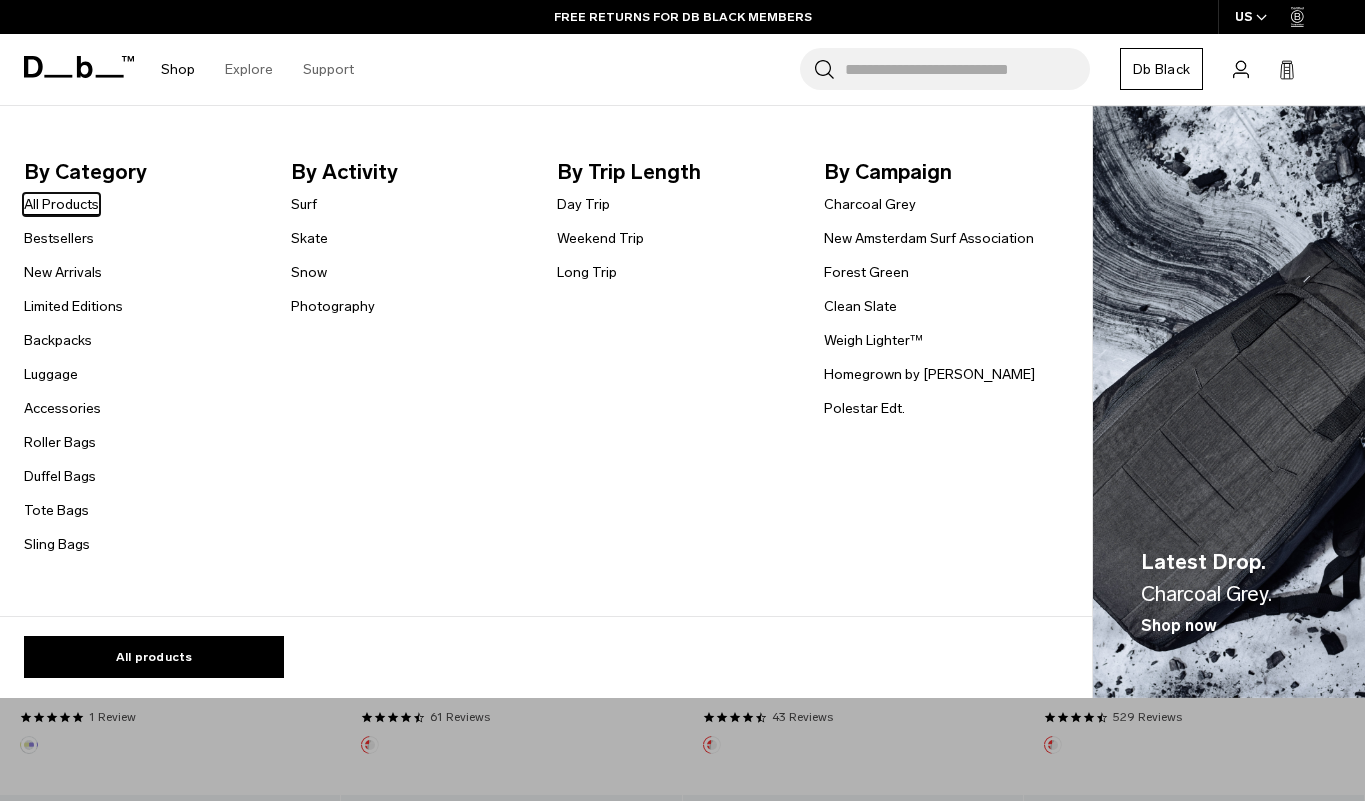click on "All Products" at bounding box center (61, 204) 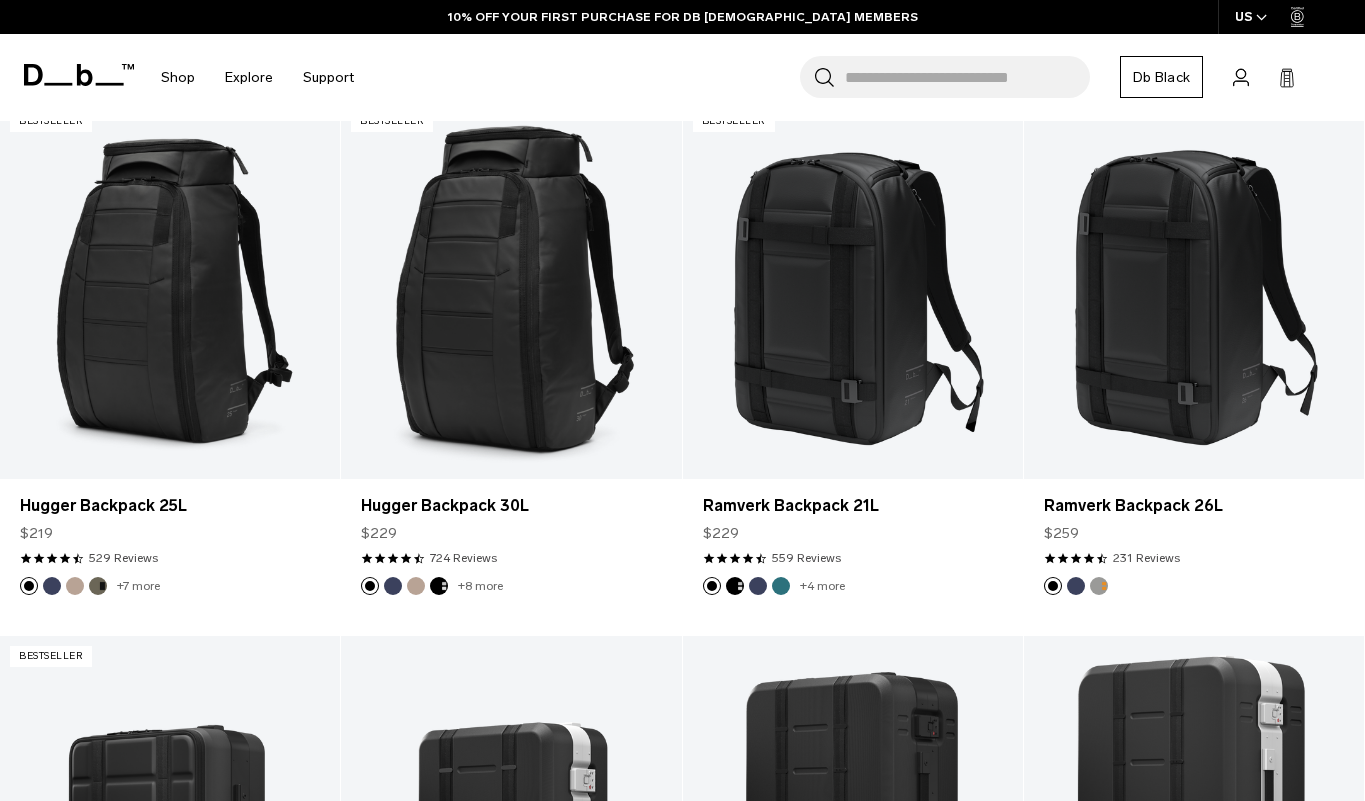 scroll, scrollTop: 384, scrollLeft: 0, axis: vertical 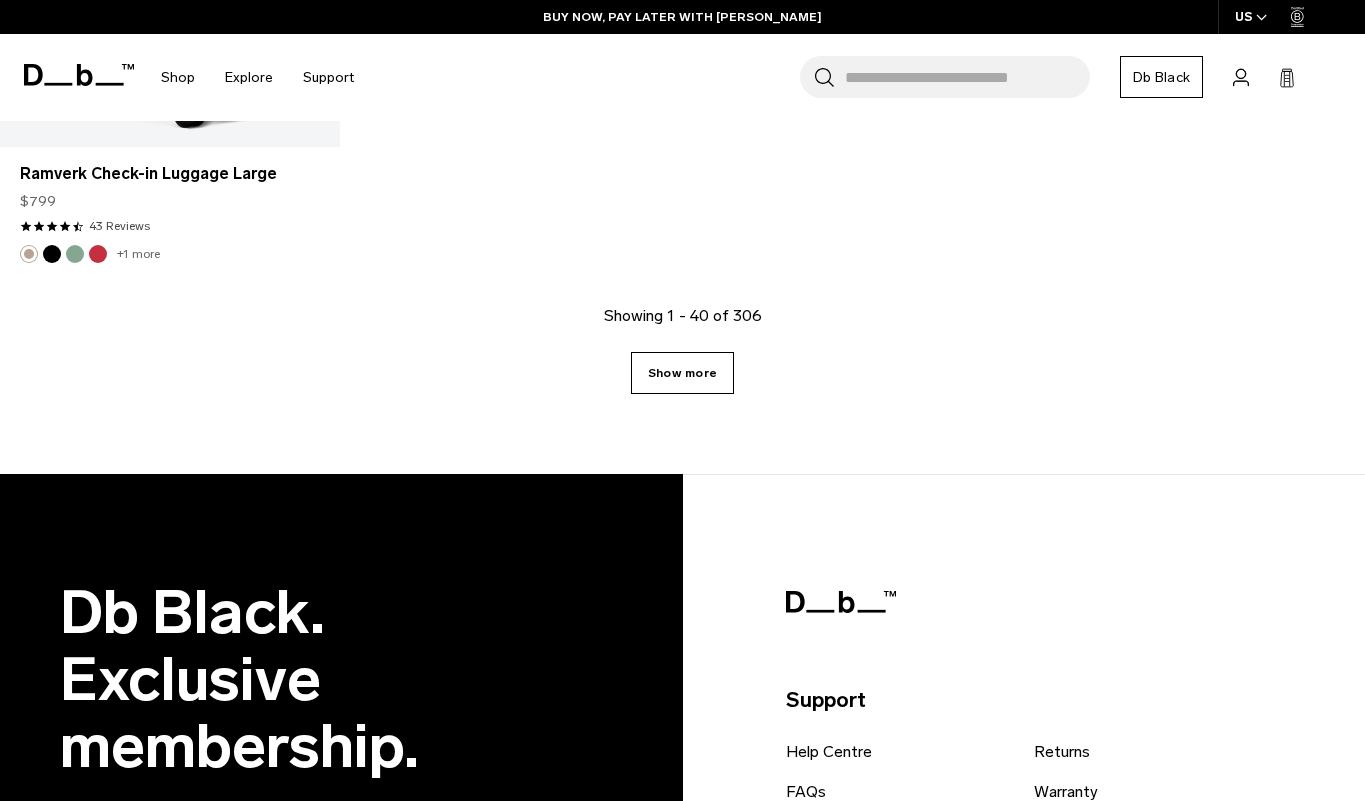 click on "Show more" at bounding box center [682, 373] 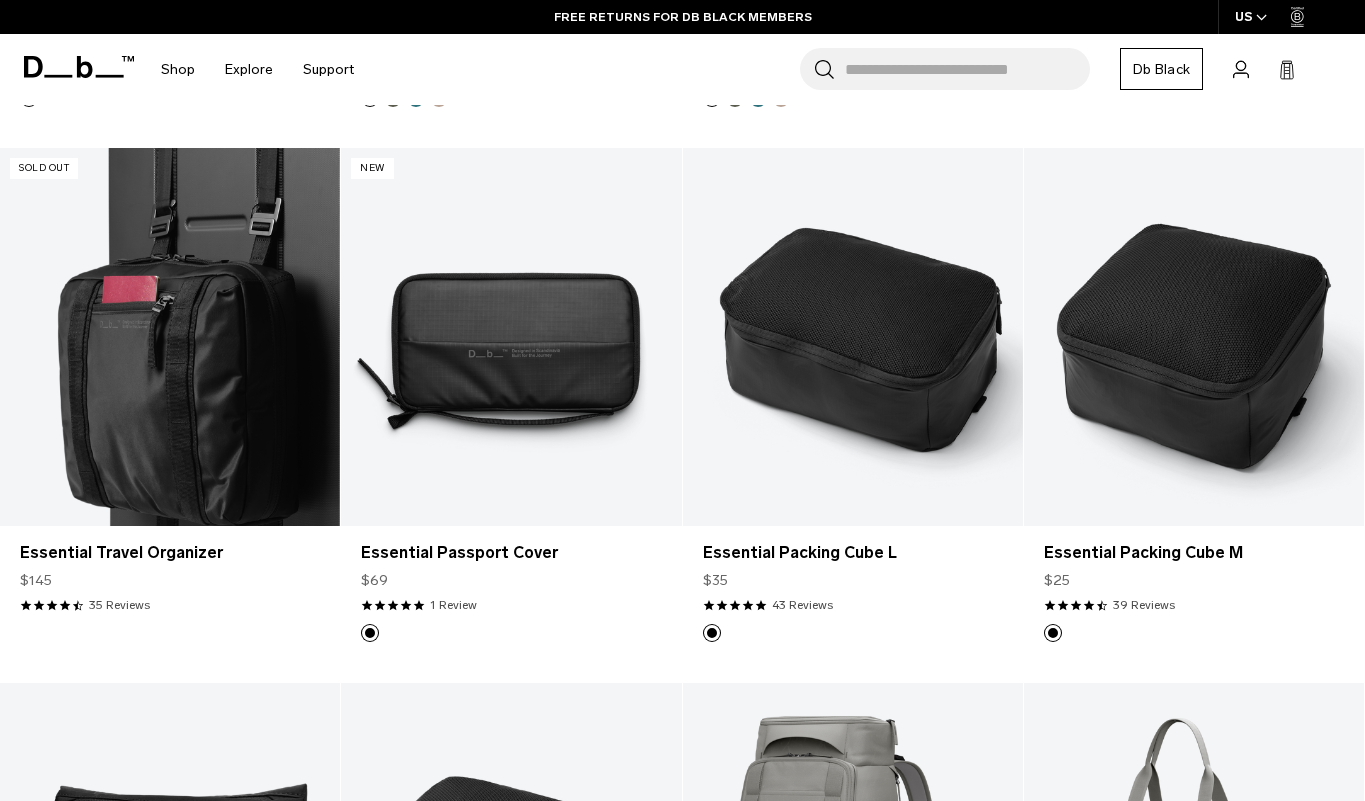 scroll, scrollTop: 8916, scrollLeft: 0, axis: vertical 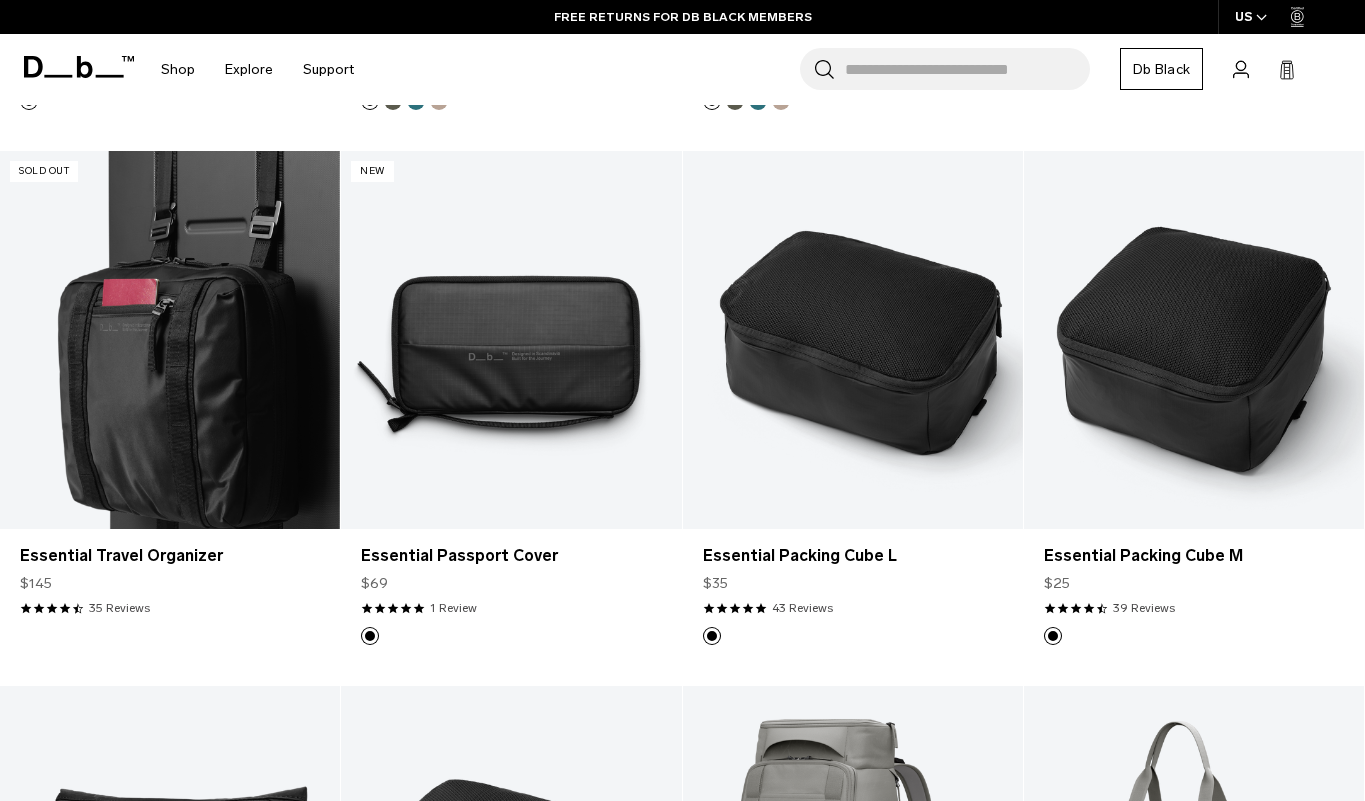 click at bounding box center [170, 340] 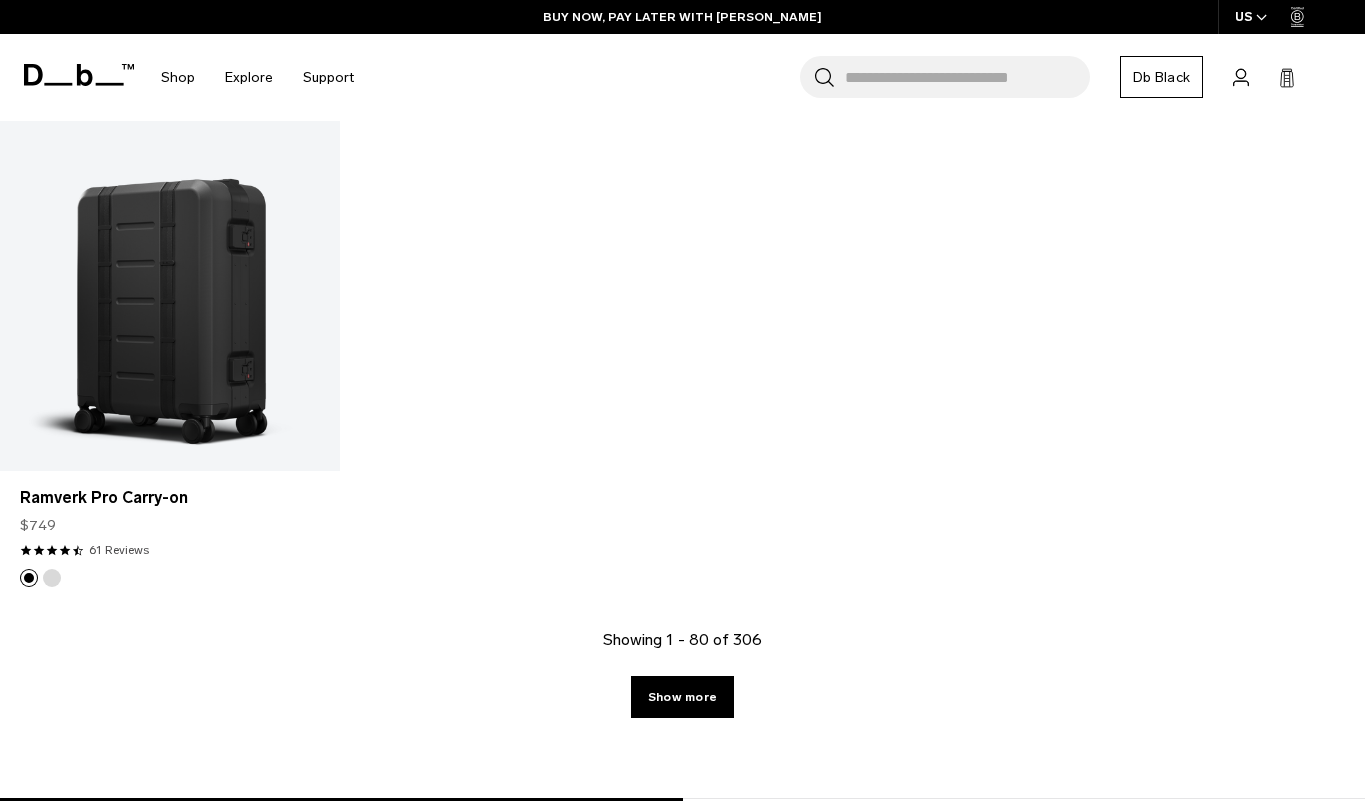 scroll, scrollTop: 11121, scrollLeft: 0, axis: vertical 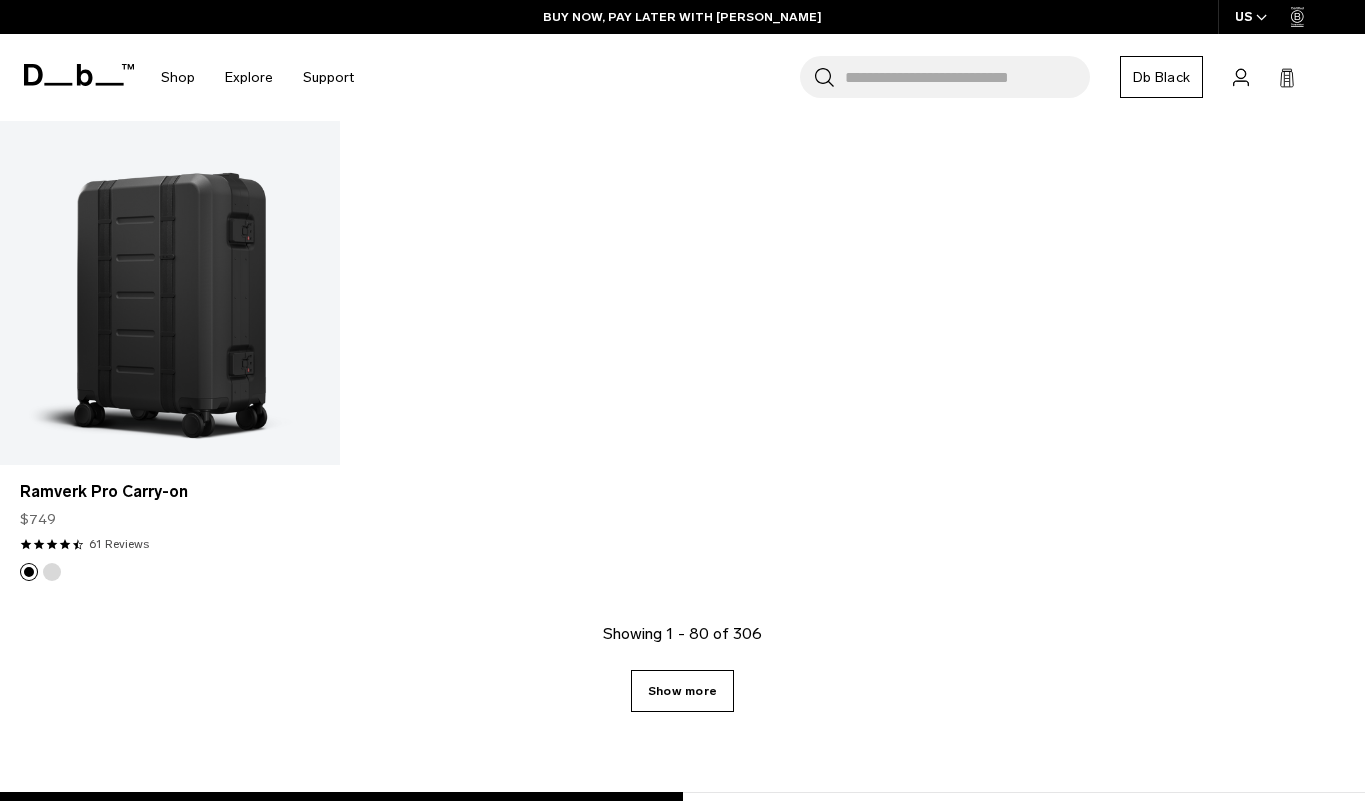 click on "Show more" at bounding box center (682, 691) 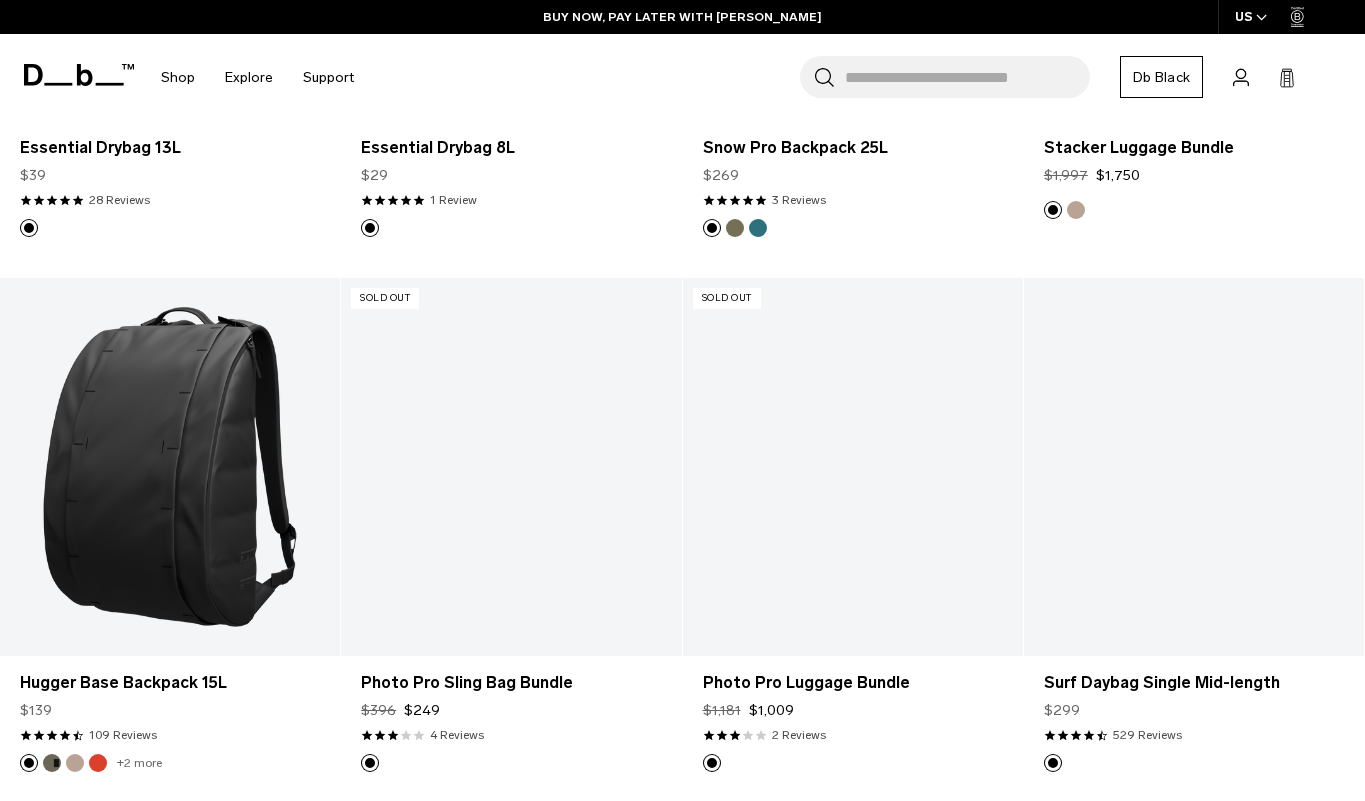 scroll, scrollTop: 15777, scrollLeft: 0, axis: vertical 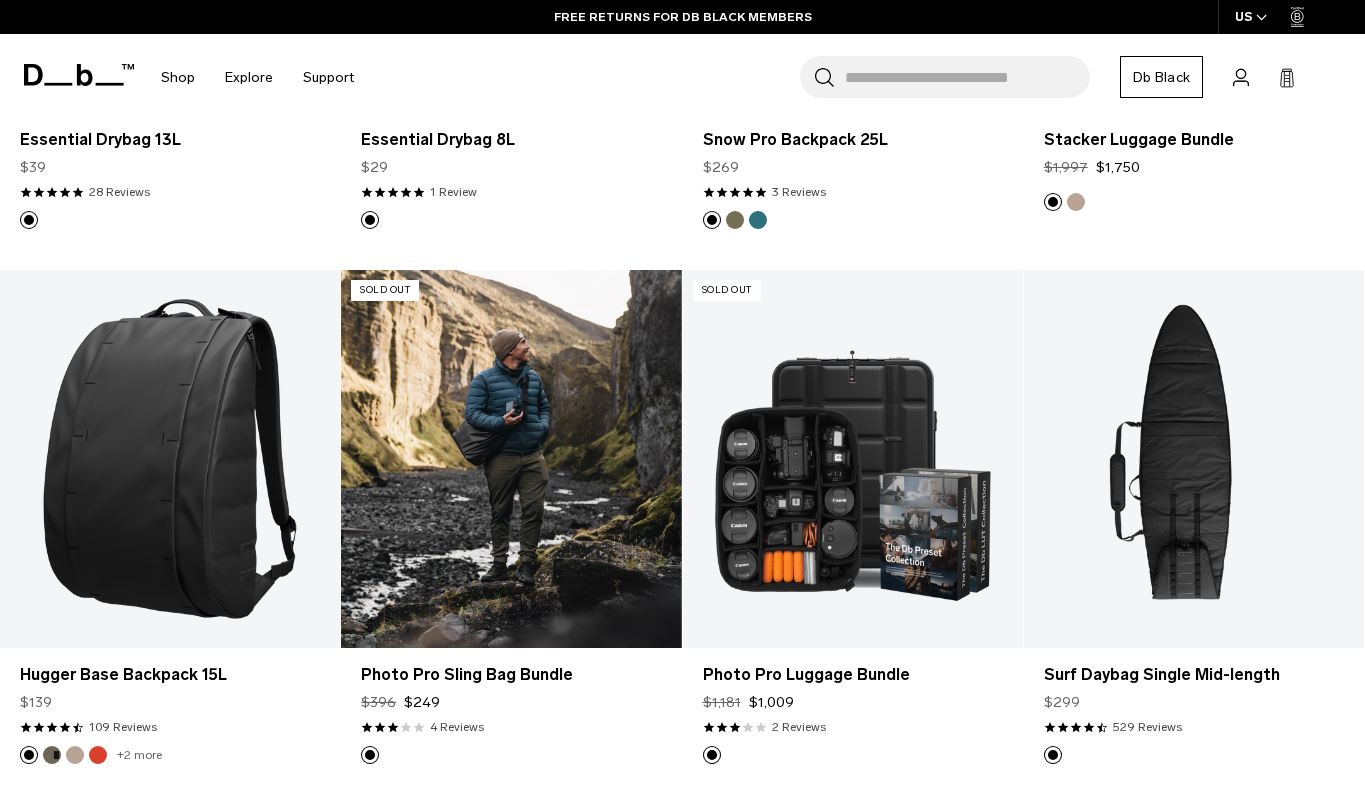 click at bounding box center (511, 459) 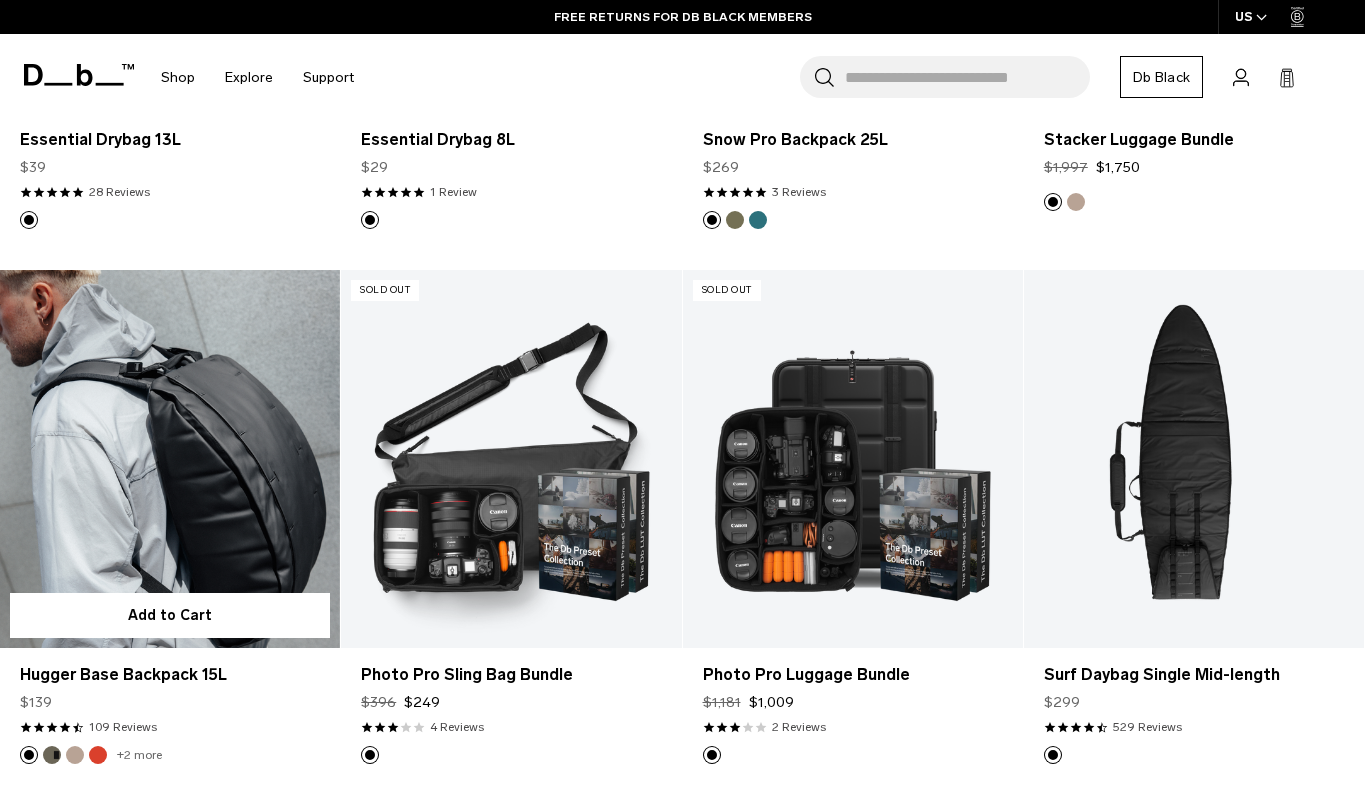 click at bounding box center (170, 459) 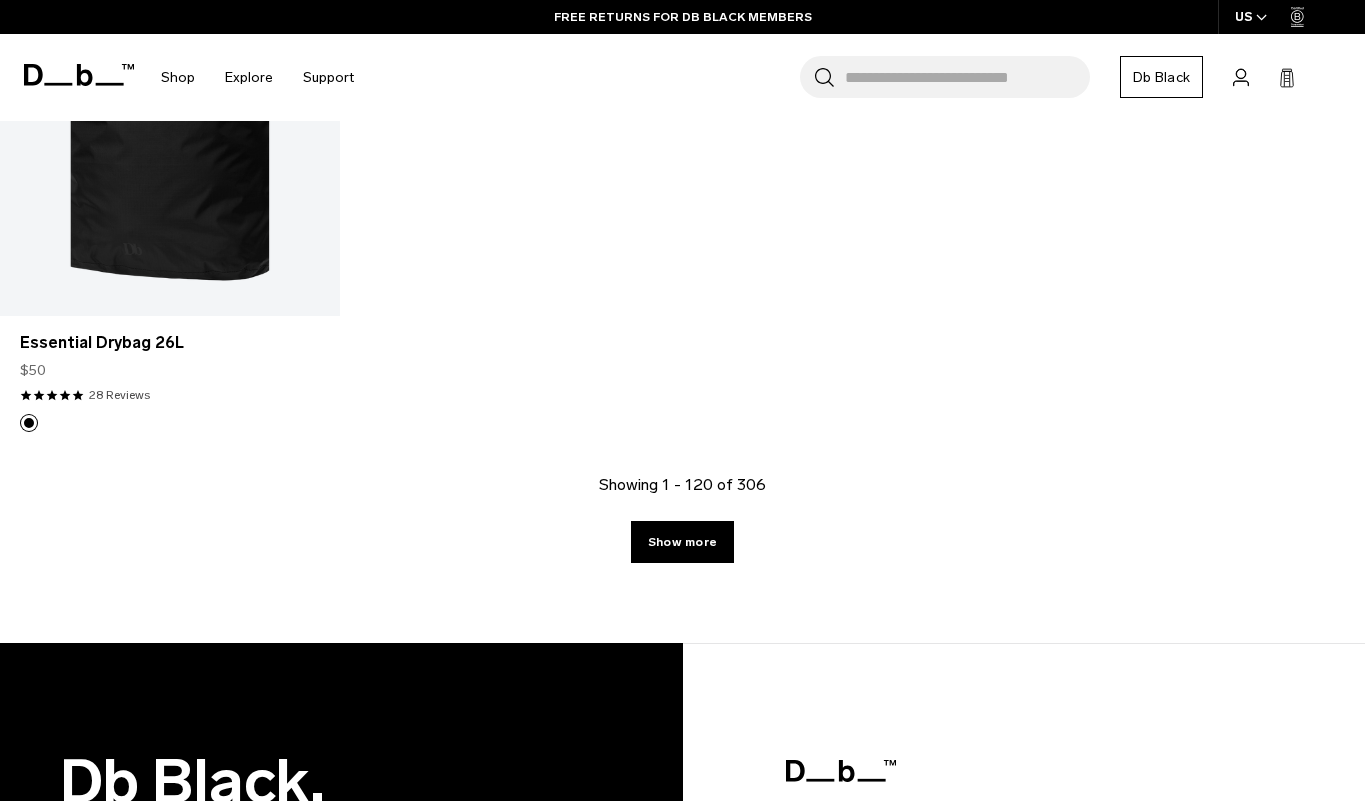 scroll, scrollTop: 16646, scrollLeft: 0, axis: vertical 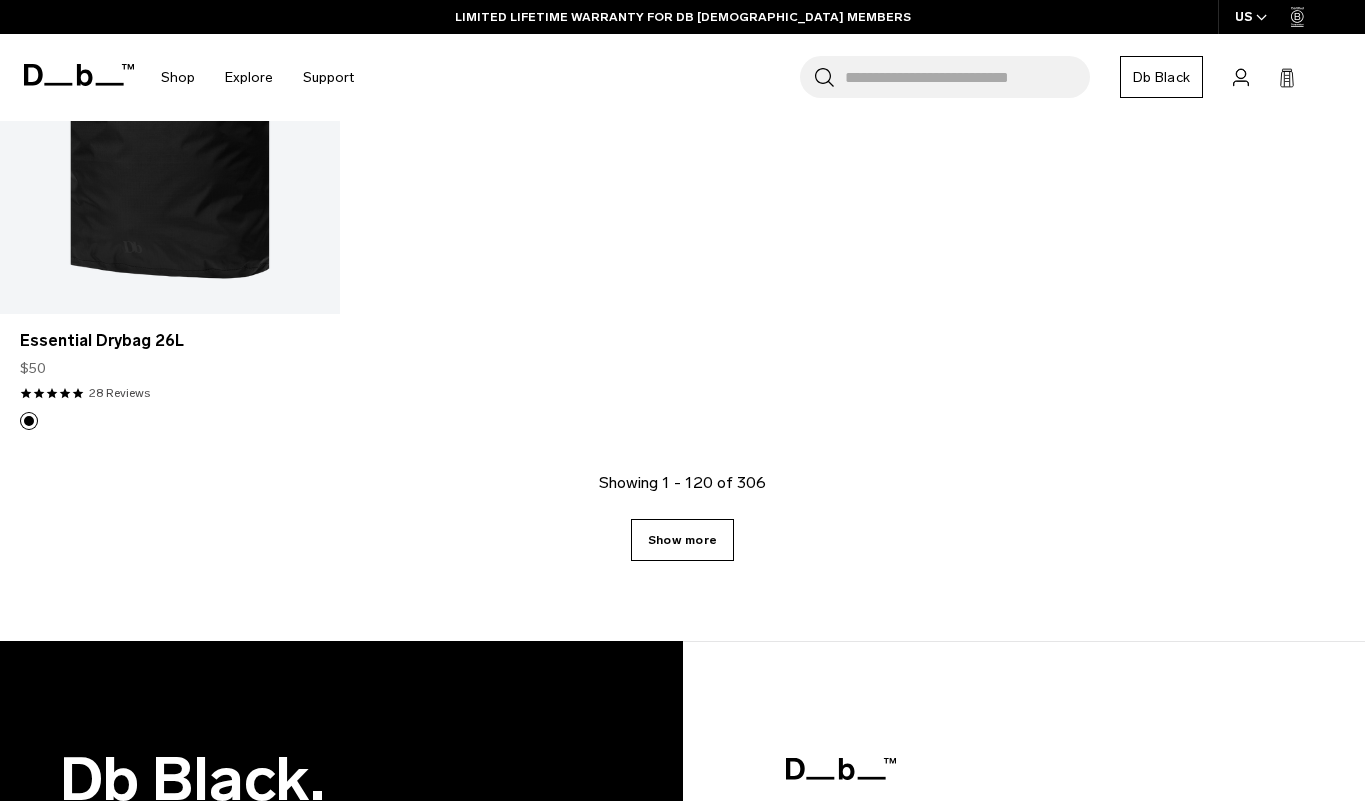 click on "Show more" at bounding box center [682, 540] 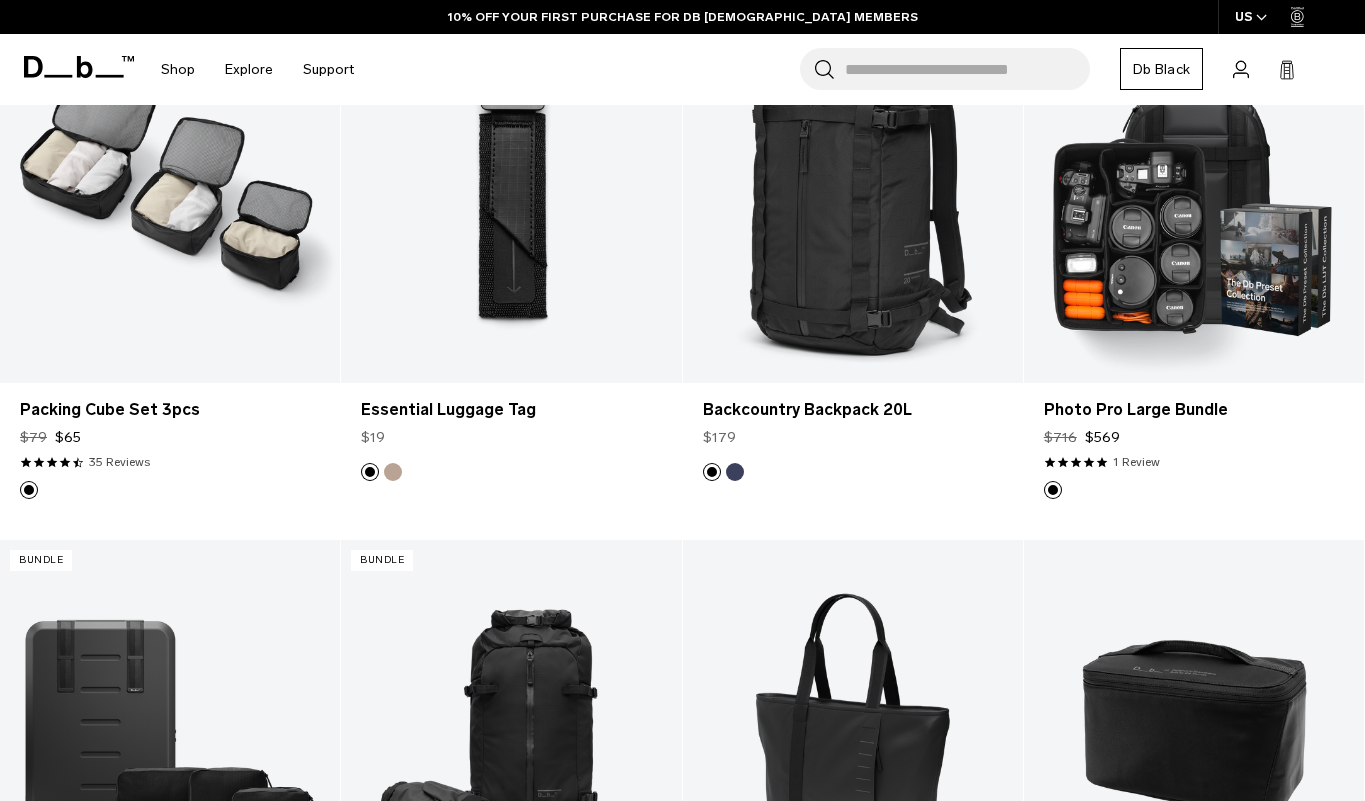 scroll, scrollTop: 17132, scrollLeft: 0, axis: vertical 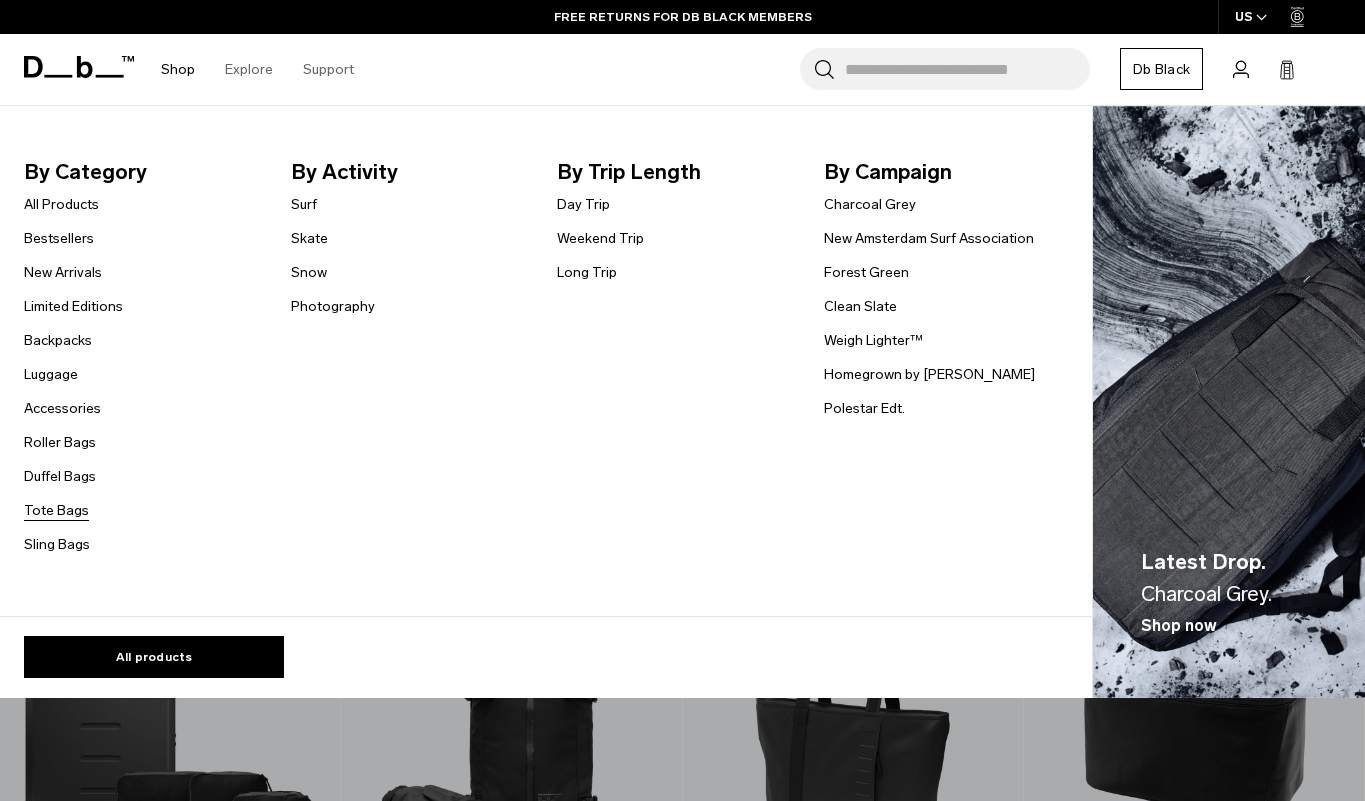 click on "Tote Bags" at bounding box center [56, 510] 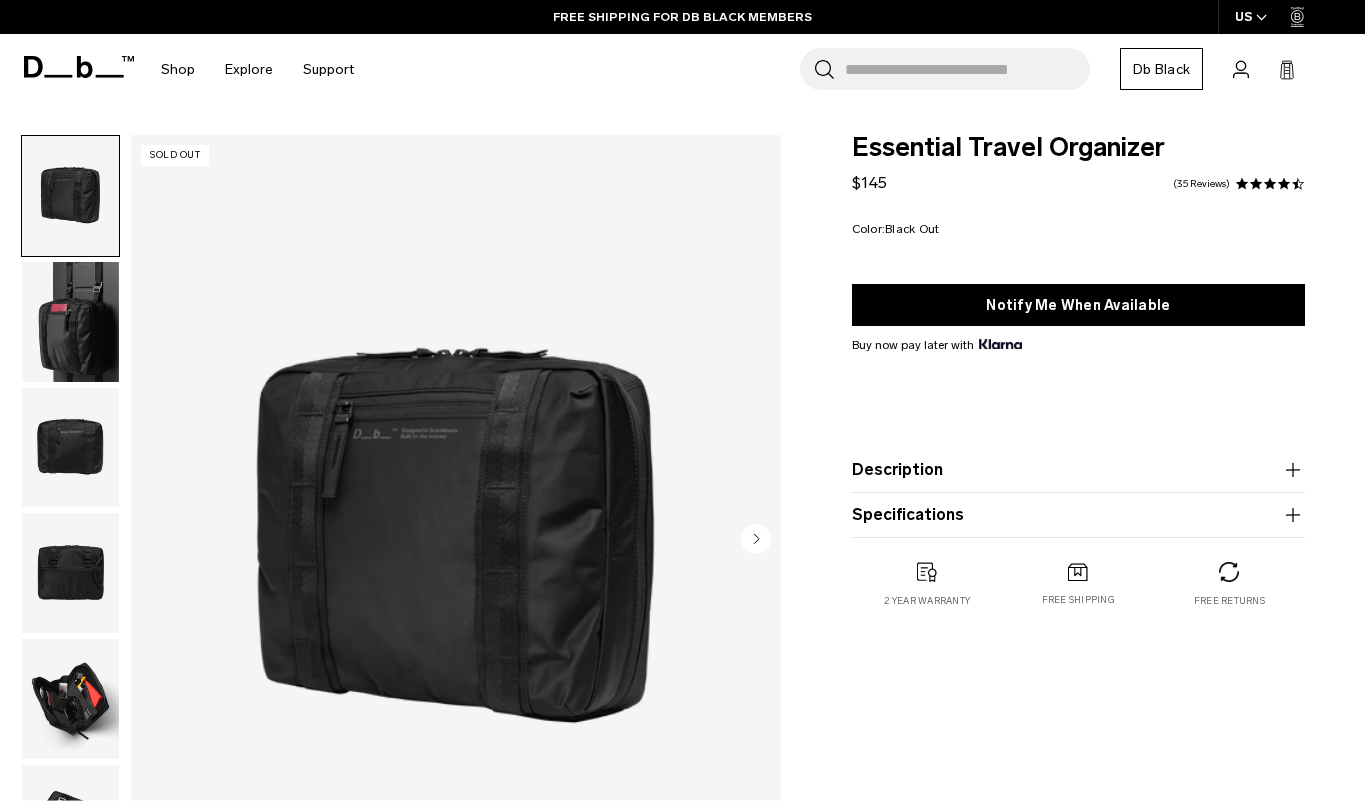 scroll, scrollTop: 0, scrollLeft: 0, axis: both 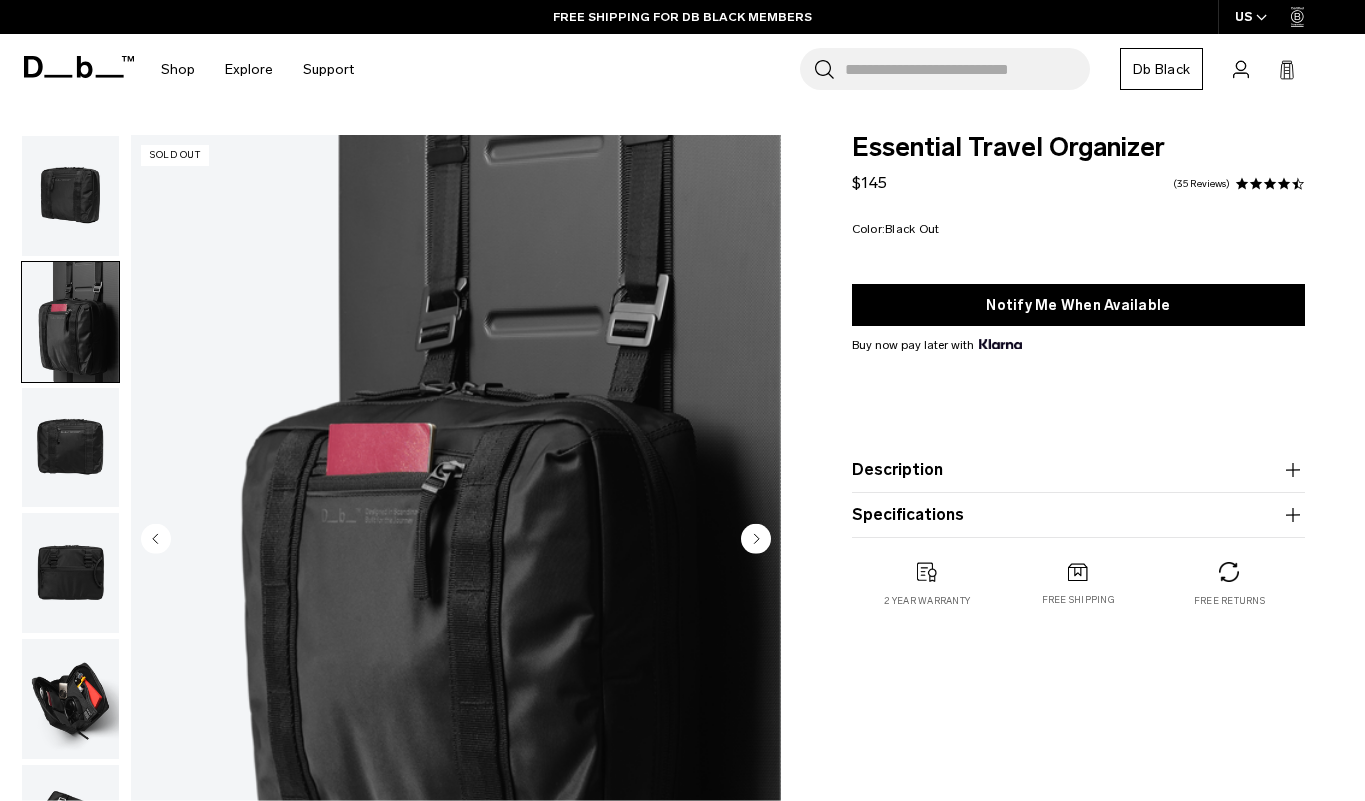 click at bounding box center [70, 196] 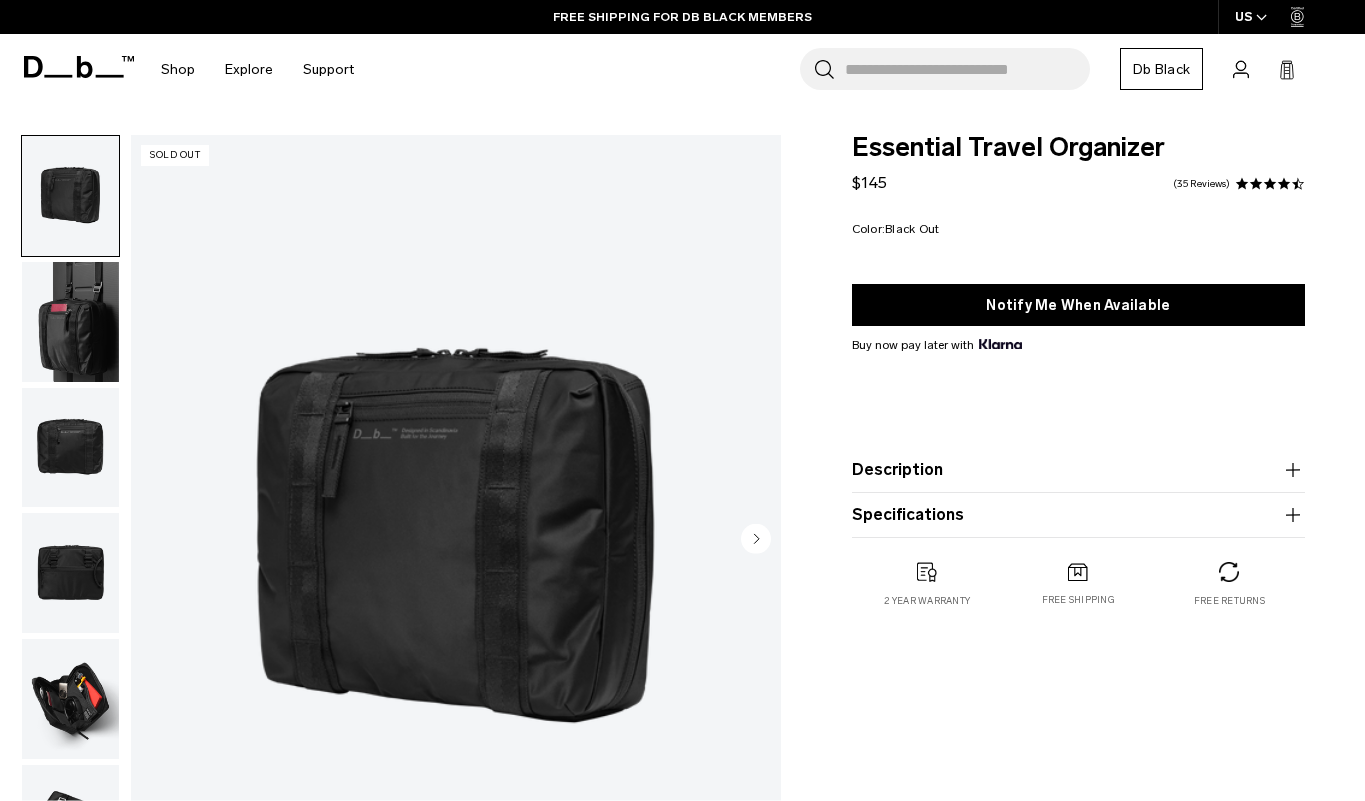 click at bounding box center (70, 322) 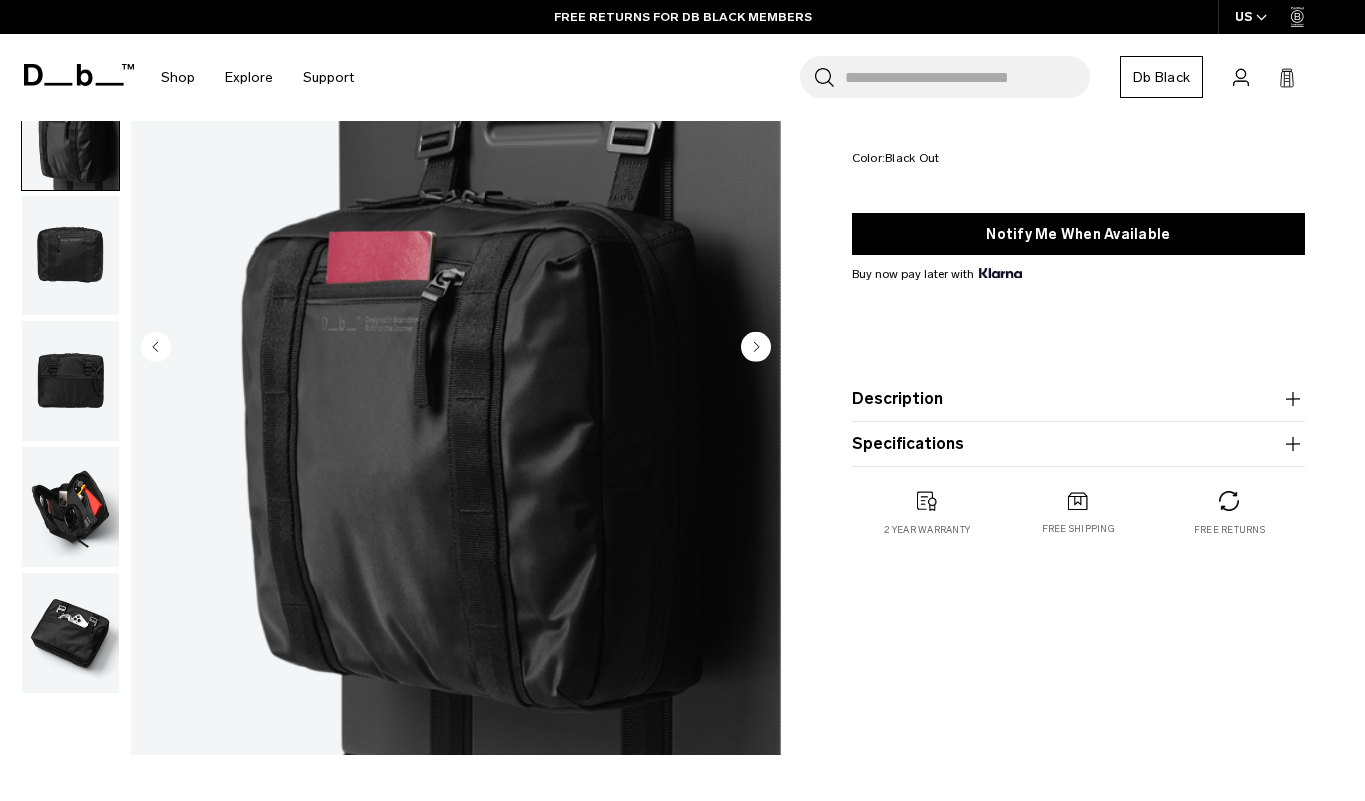 scroll, scrollTop: 372, scrollLeft: 0, axis: vertical 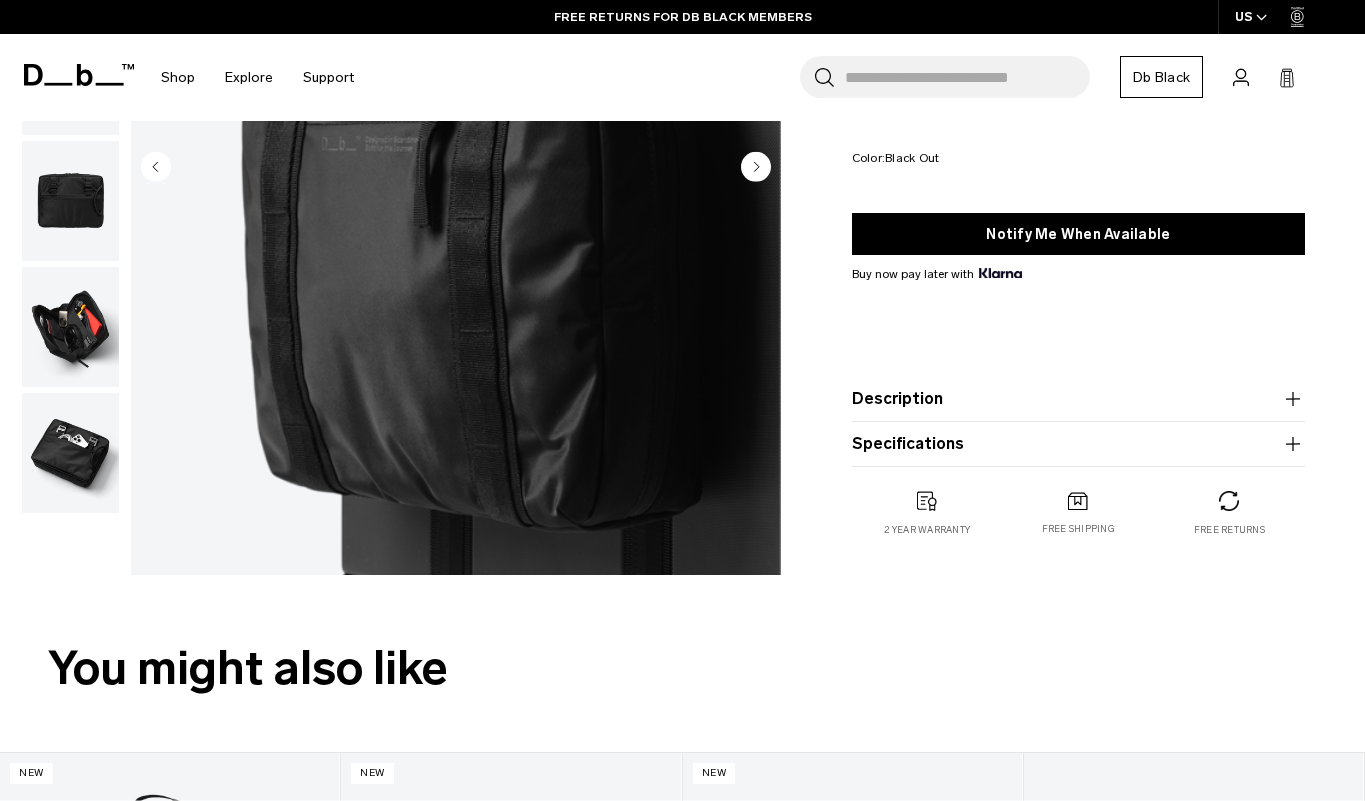 click at bounding box center (70, 327) 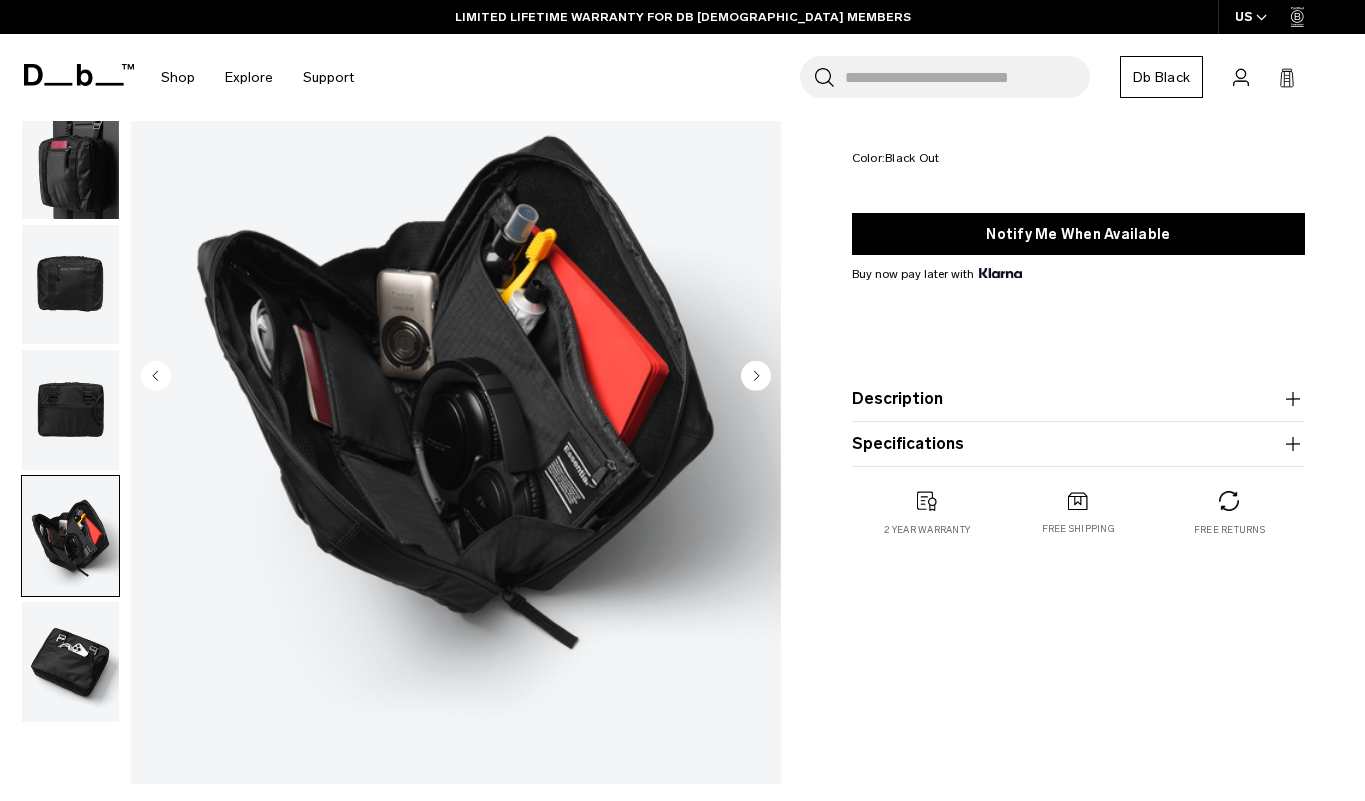 scroll, scrollTop: 195, scrollLeft: 0, axis: vertical 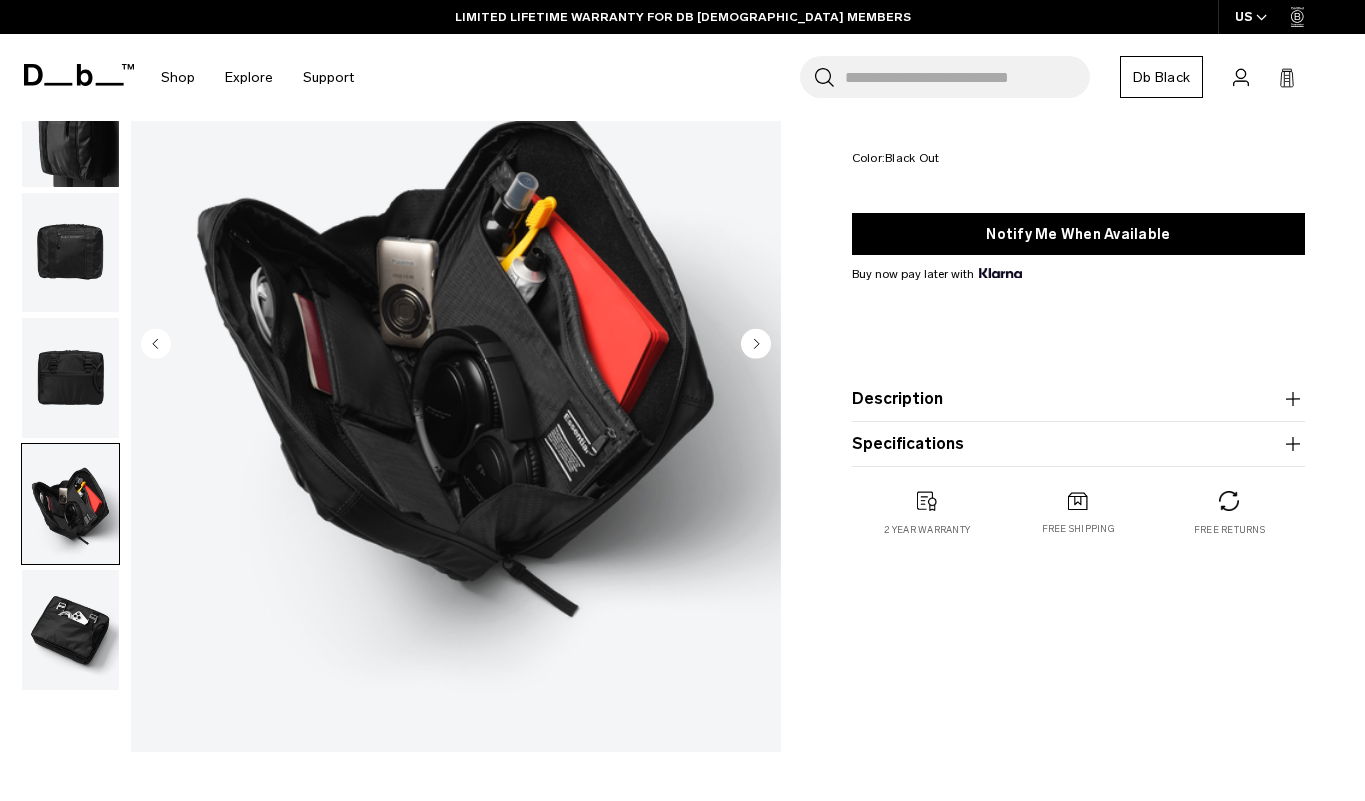 click at bounding box center [70, 630] 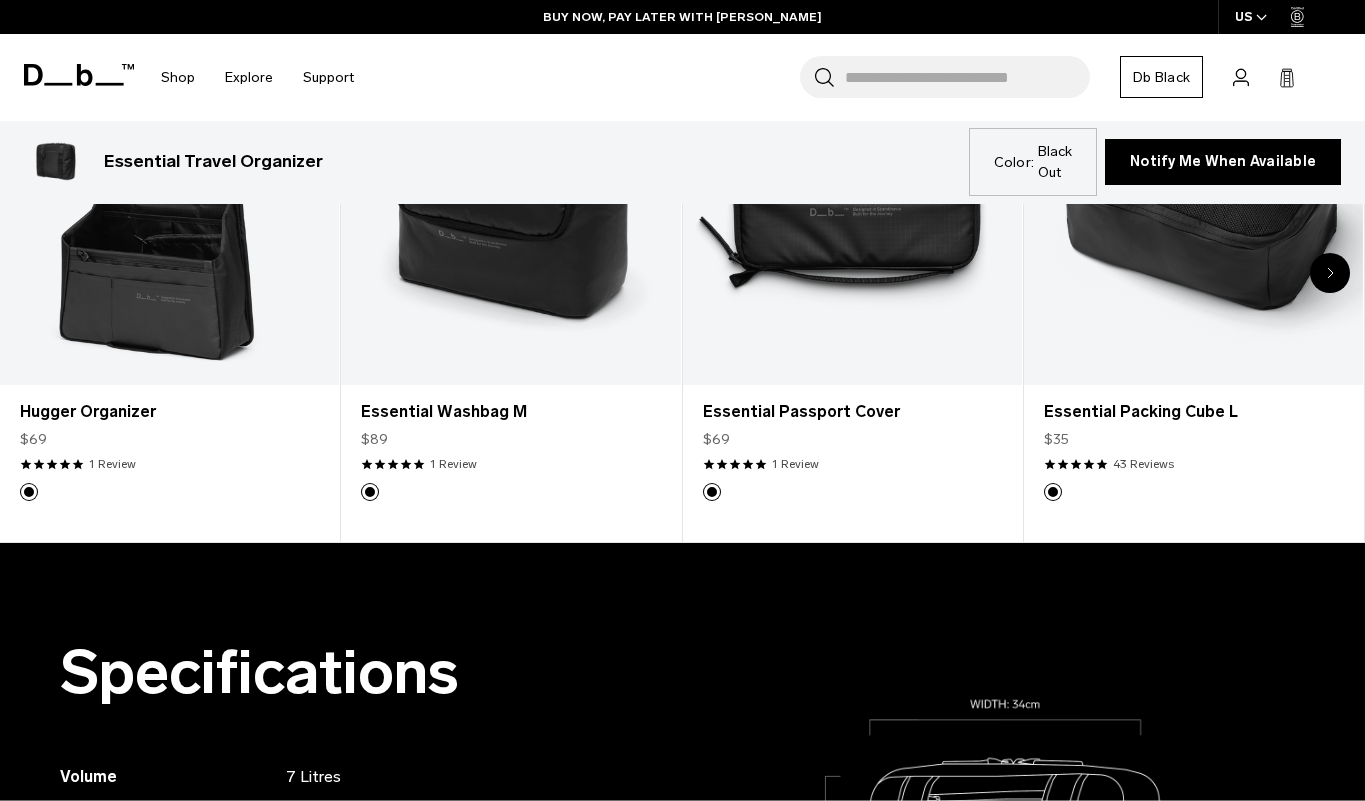 scroll, scrollTop: 1129, scrollLeft: 0, axis: vertical 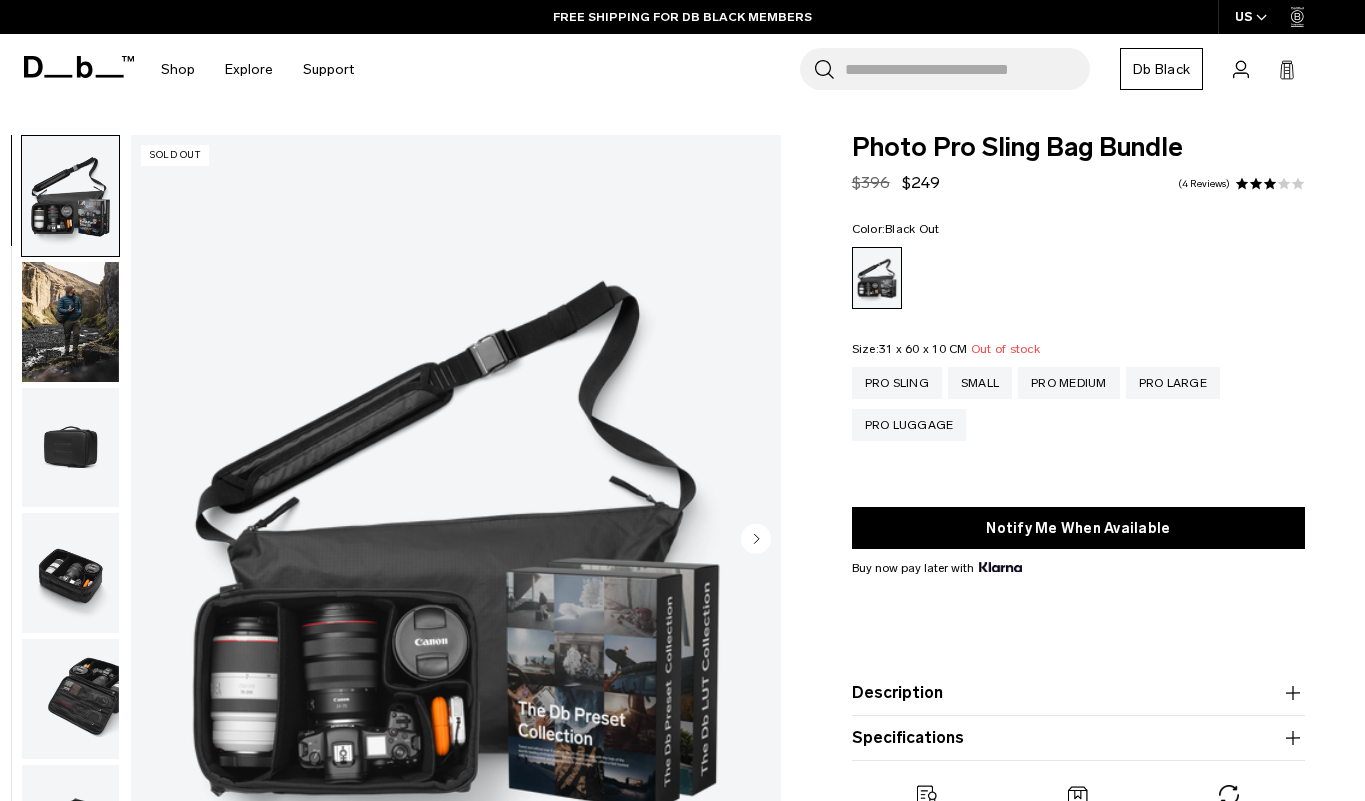 click at bounding box center (70, 573) 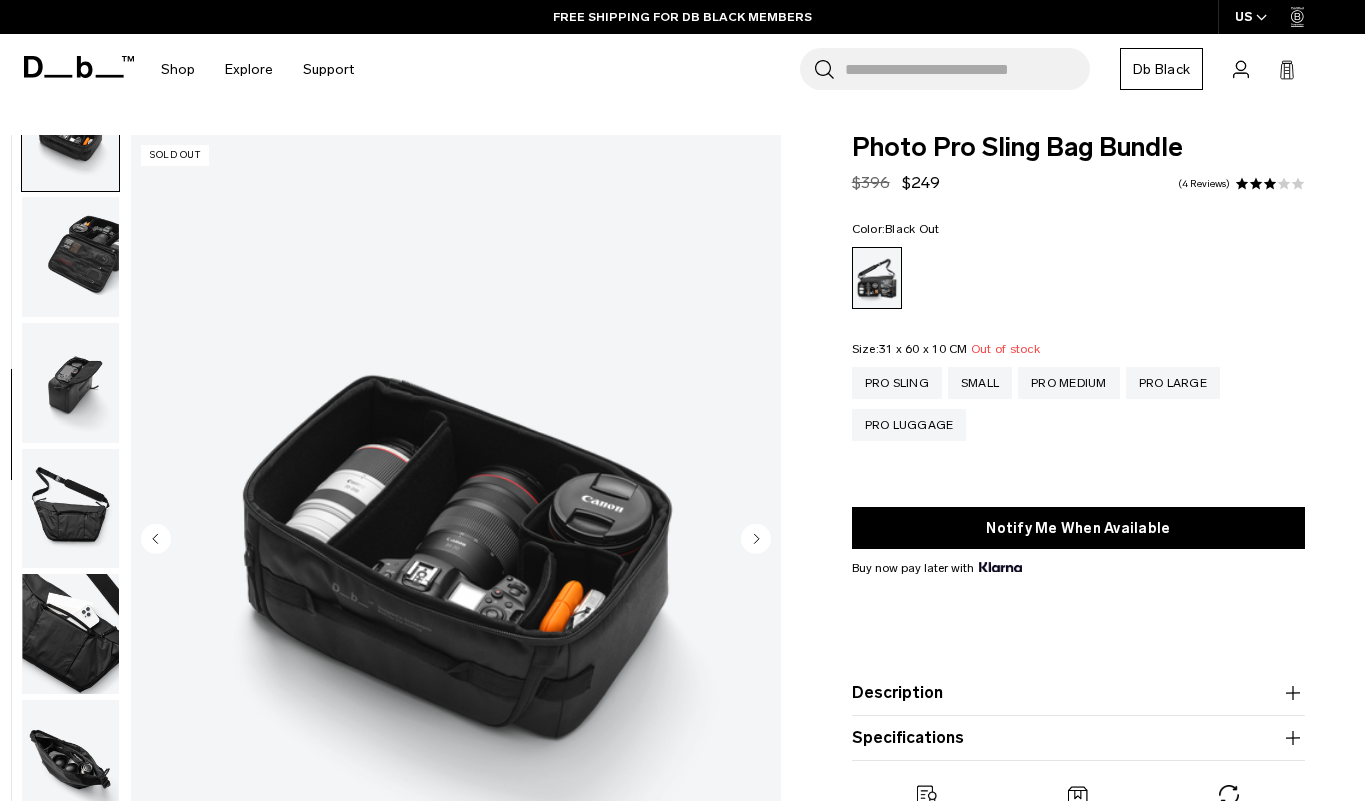 scroll, scrollTop: 454, scrollLeft: 0, axis: vertical 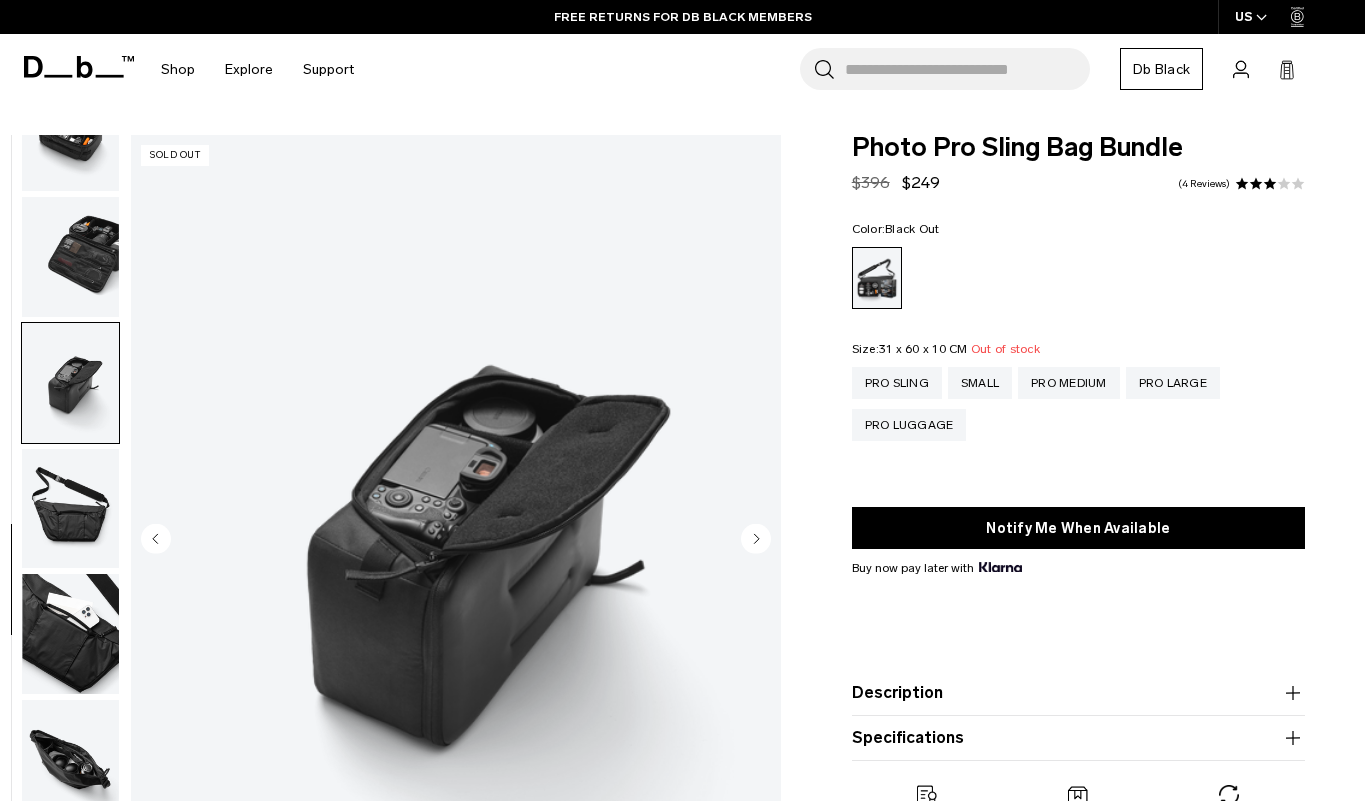 click at bounding box center (70, 509) 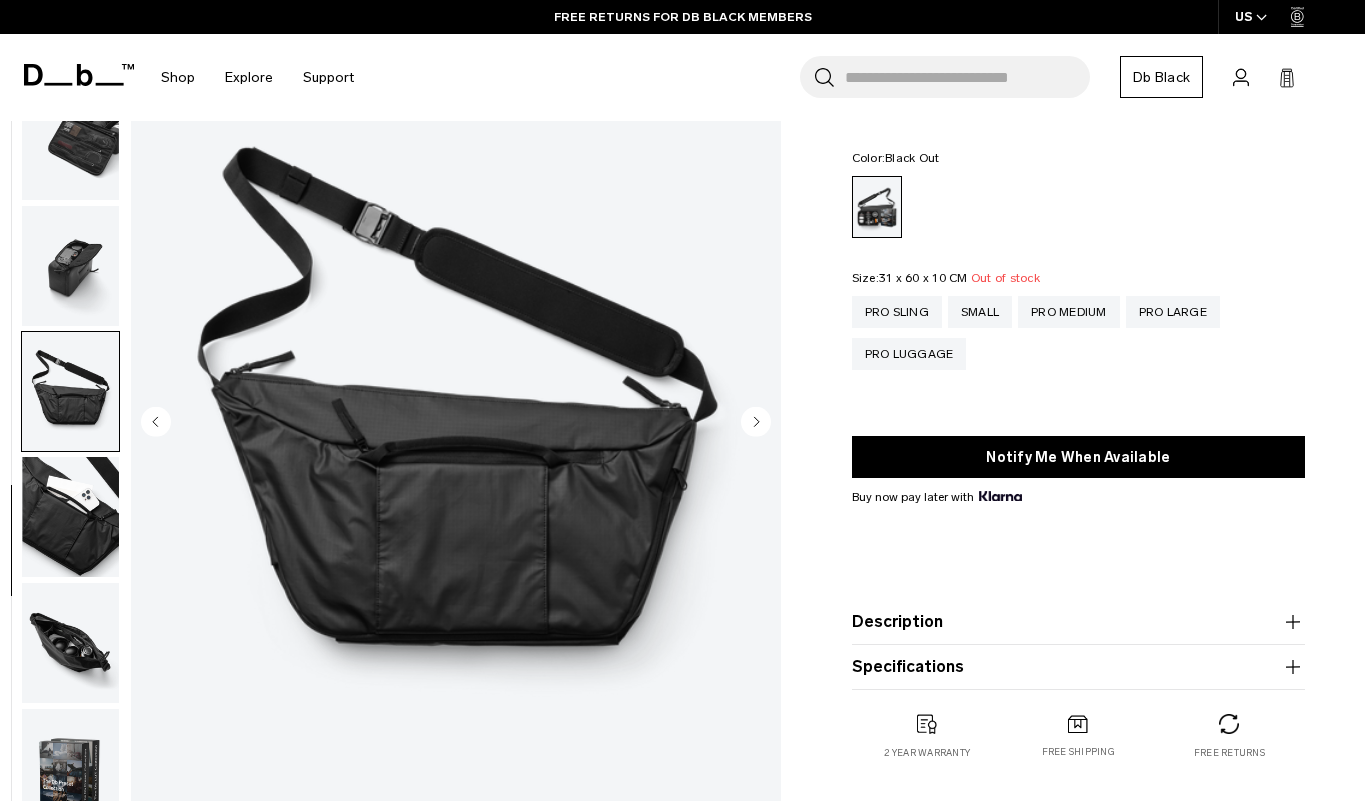 scroll, scrollTop: 119, scrollLeft: 0, axis: vertical 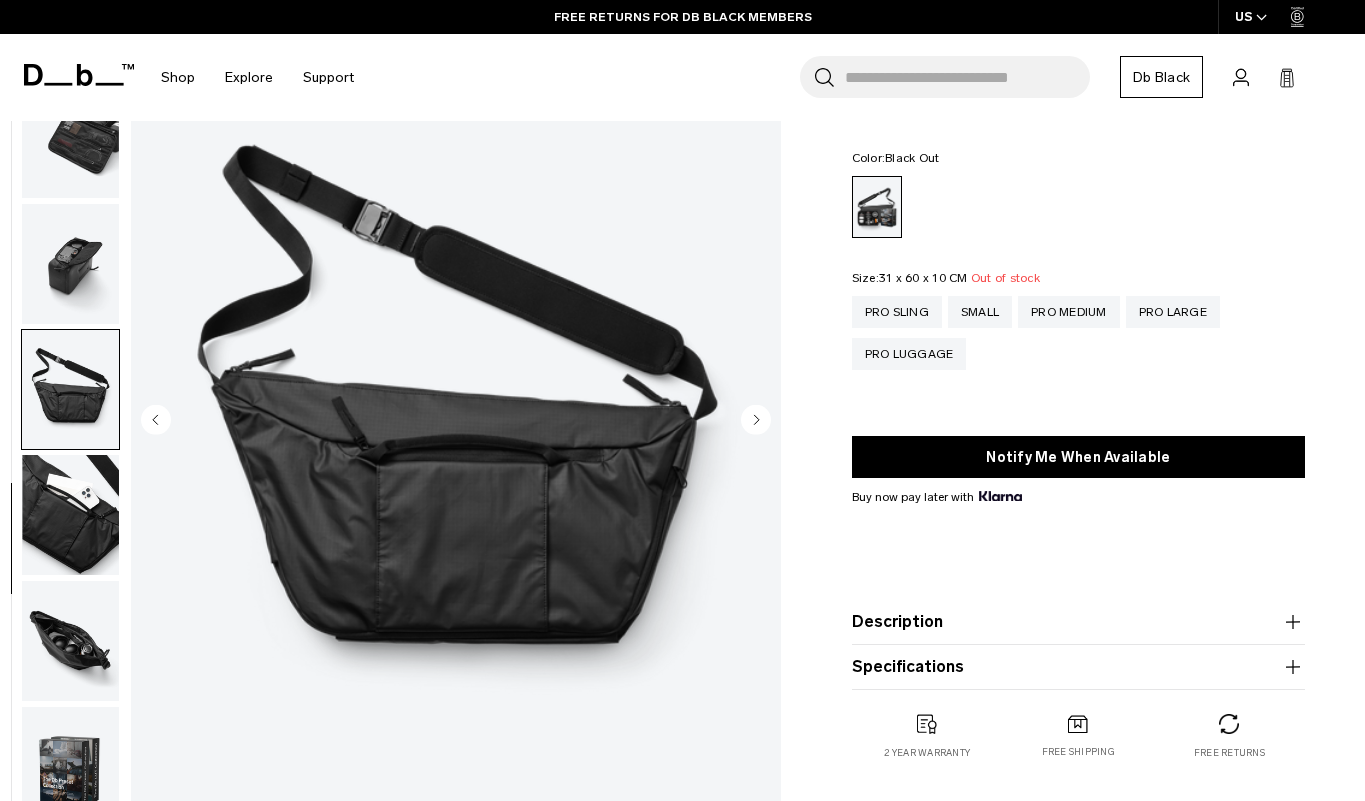 click at bounding box center (70, 515) 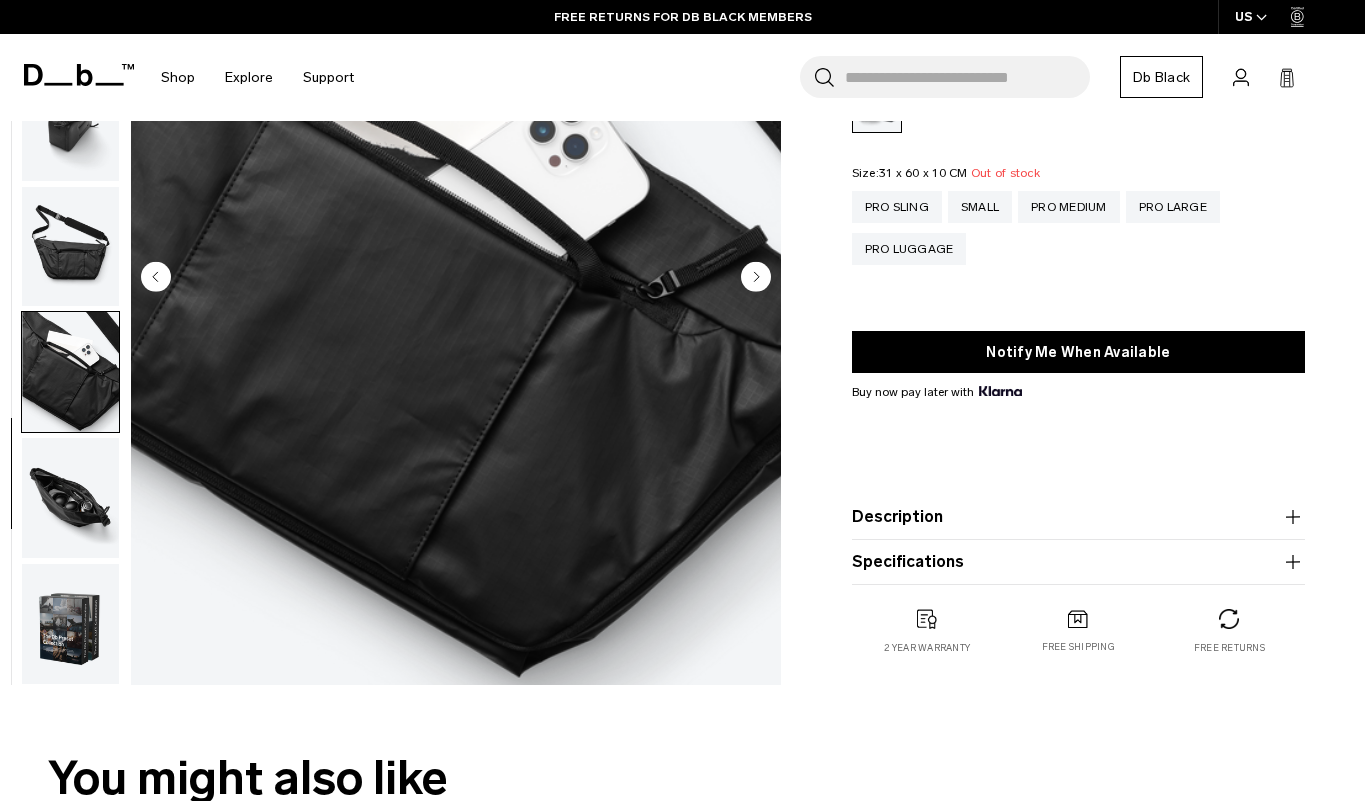 scroll, scrollTop: 343, scrollLeft: 0, axis: vertical 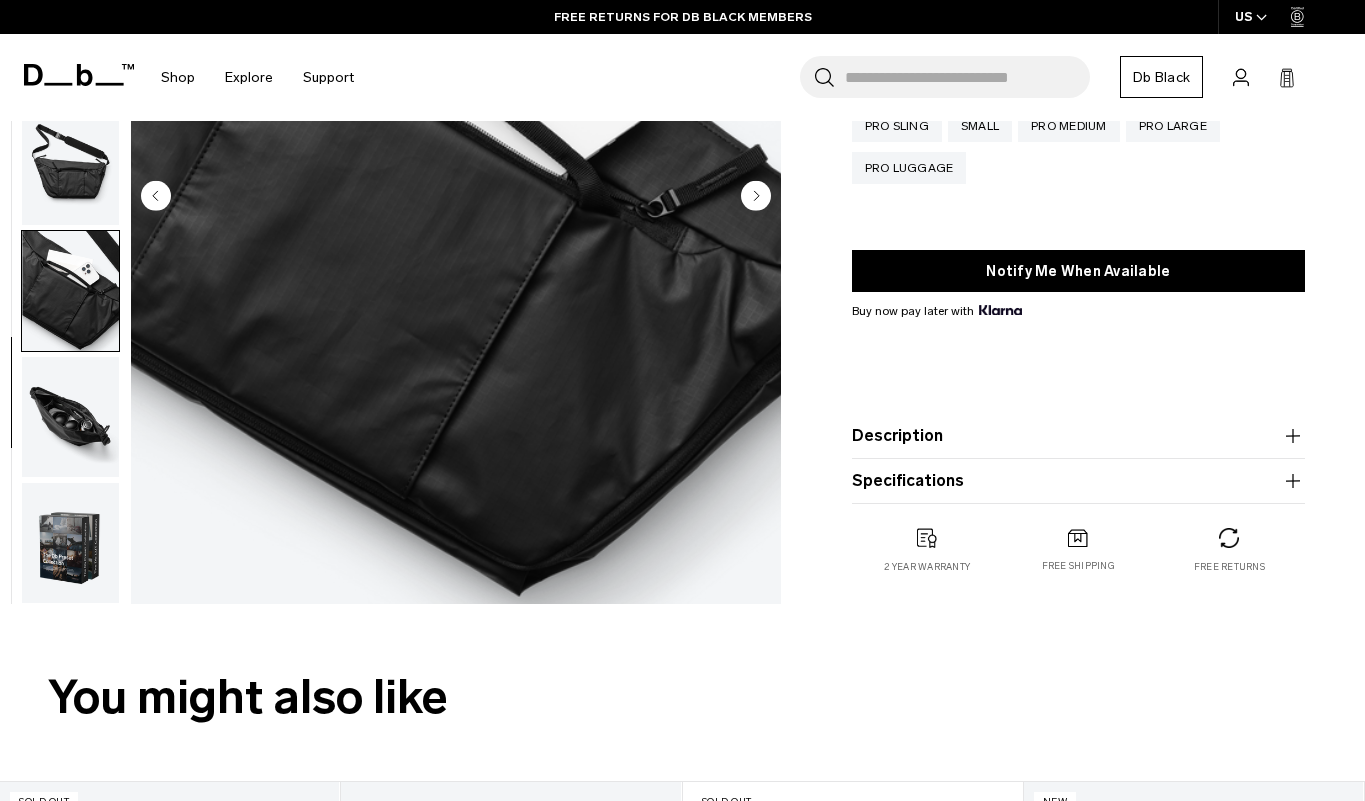 click at bounding box center (70, 417) 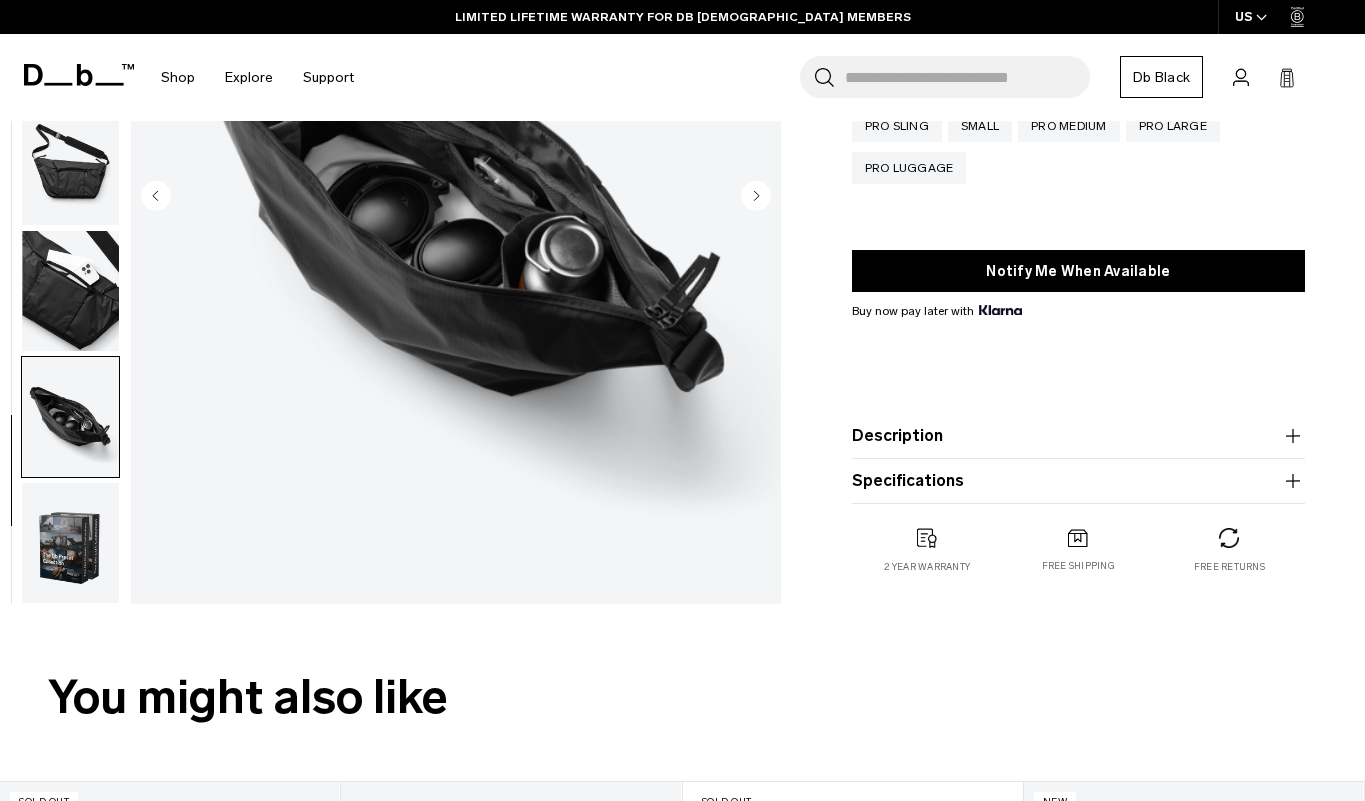 scroll, scrollTop: 454, scrollLeft: 0, axis: vertical 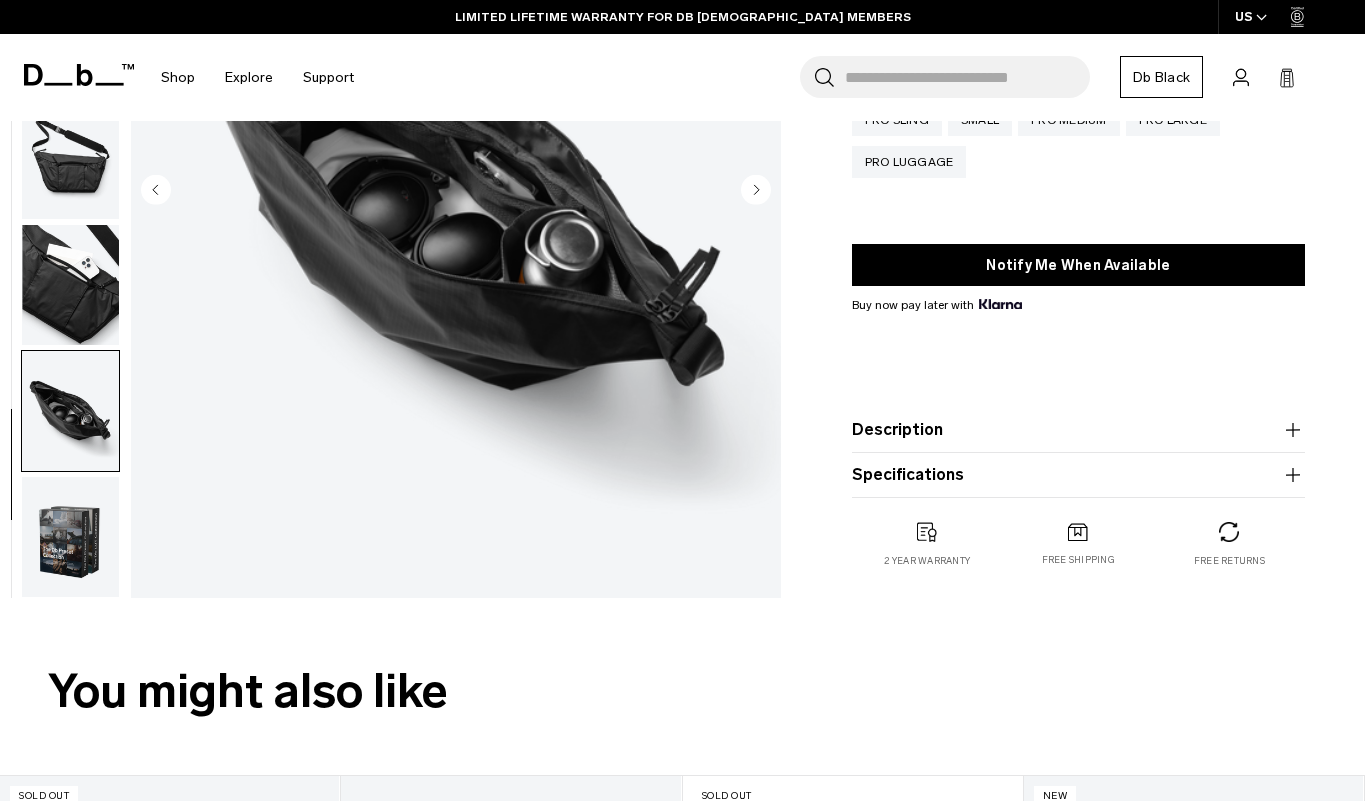 click at bounding box center [70, 537] 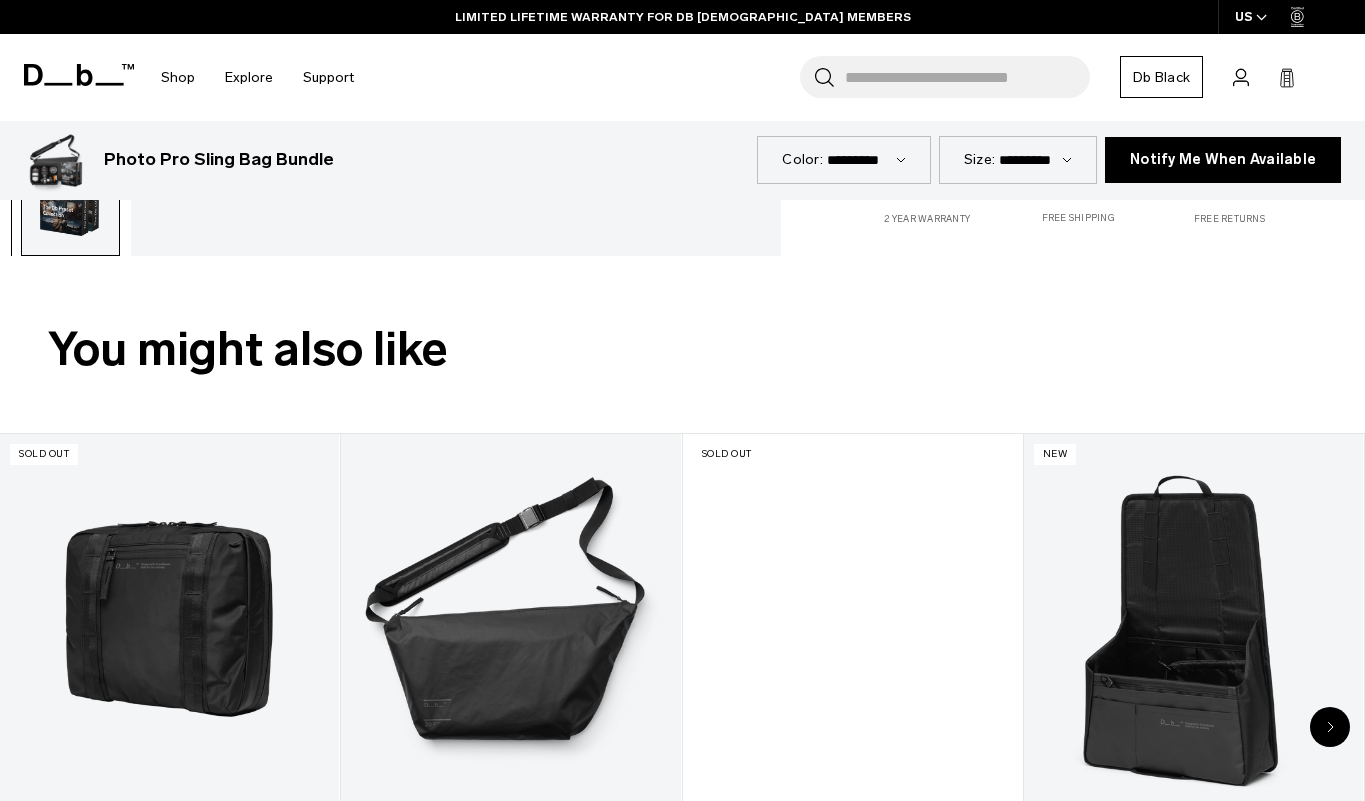 scroll, scrollTop: 706, scrollLeft: 0, axis: vertical 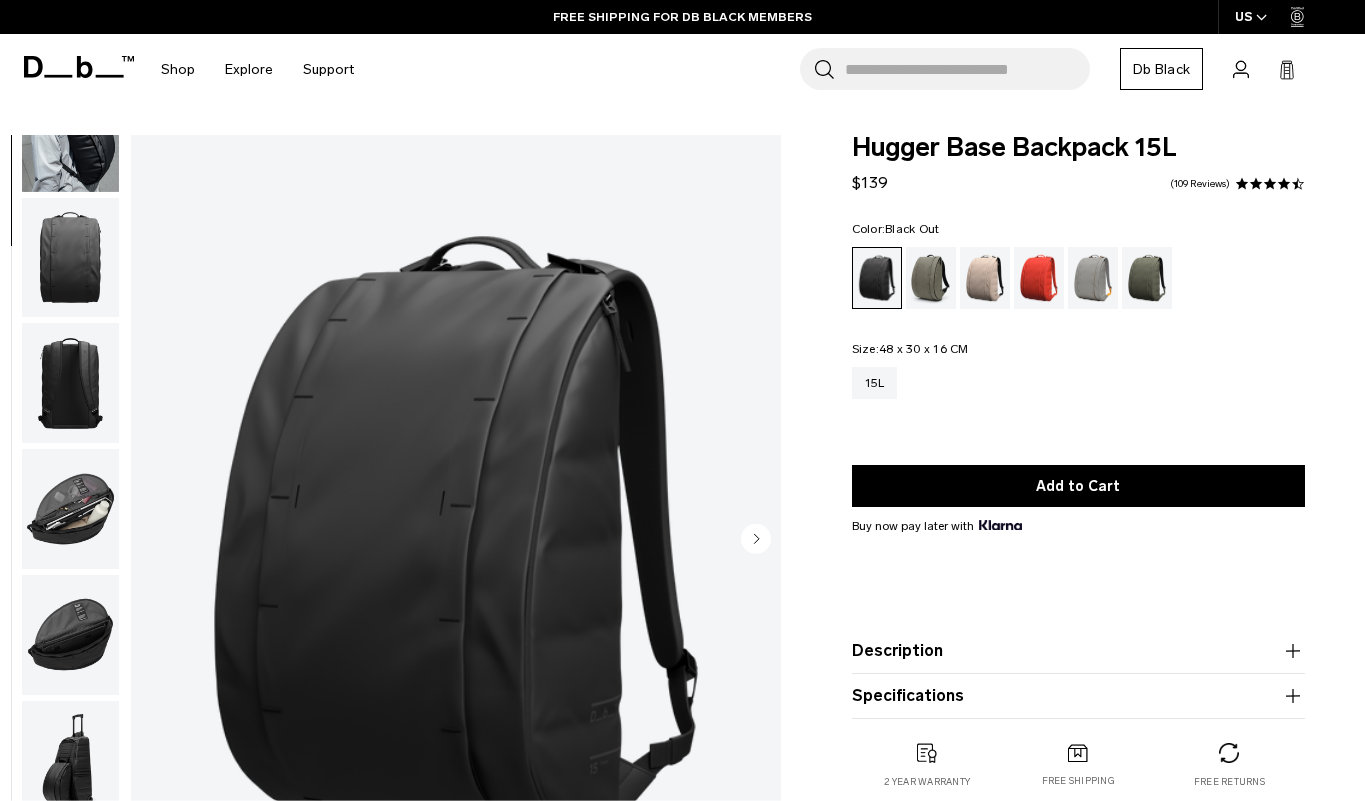 click at bounding box center (70, 509) 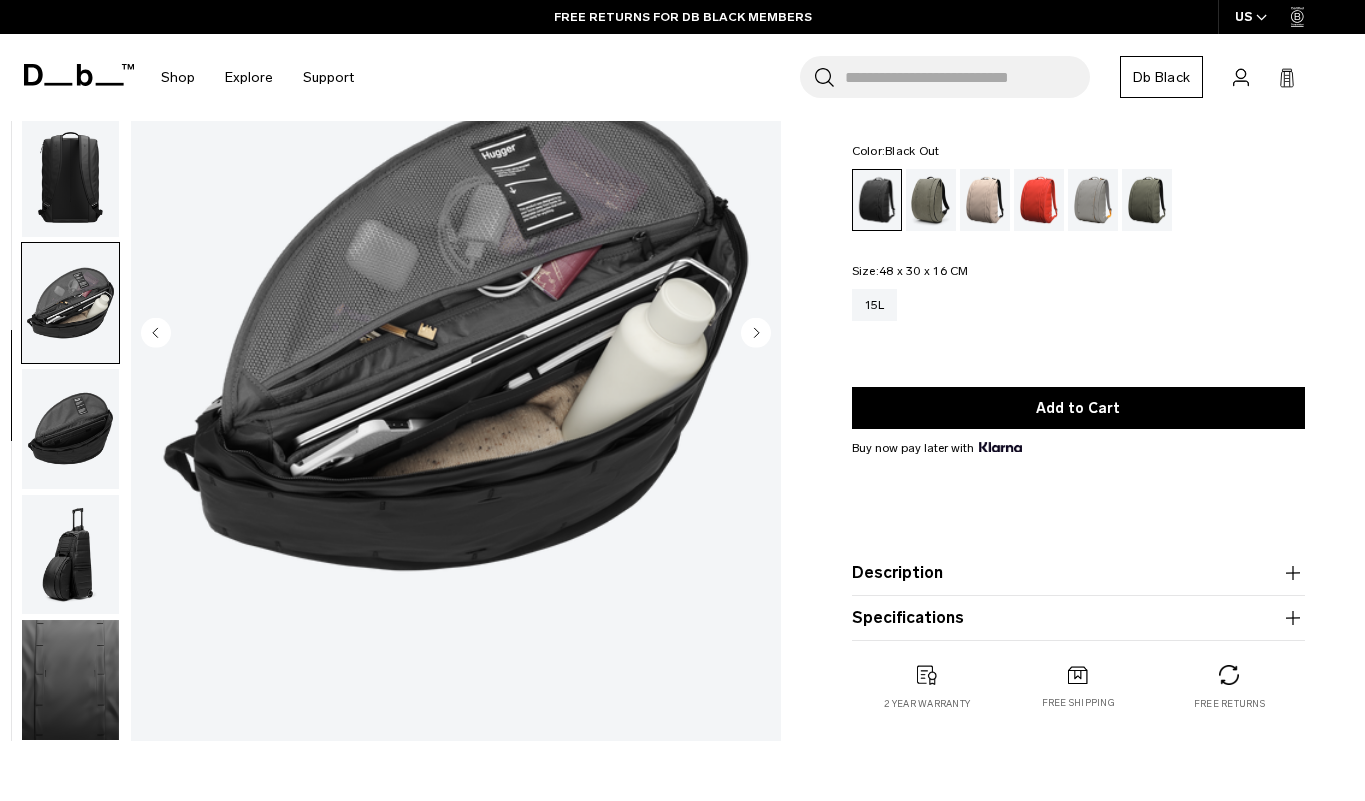 scroll, scrollTop: 215, scrollLeft: 0, axis: vertical 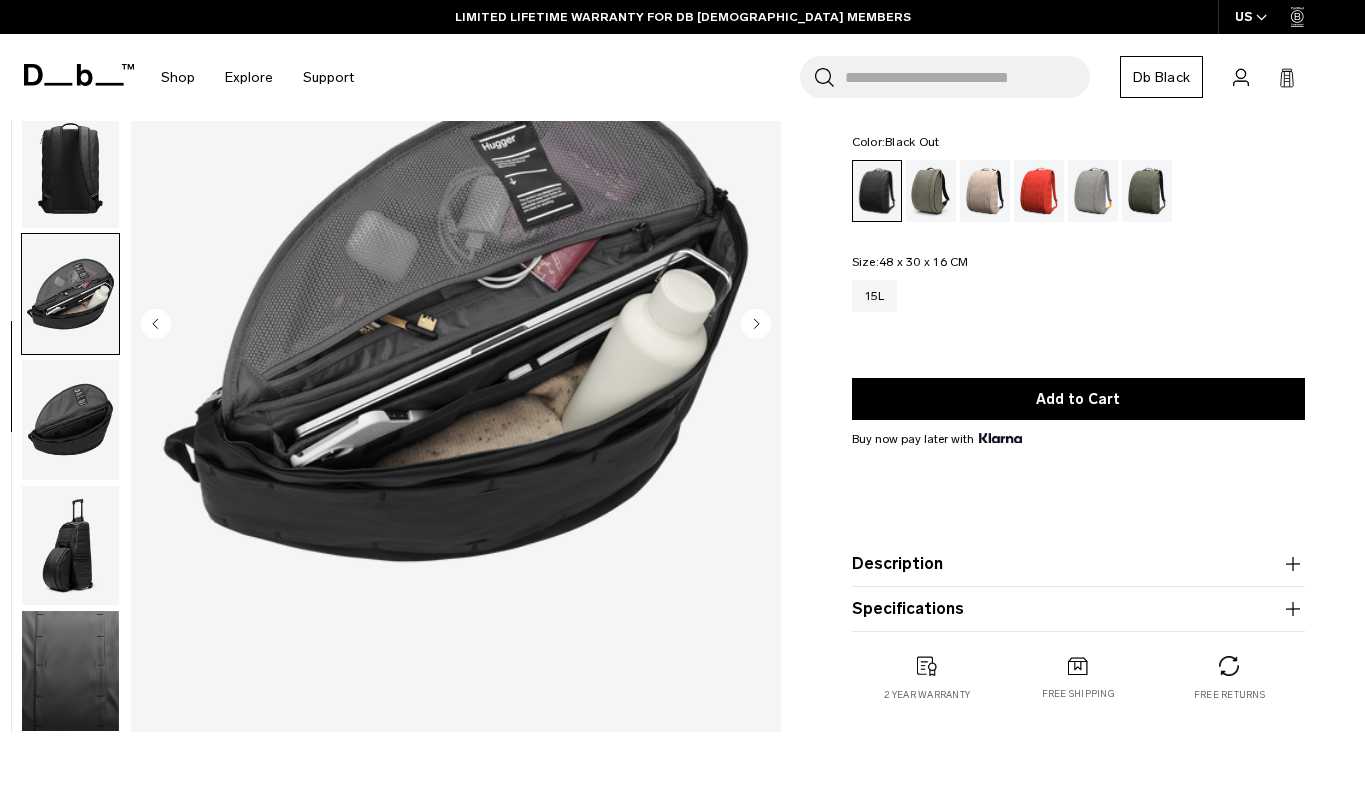 click at bounding box center [70, 420] 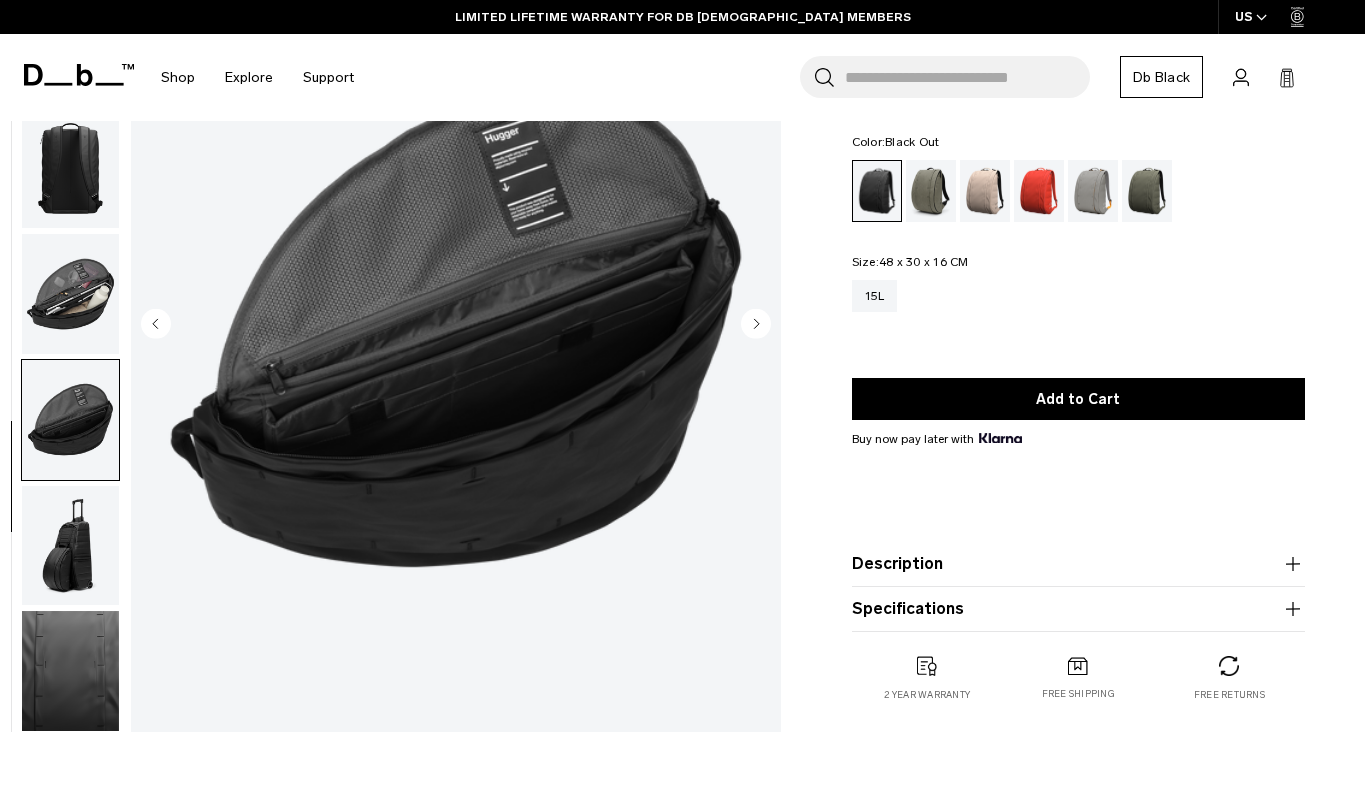 click at bounding box center [70, 546] 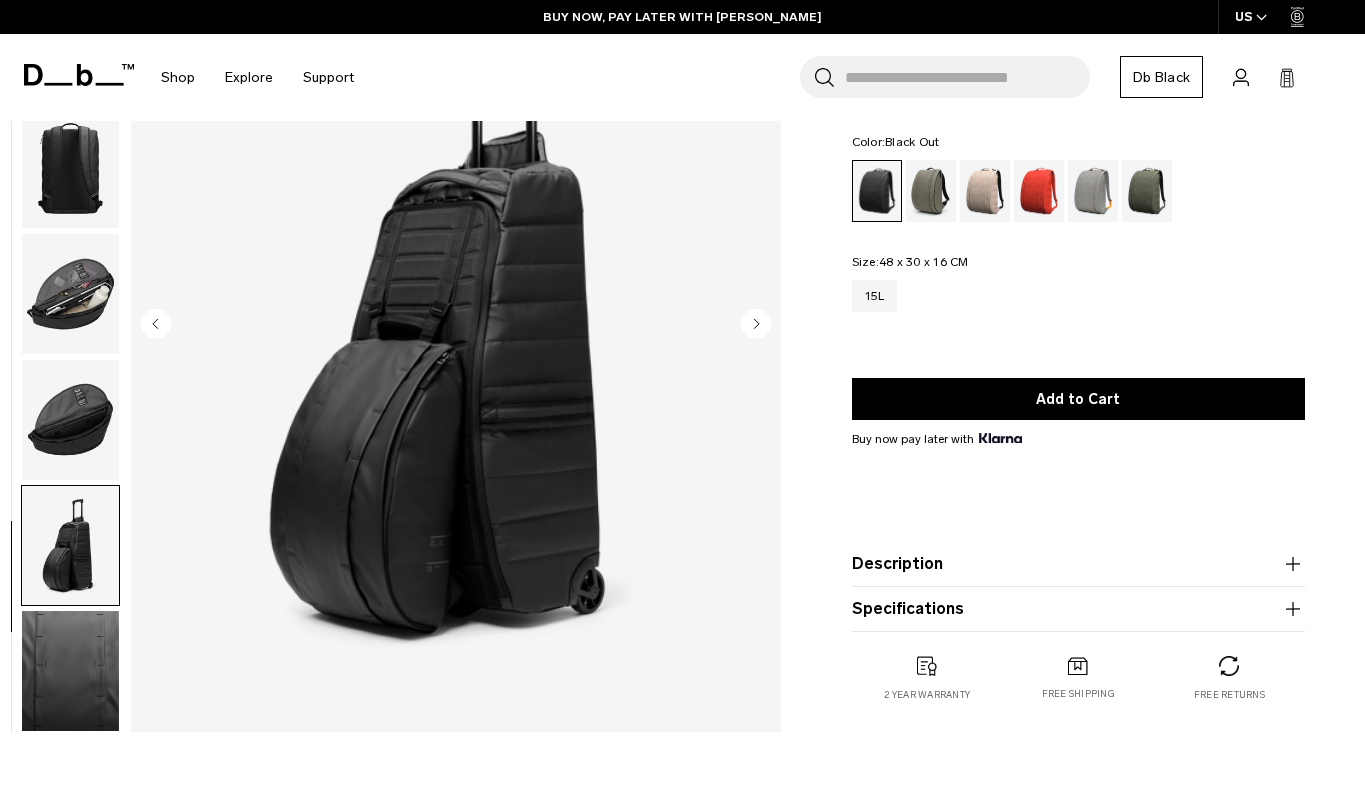 click at bounding box center [70, 671] 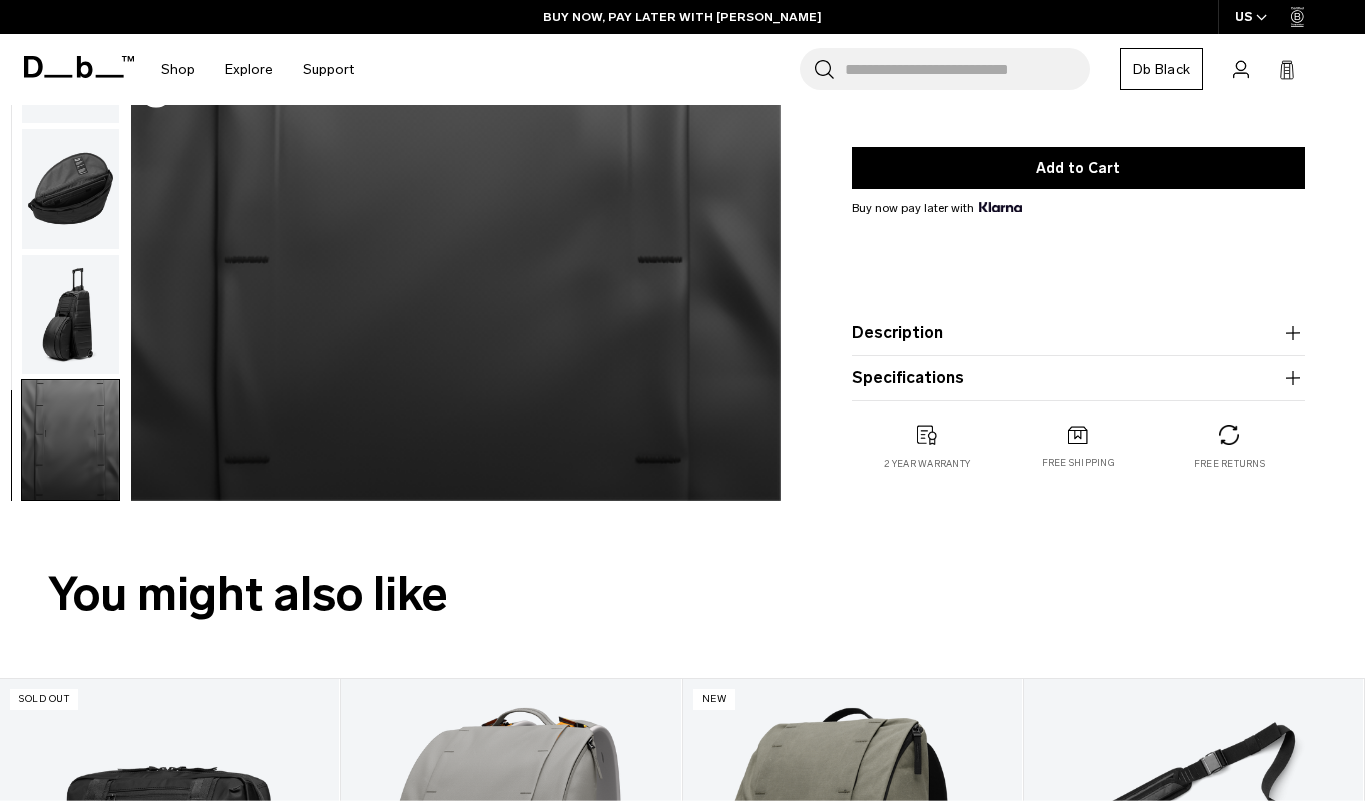 scroll, scrollTop: 451, scrollLeft: 0, axis: vertical 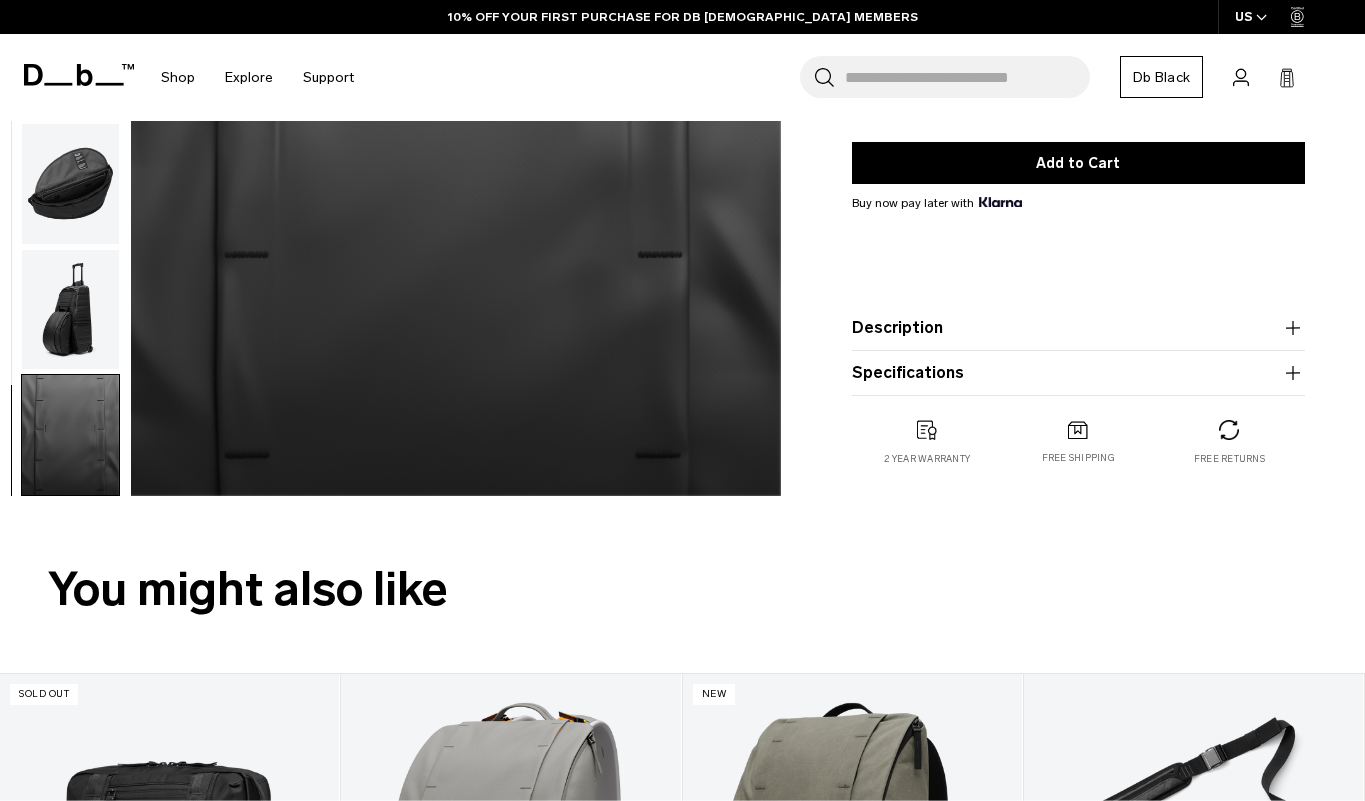 click on "Specifications" at bounding box center [1078, 373] 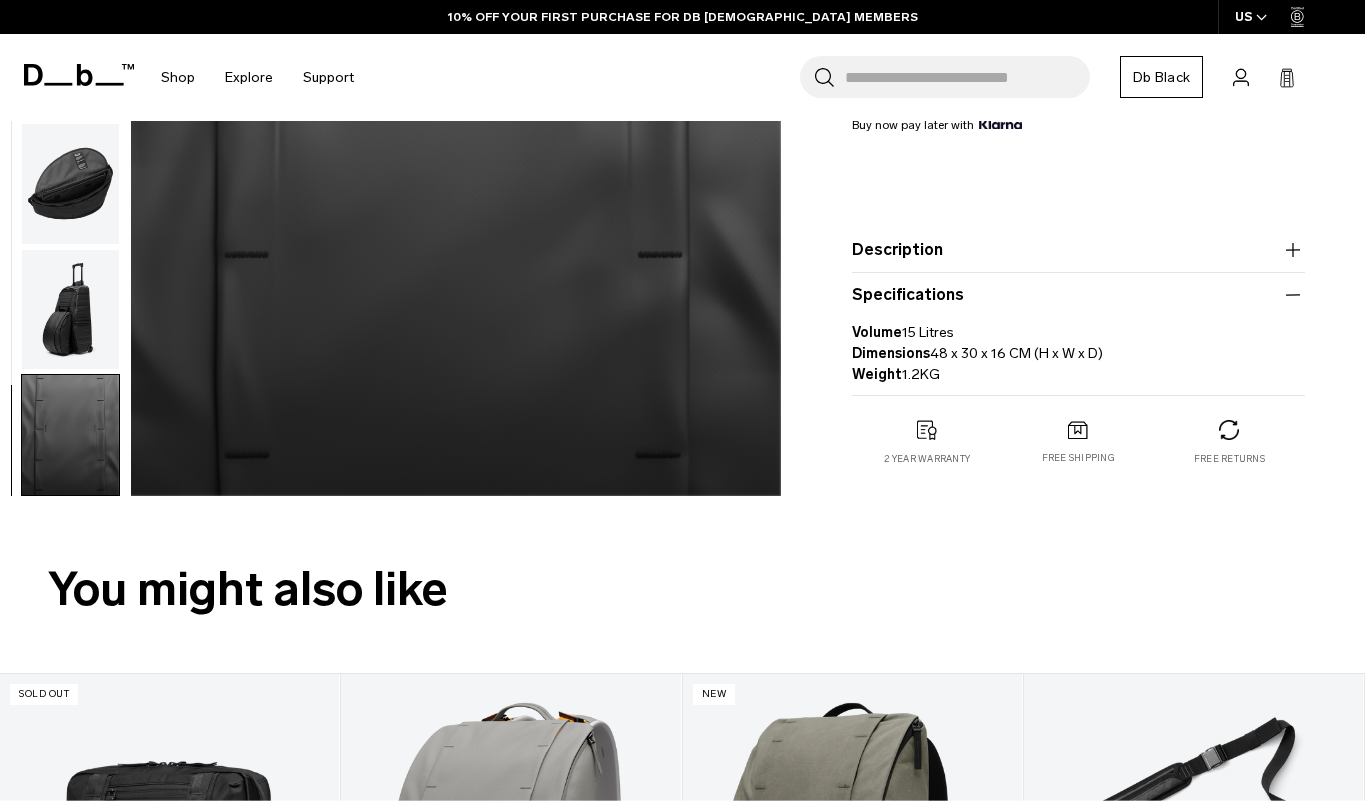 drag, startPoint x: 1028, startPoint y: 354, endPoint x: 933, endPoint y: 355, distance: 95.005264 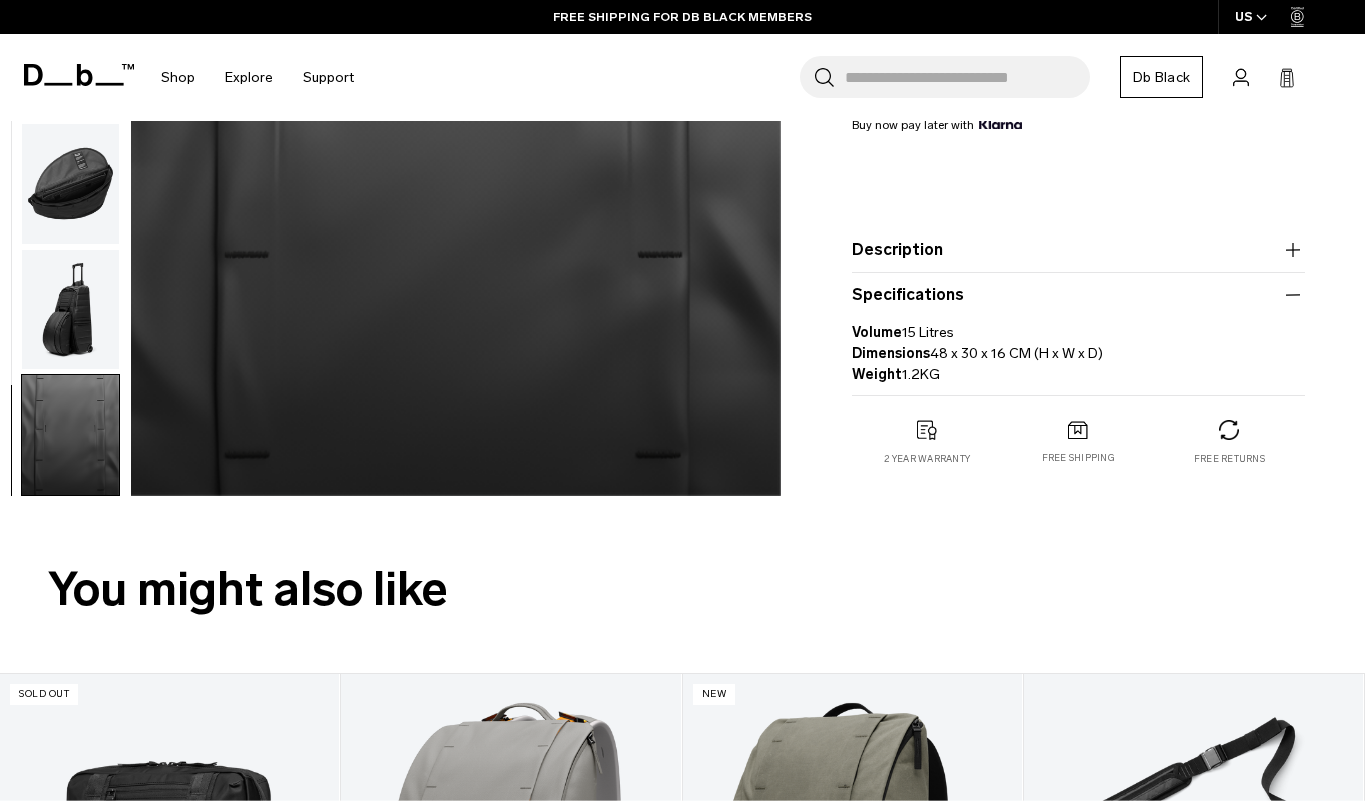 copy on "48 x 30 x 16 CM" 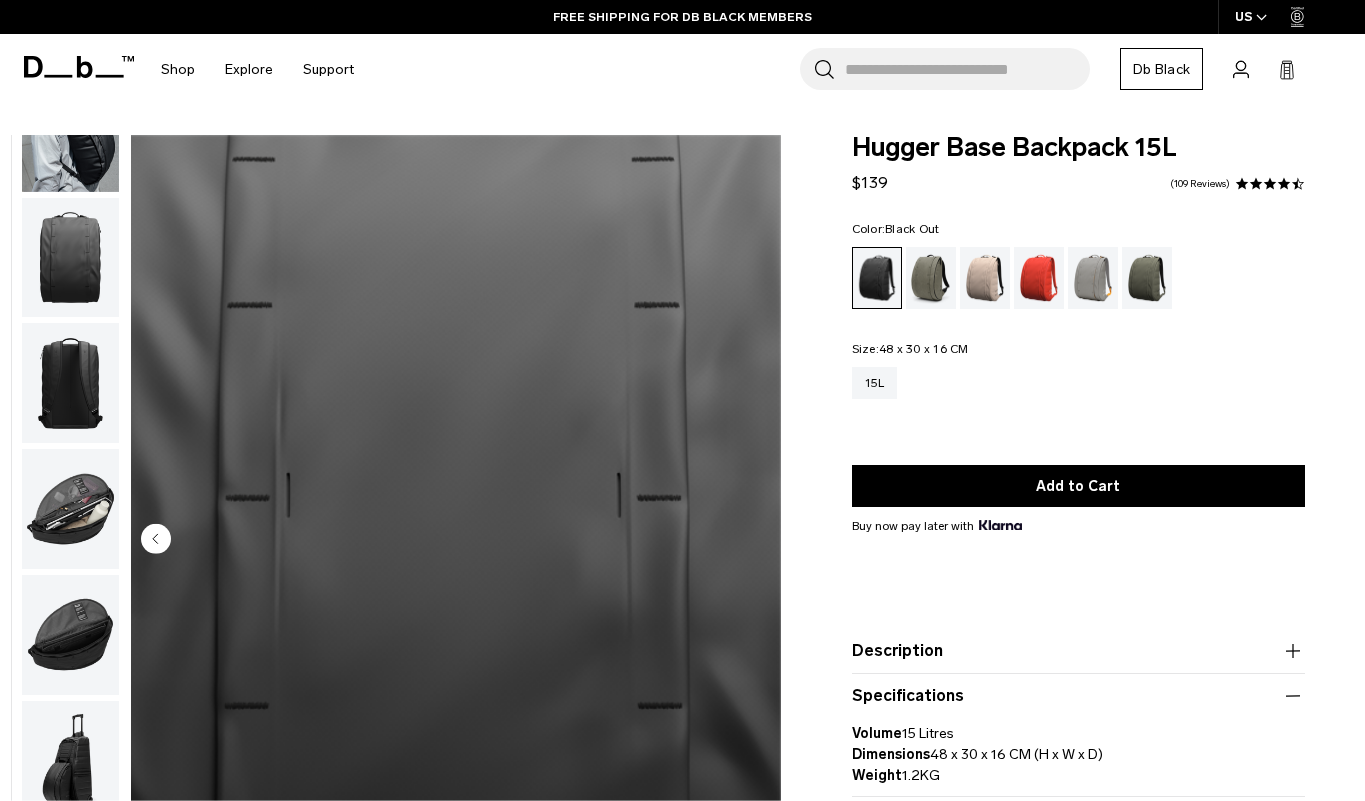 scroll, scrollTop: 0, scrollLeft: 0, axis: both 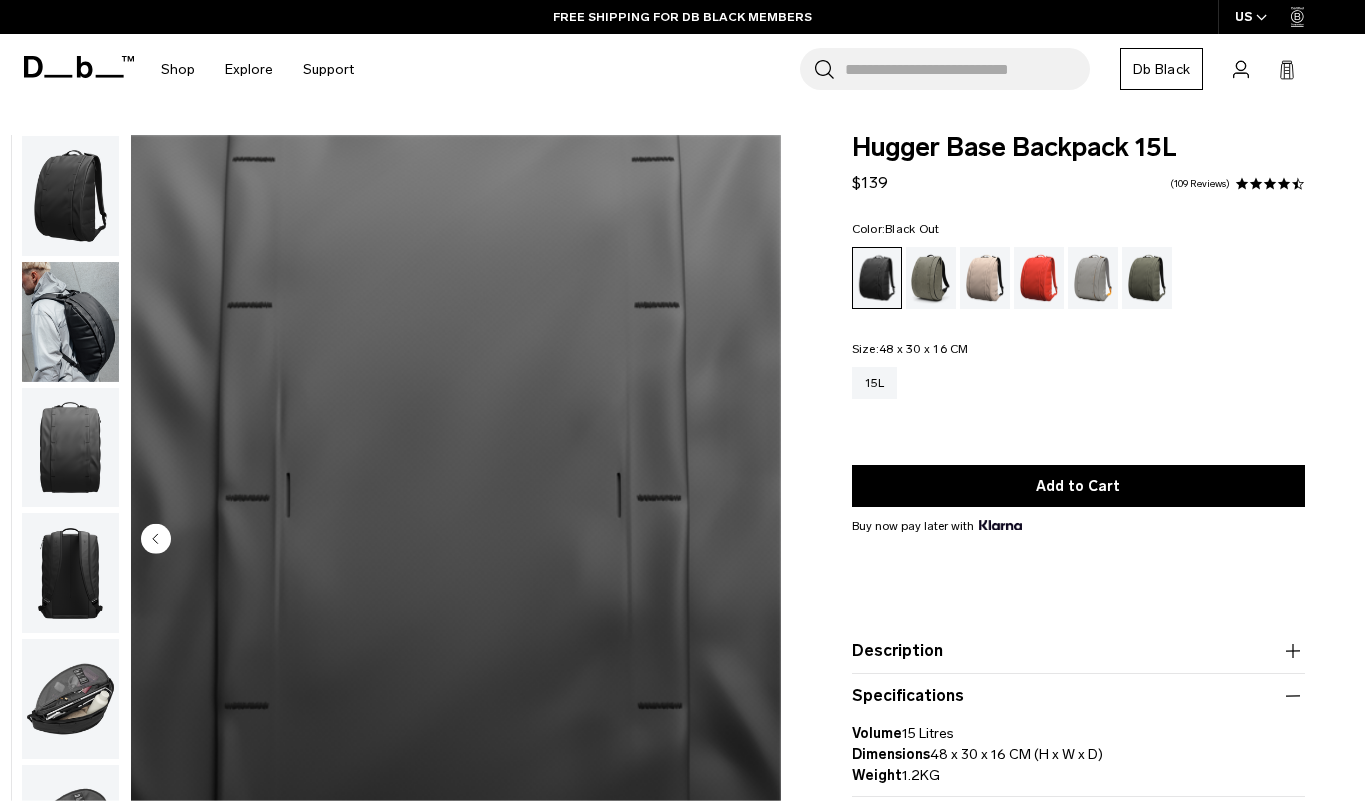 click at bounding box center (70, 322) 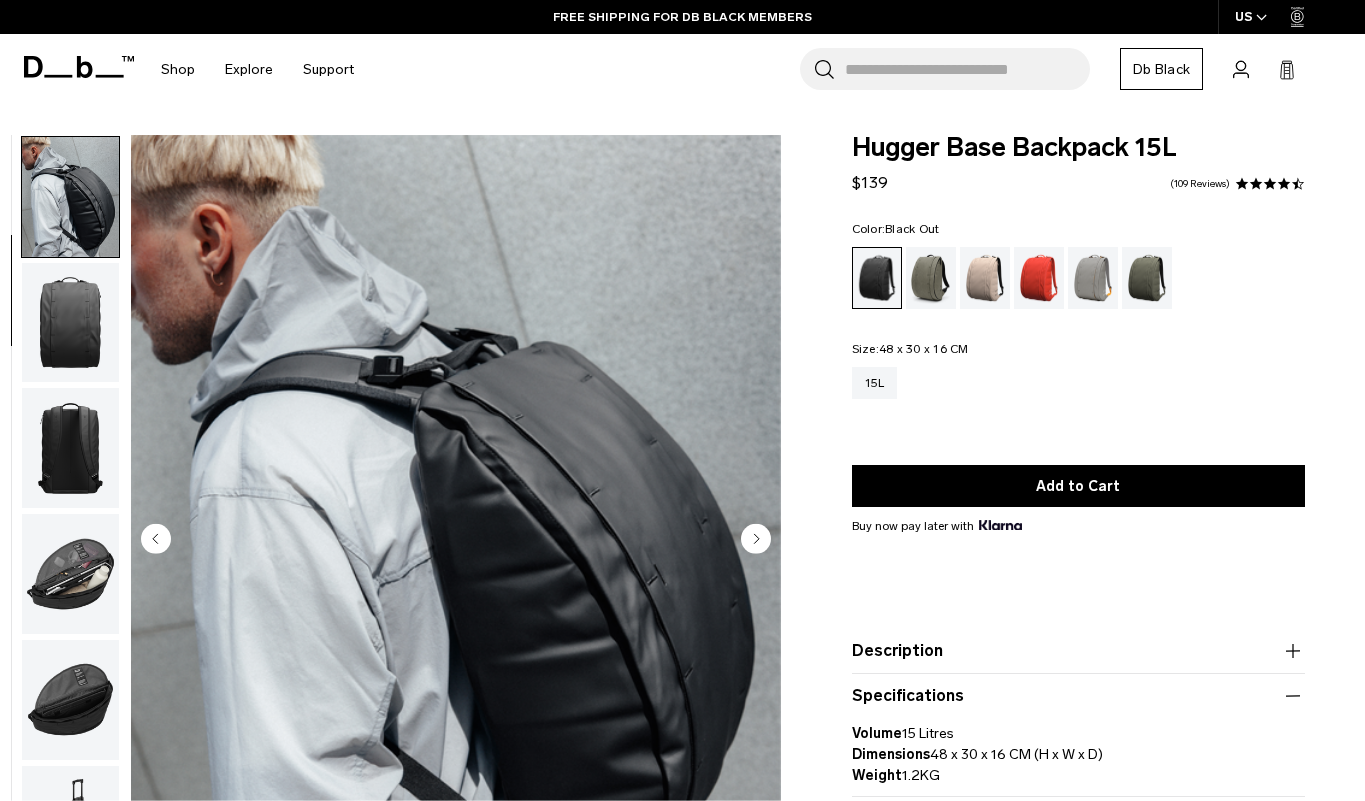 scroll, scrollTop: 127, scrollLeft: 0, axis: vertical 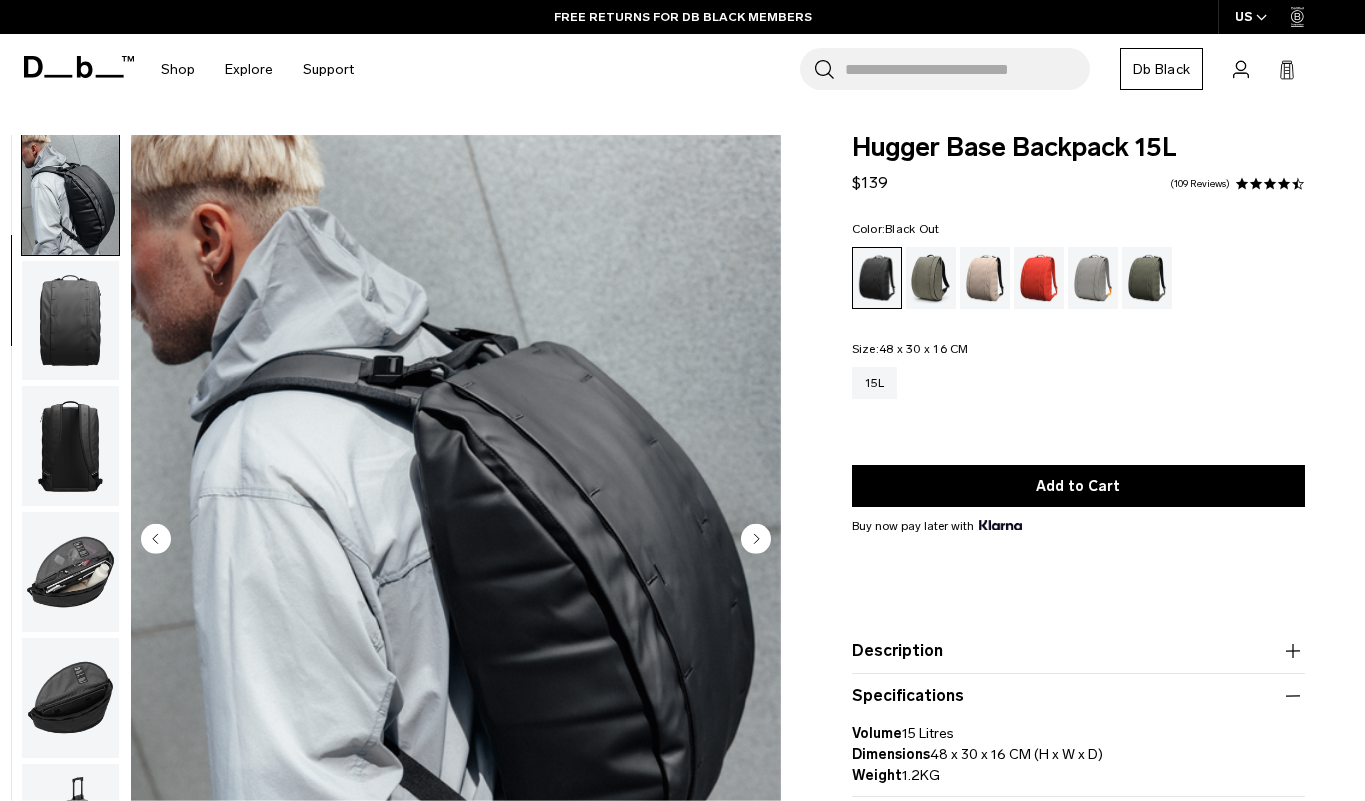 click at bounding box center [70, 195] 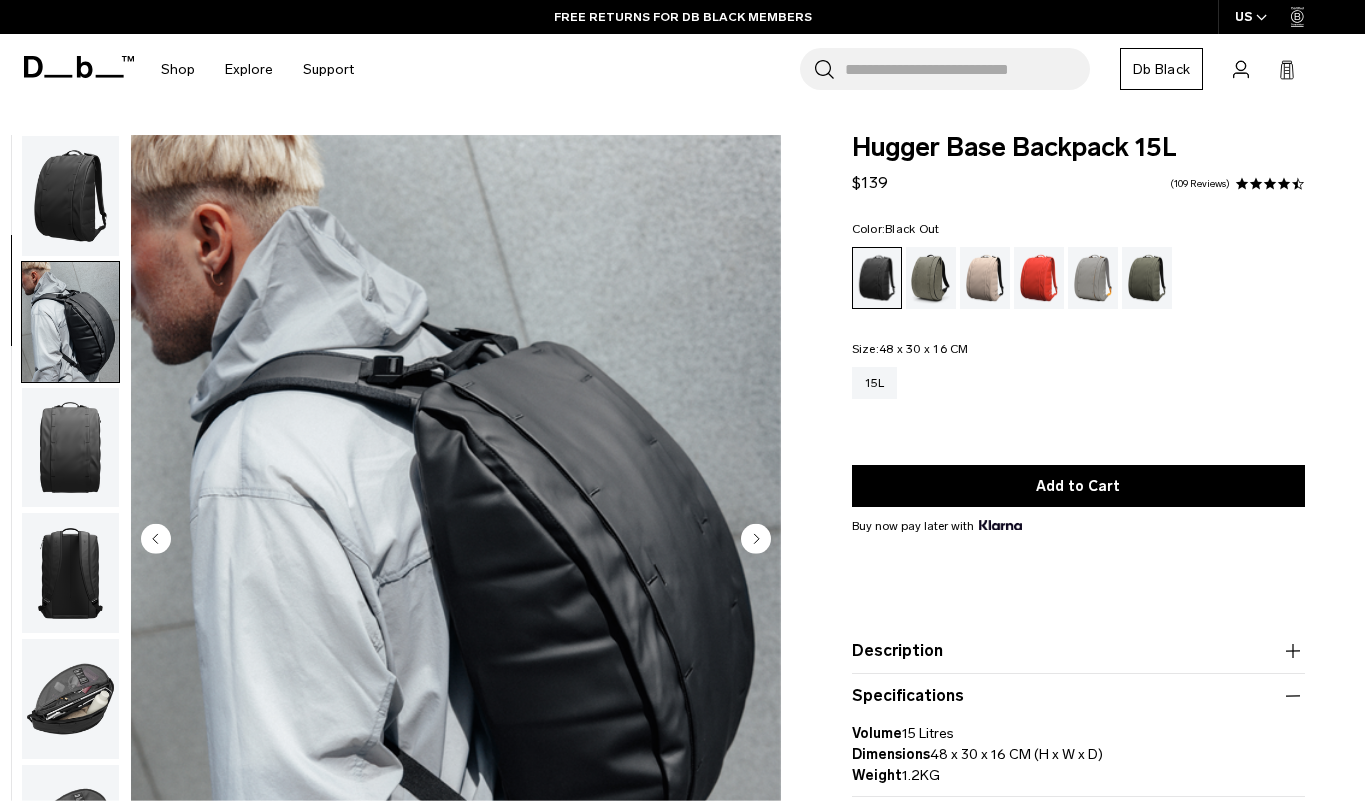scroll, scrollTop: 0, scrollLeft: 0, axis: both 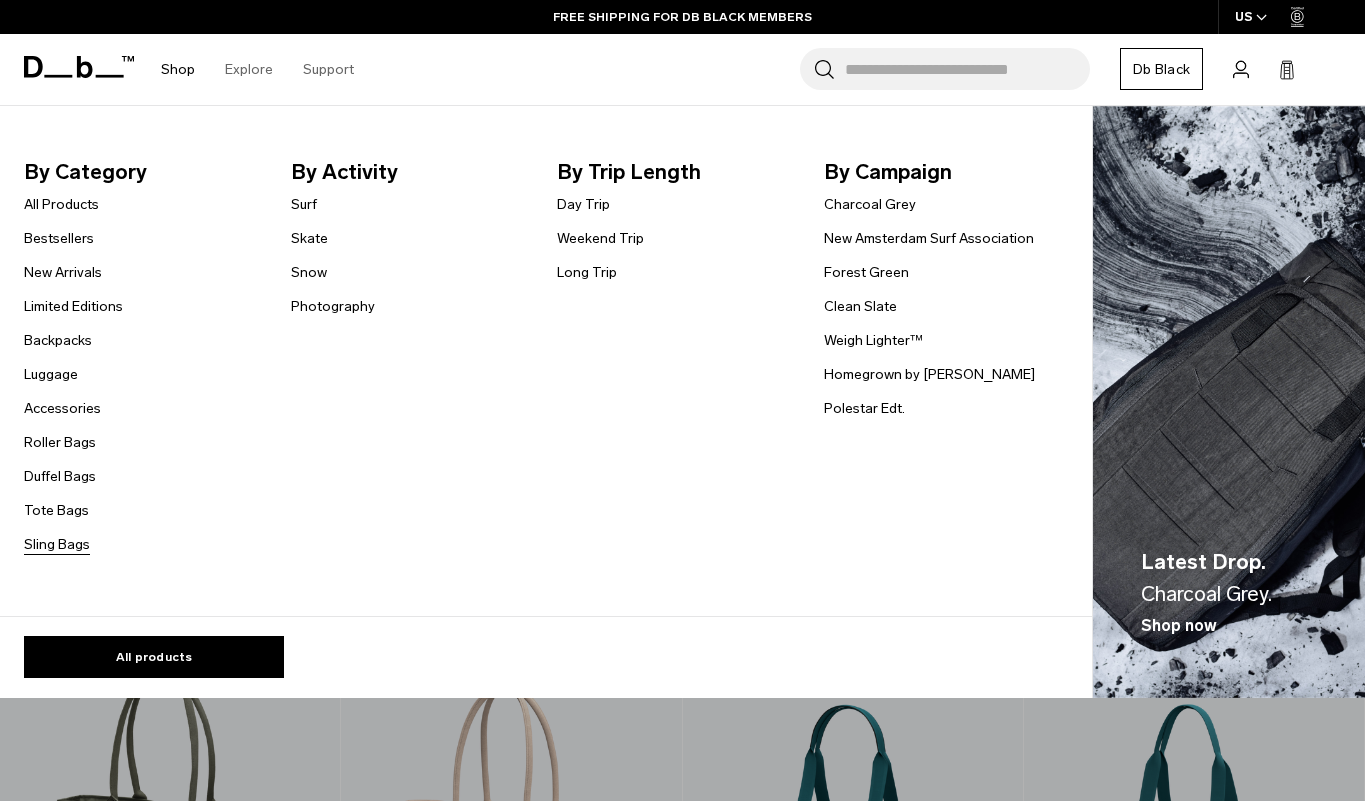 click on "Sling Bags" at bounding box center [57, 544] 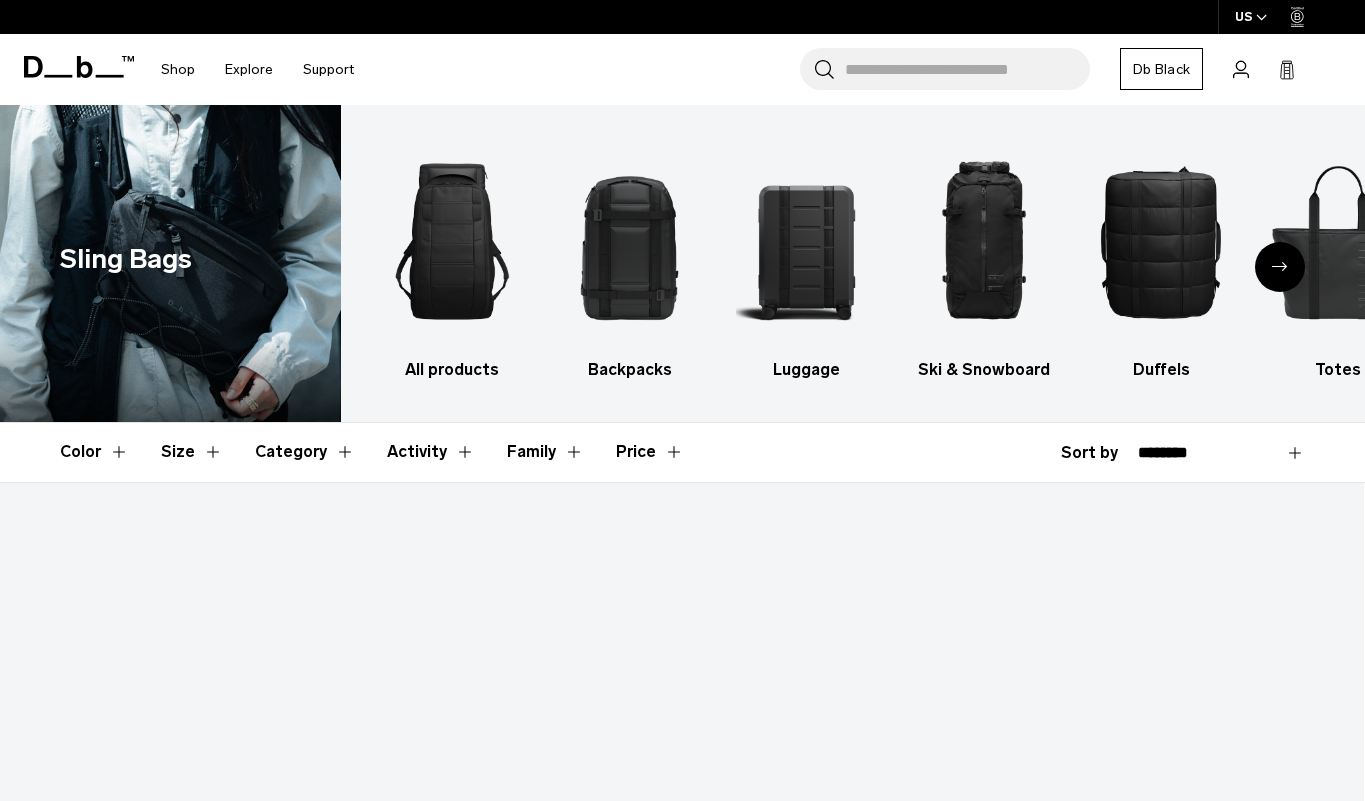 scroll, scrollTop: 343, scrollLeft: 0, axis: vertical 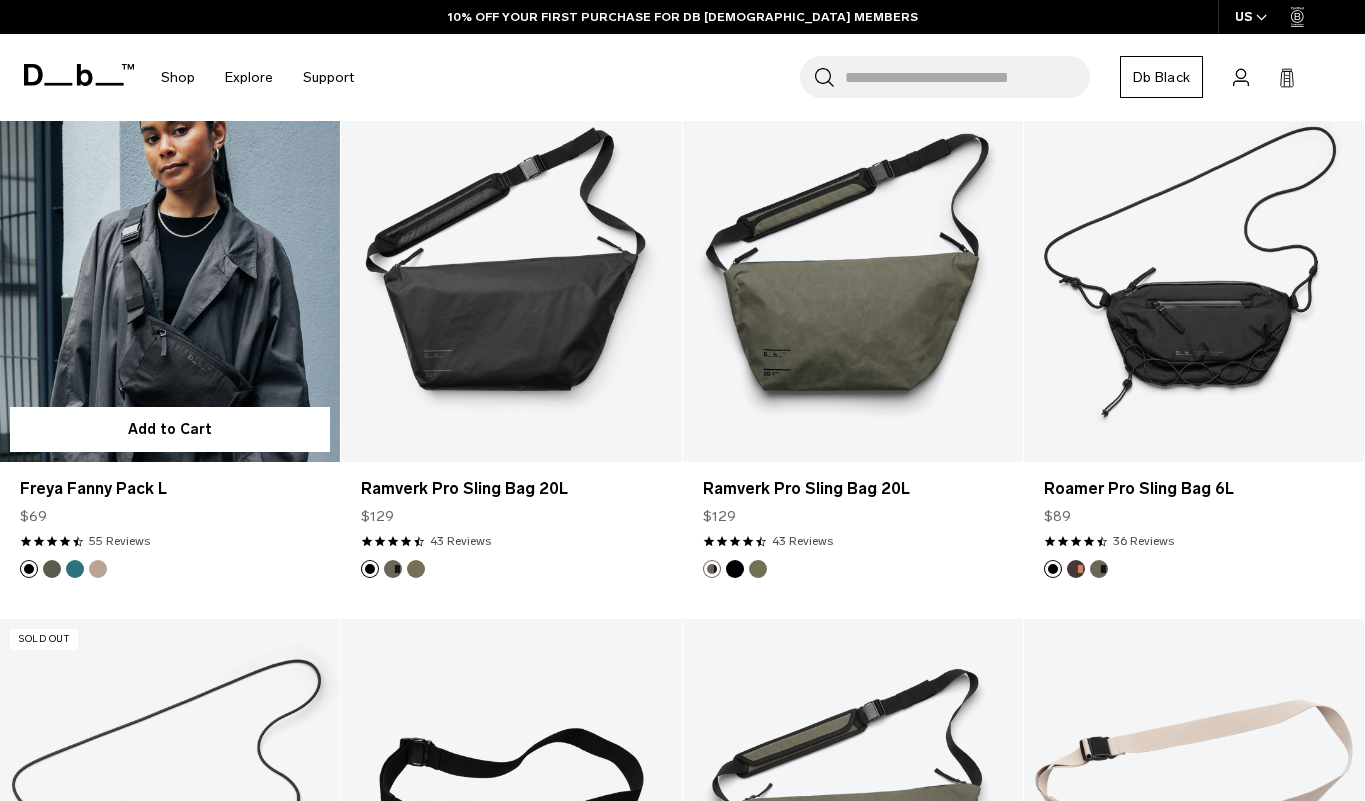 click at bounding box center (170, 273) 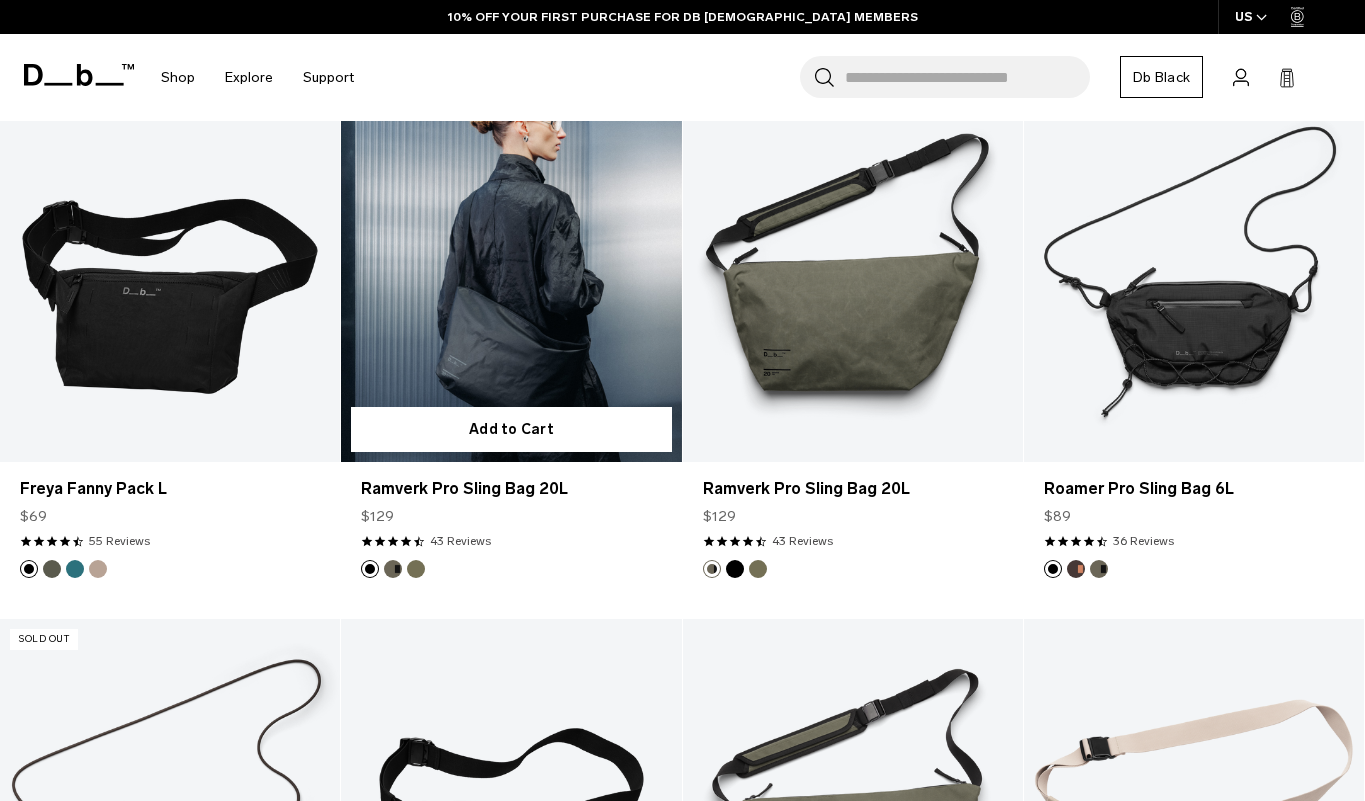 click at bounding box center [511, 273] 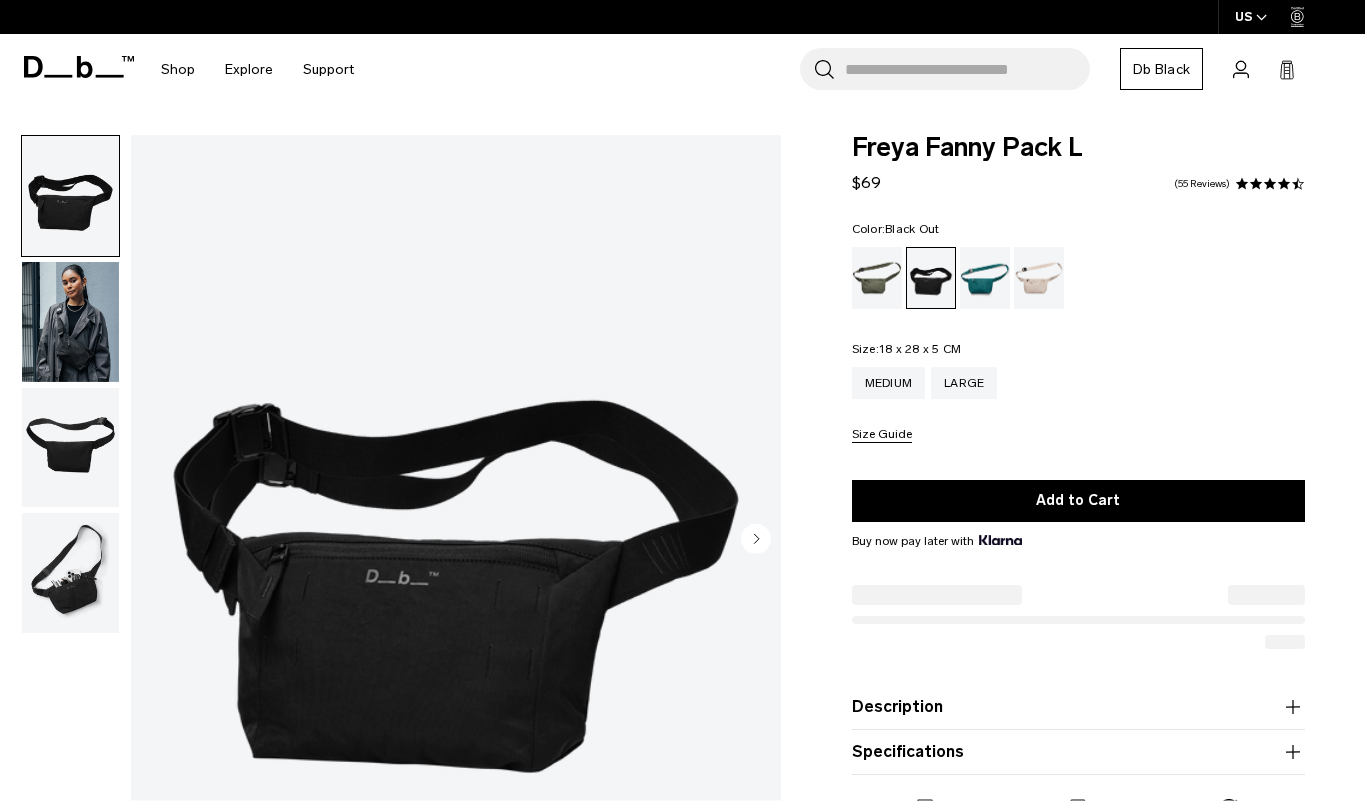 scroll, scrollTop: 0, scrollLeft: 0, axis: both 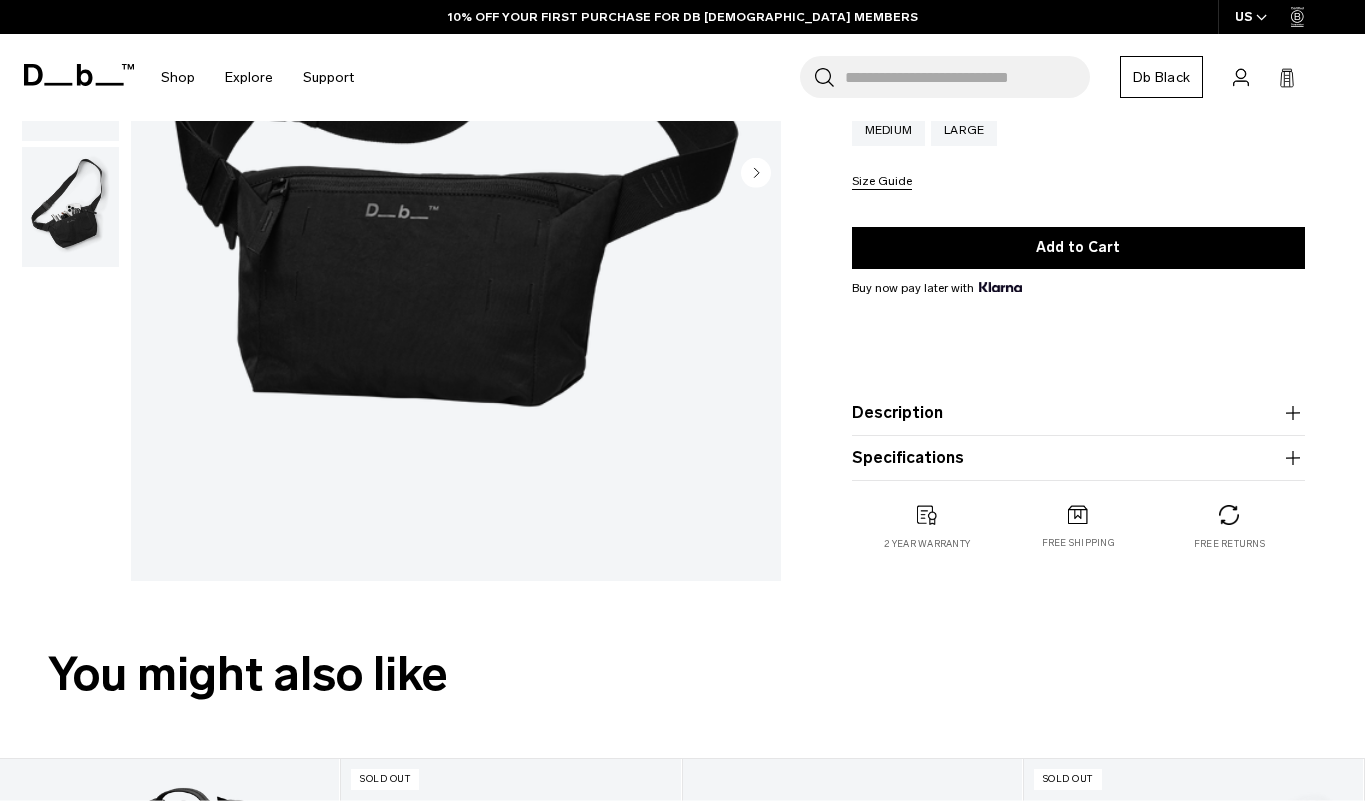 click at bounding box center [70, 207] 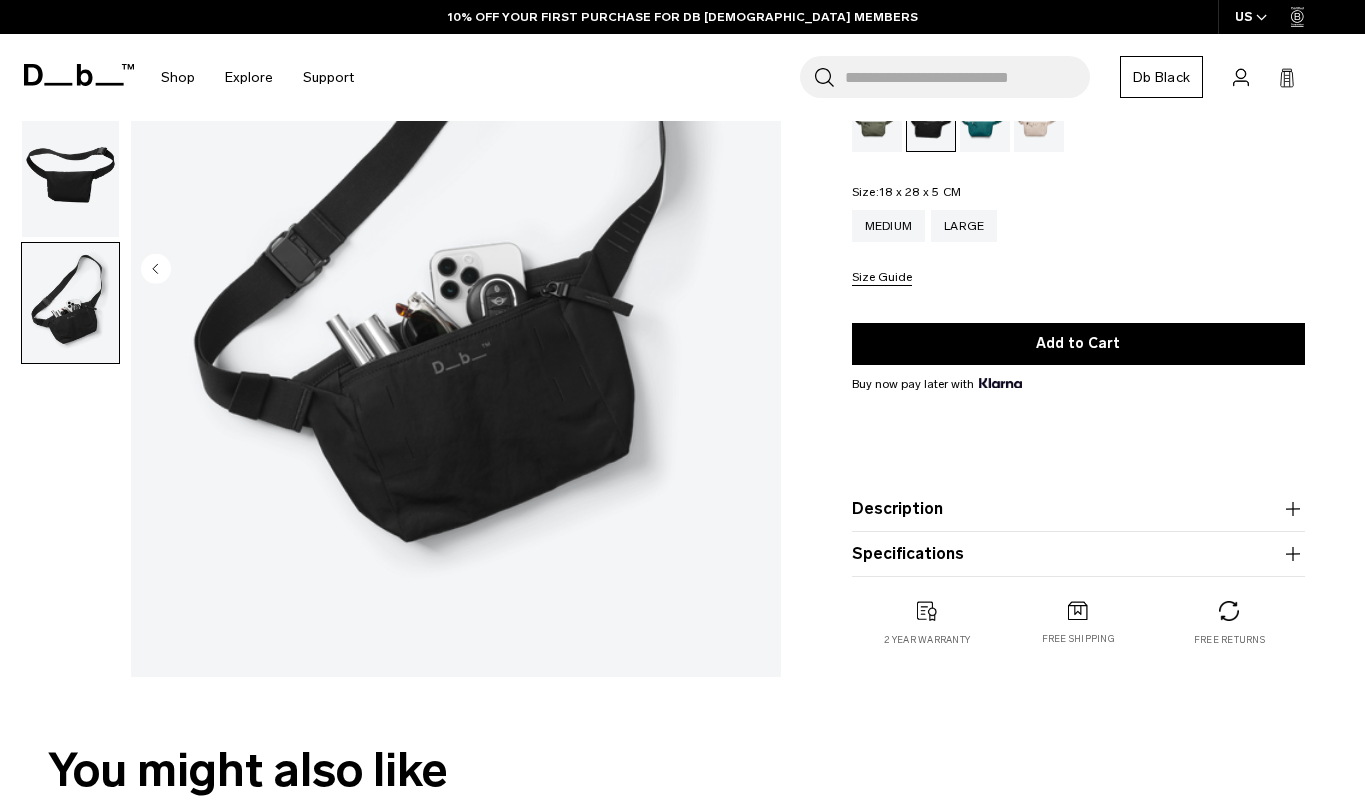 scroll, scrollTop: 269, scrollLeft: 0, axis: vertical 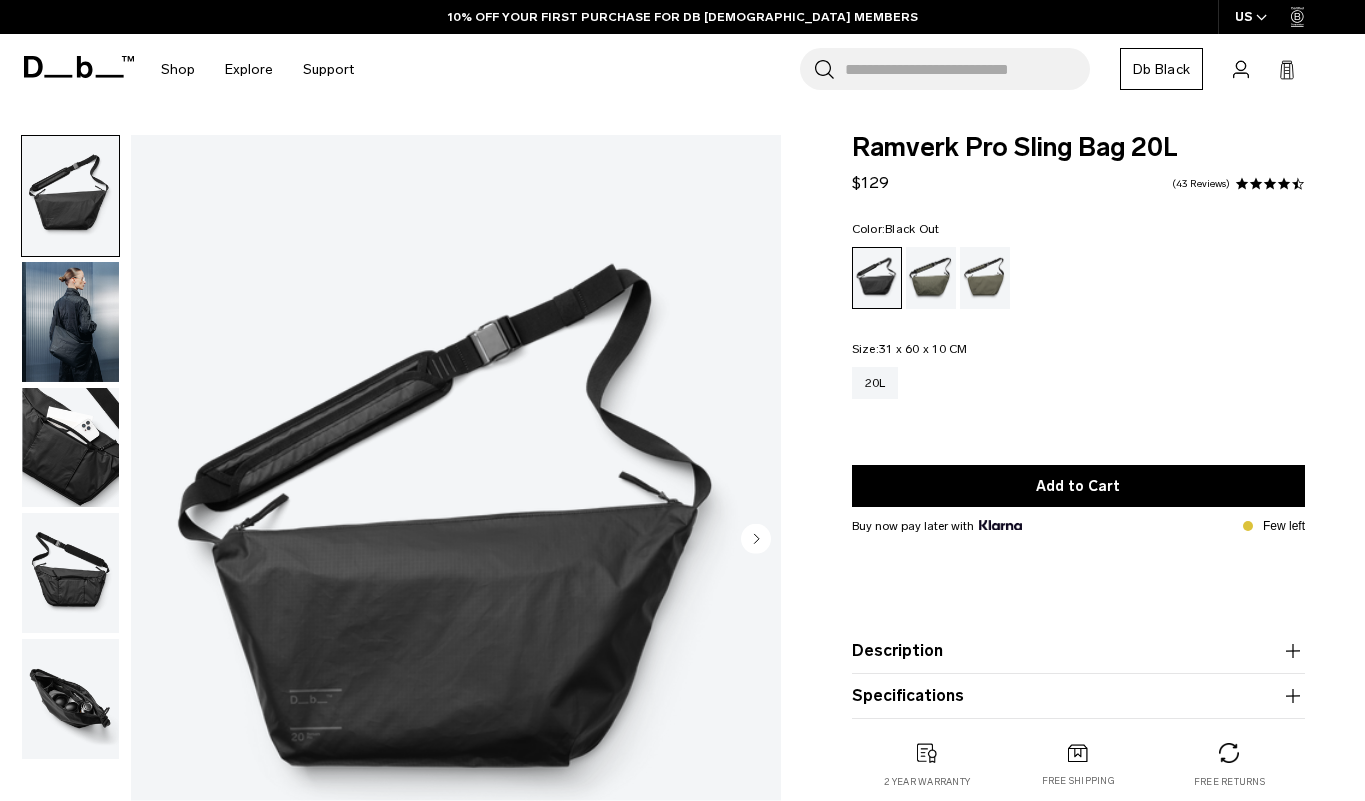 click at bounding box center (70, 448) 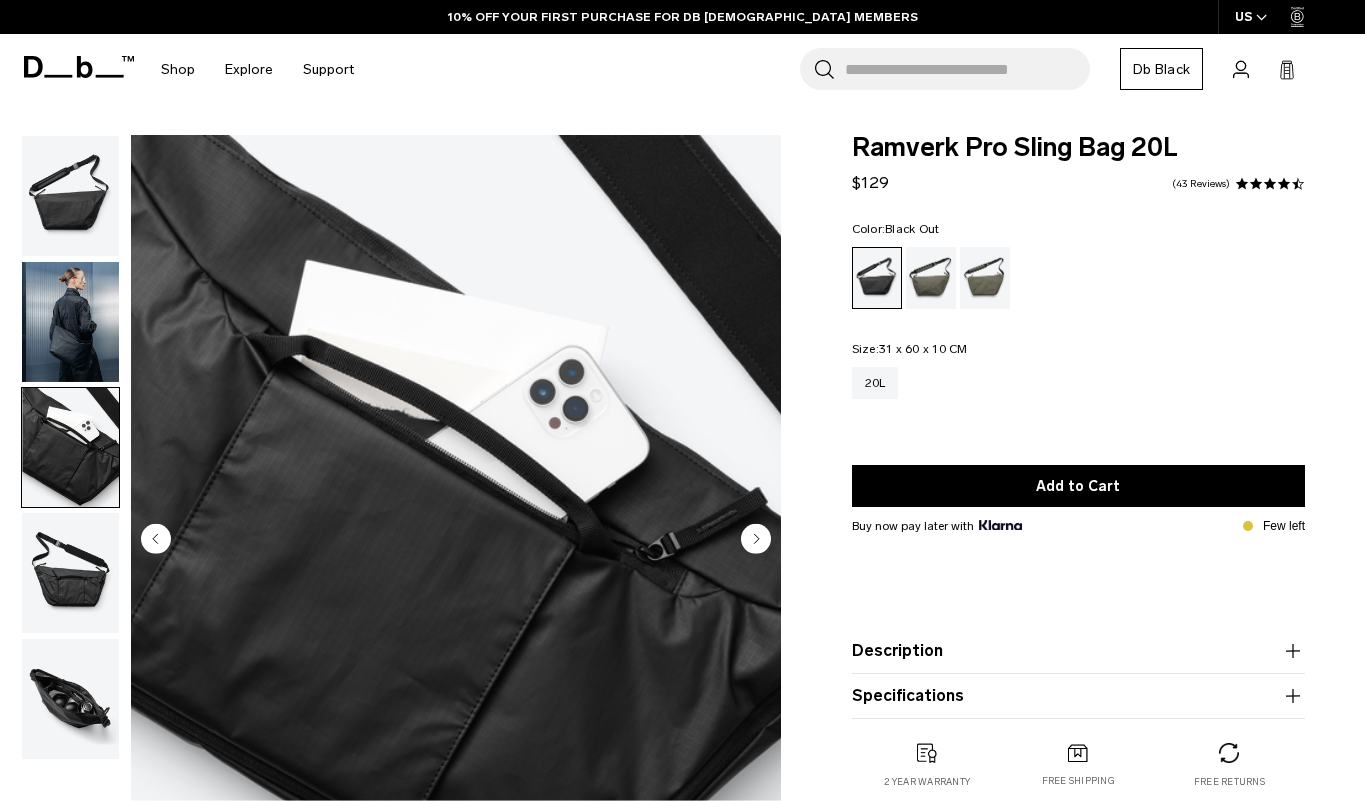 click at bounding box center [70, 573] 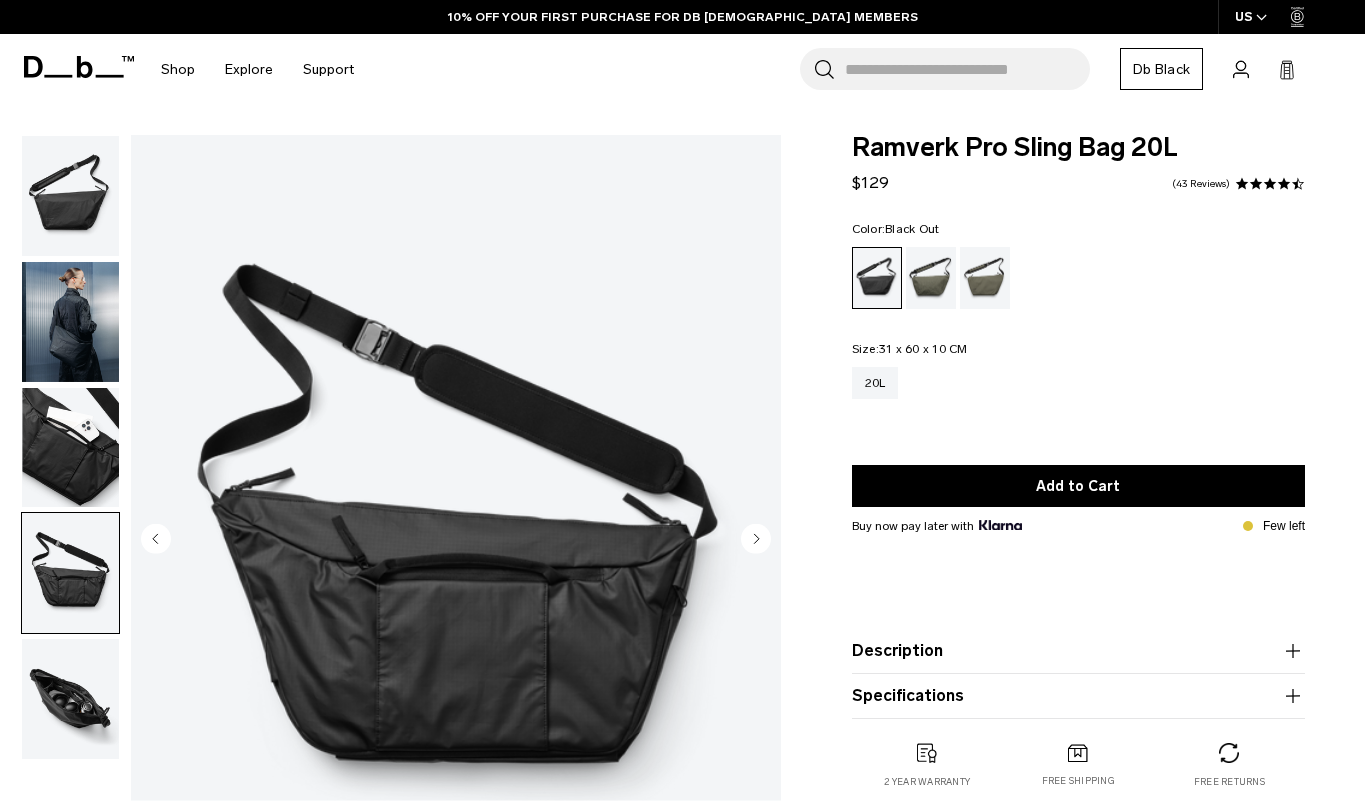 click at bounding box center (70, 699) 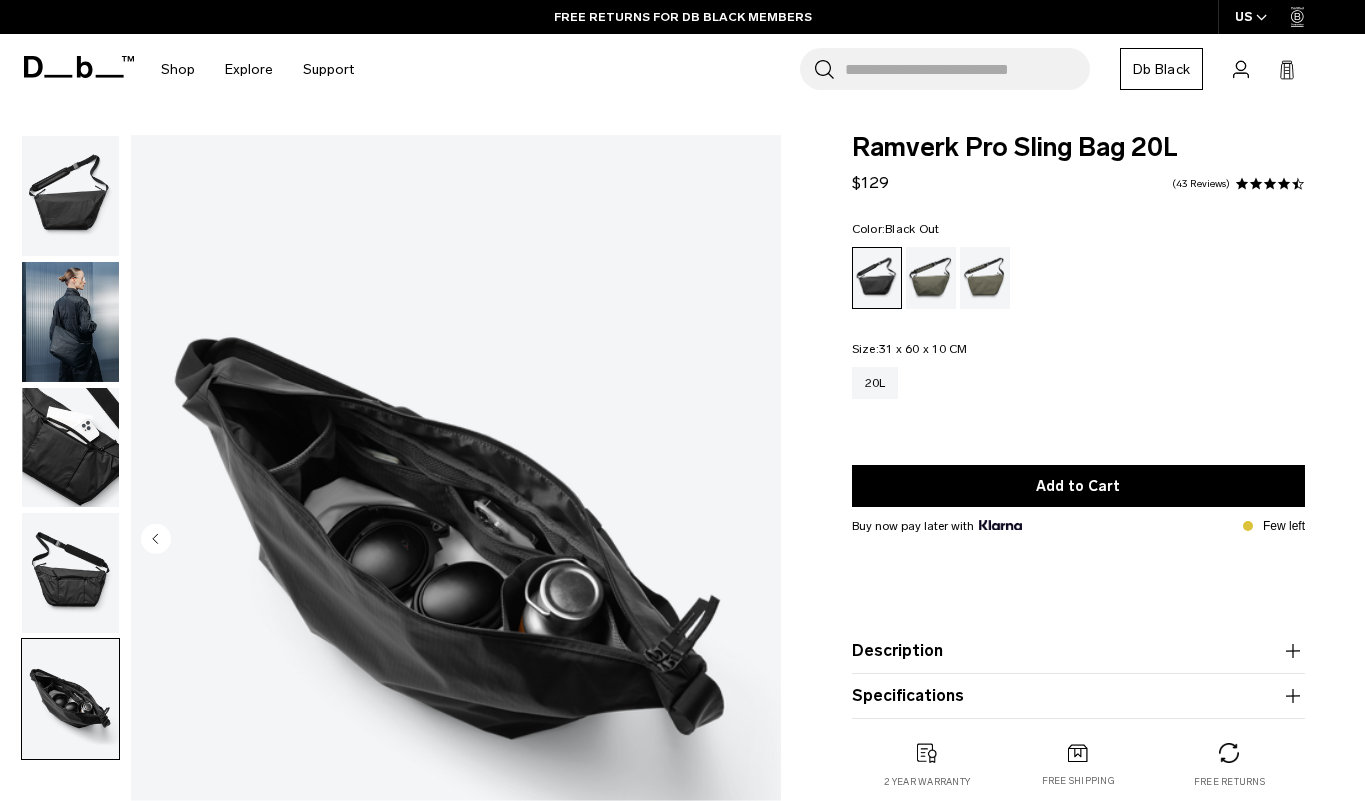 scroll, scrollTop: 0, scrollLeft: 0, axis: both 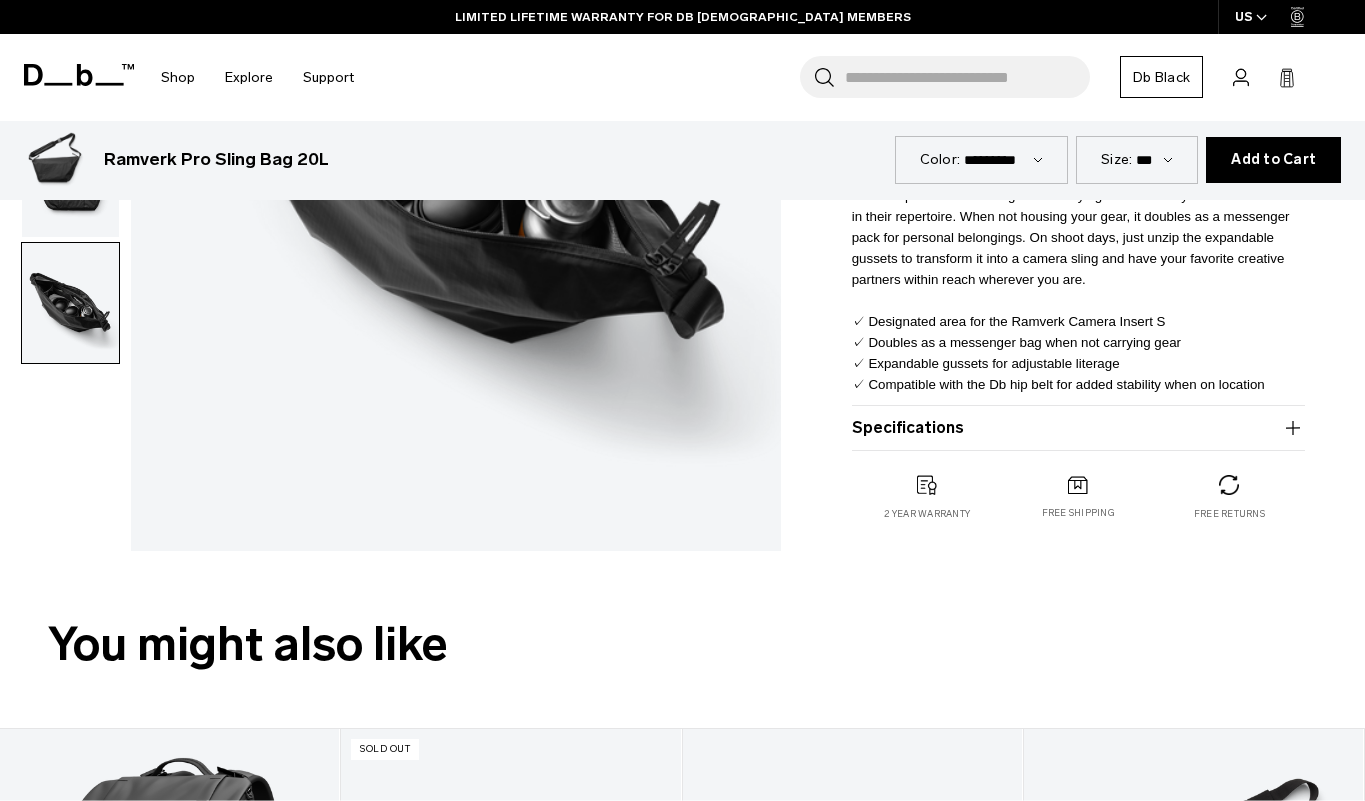click on "Specifications" at bounding box center (1078, 428) 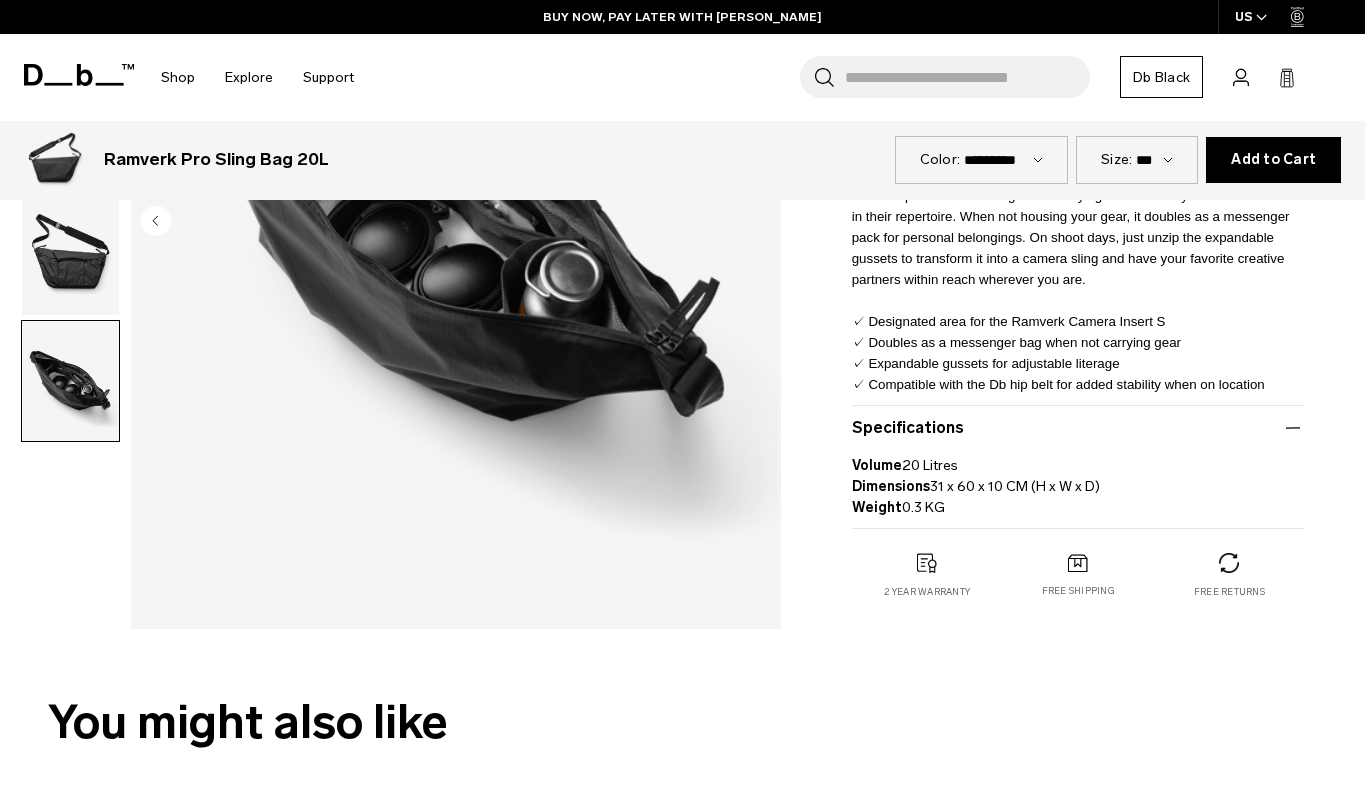 drag, startPoint x: 1102, startPoint y: 483, endPoint x: 933, endPoint y: 487, distance: 169.04733 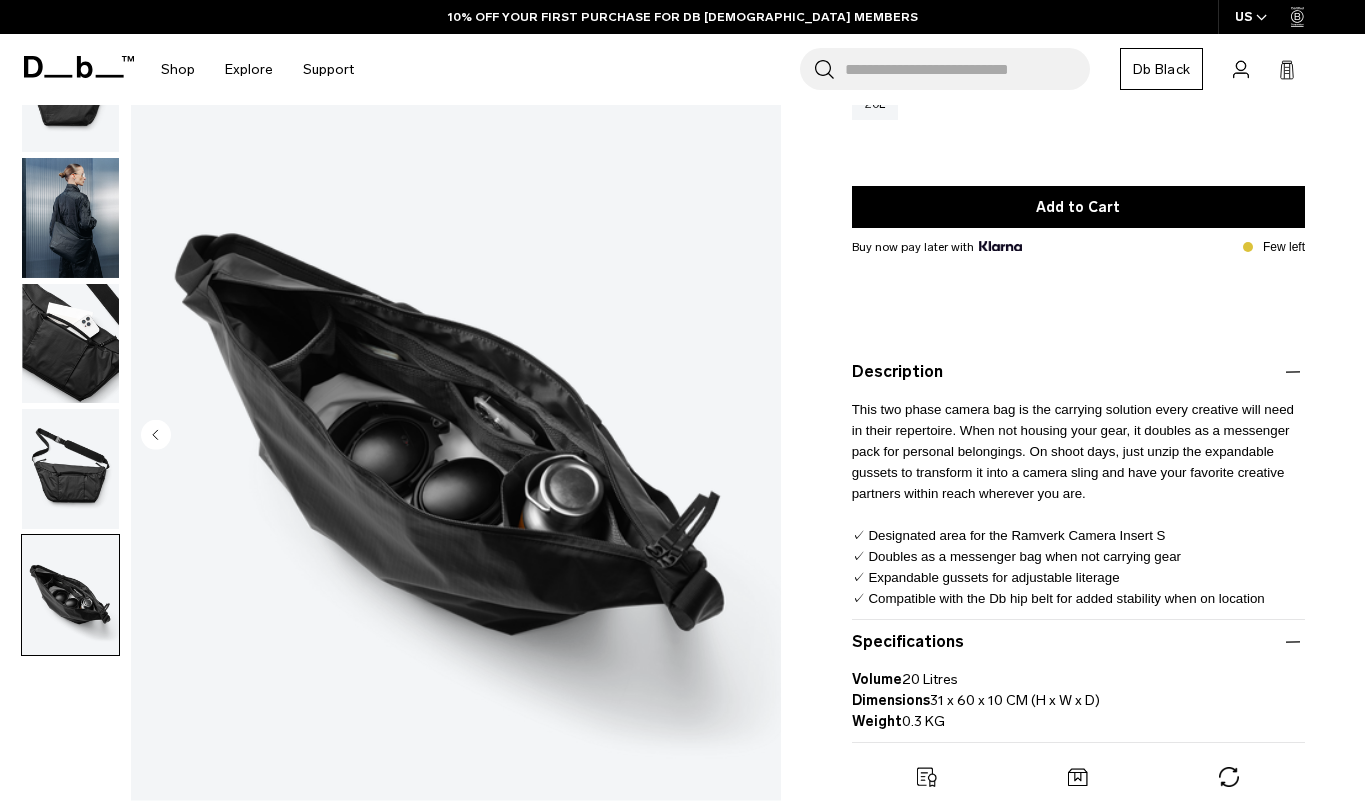scroll, scrollTop: 277, scrollLeft: 0, axis: vertical 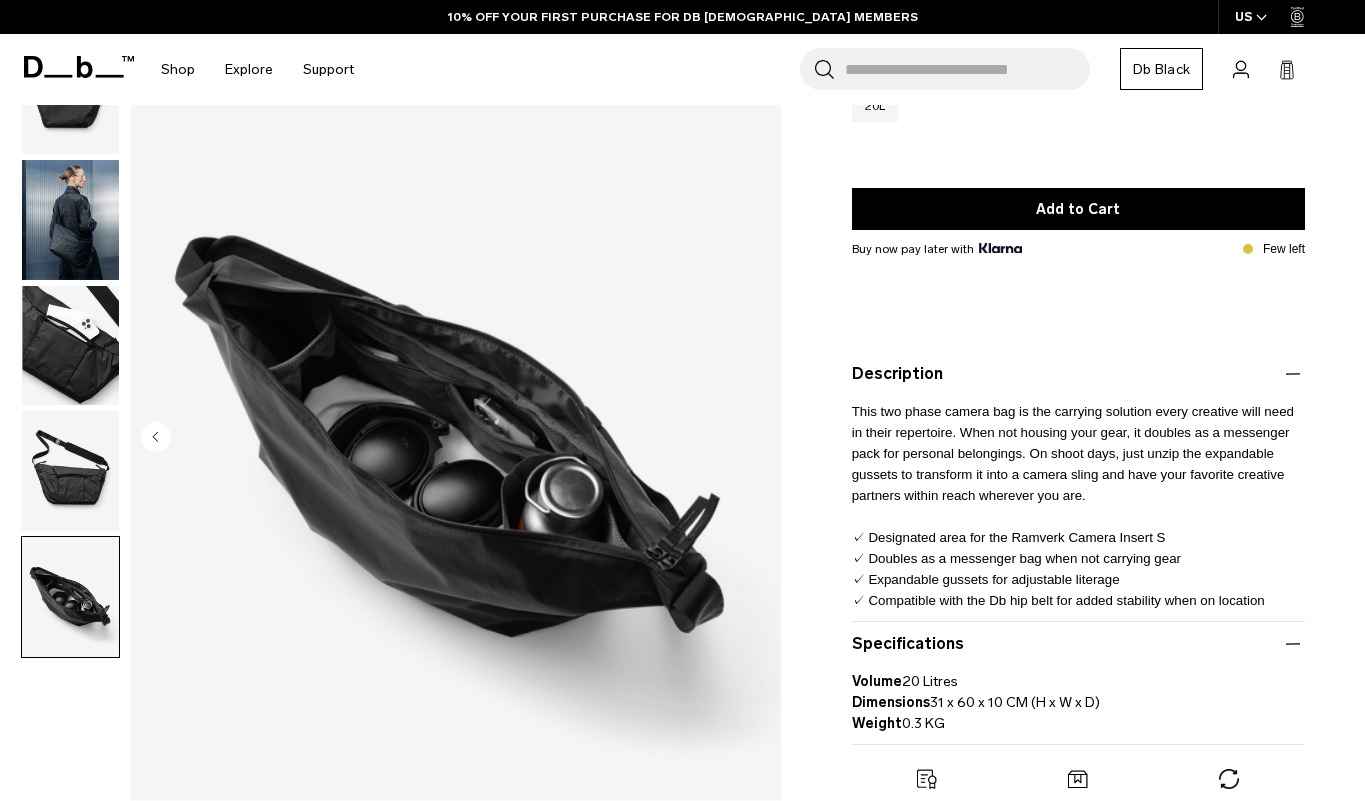 click at bounding box center (70, 220) 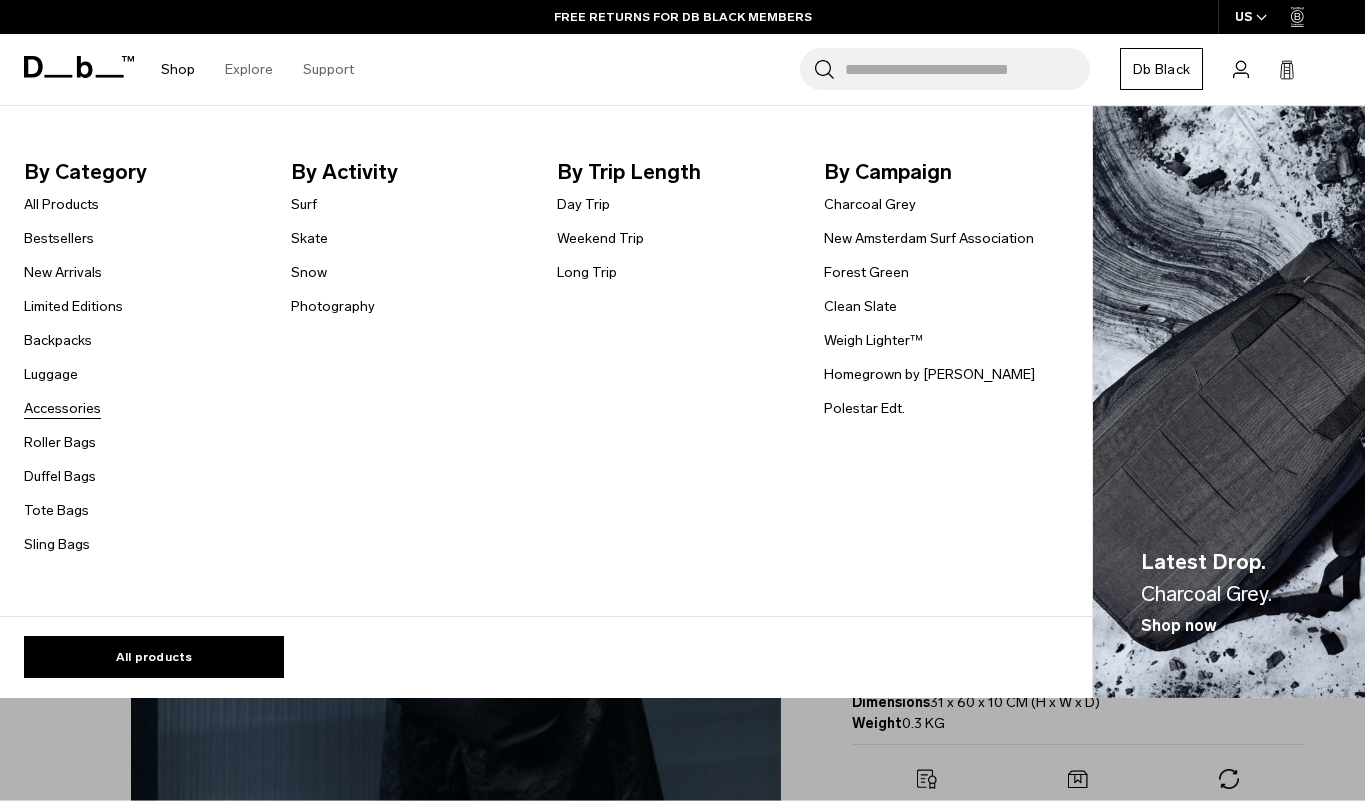 click on "Accessories" at bounding box center [62, 408] 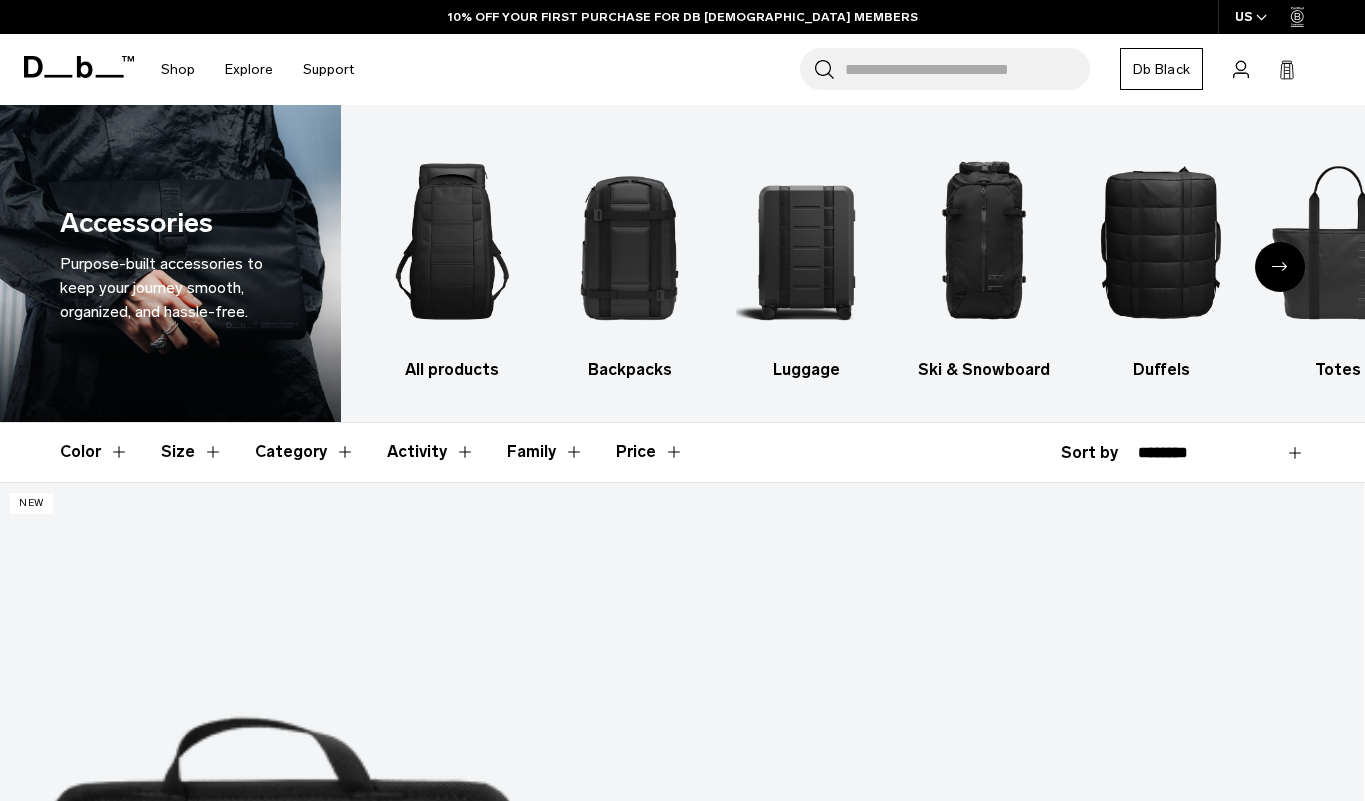 scroll, scrollTop: 573, scrollLeft: 0, axis: vertical 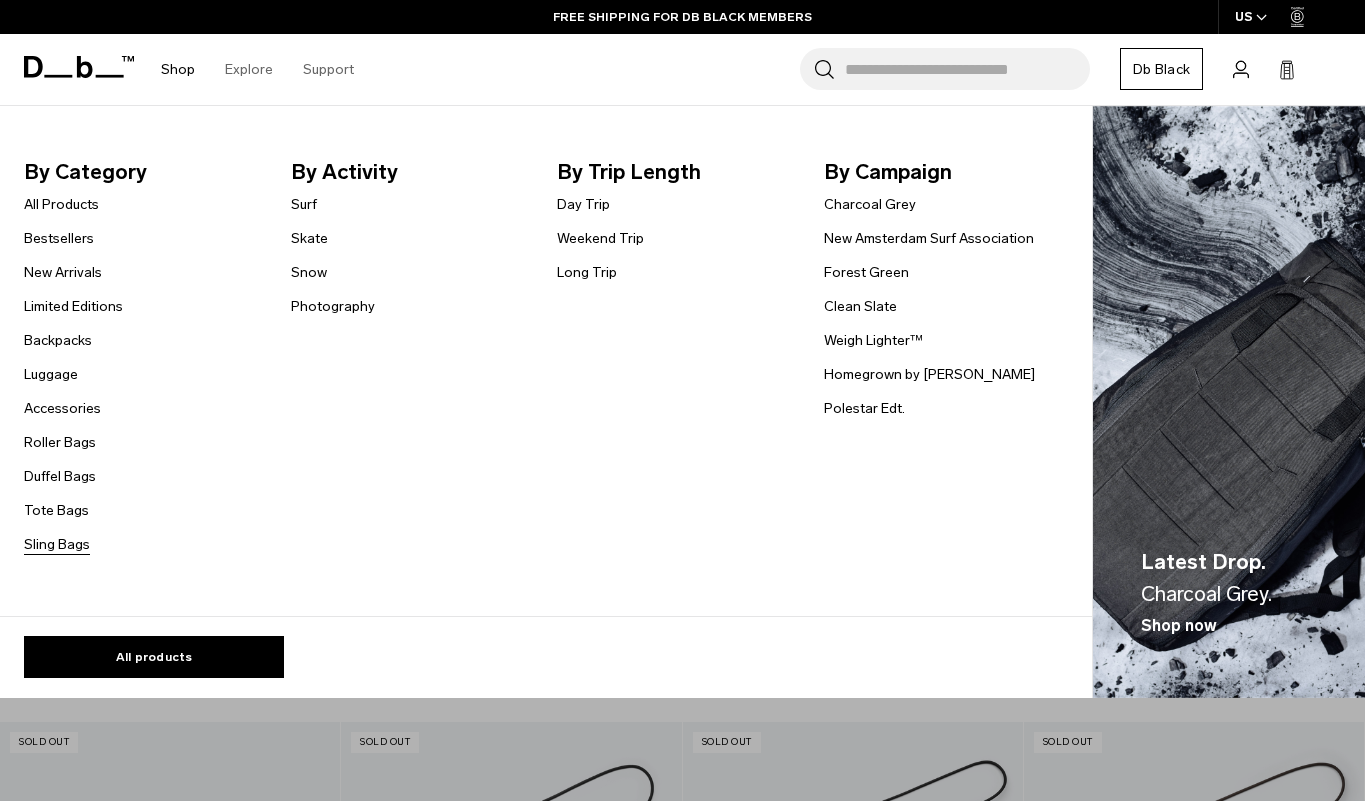 click on "Sling Bags" at bounding box center [57, 544] 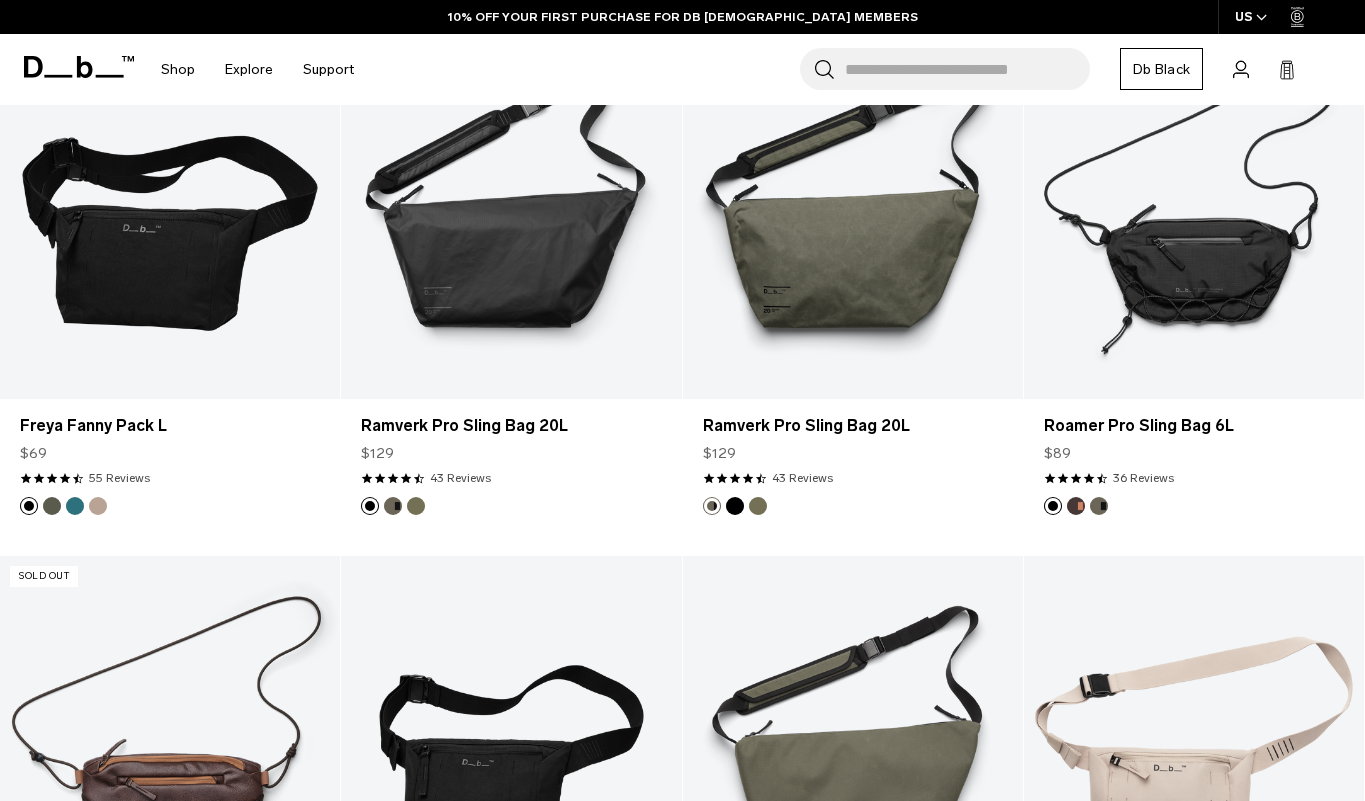 scroll, scrollTop: 464, scrollLeft: 0, axis: vertical 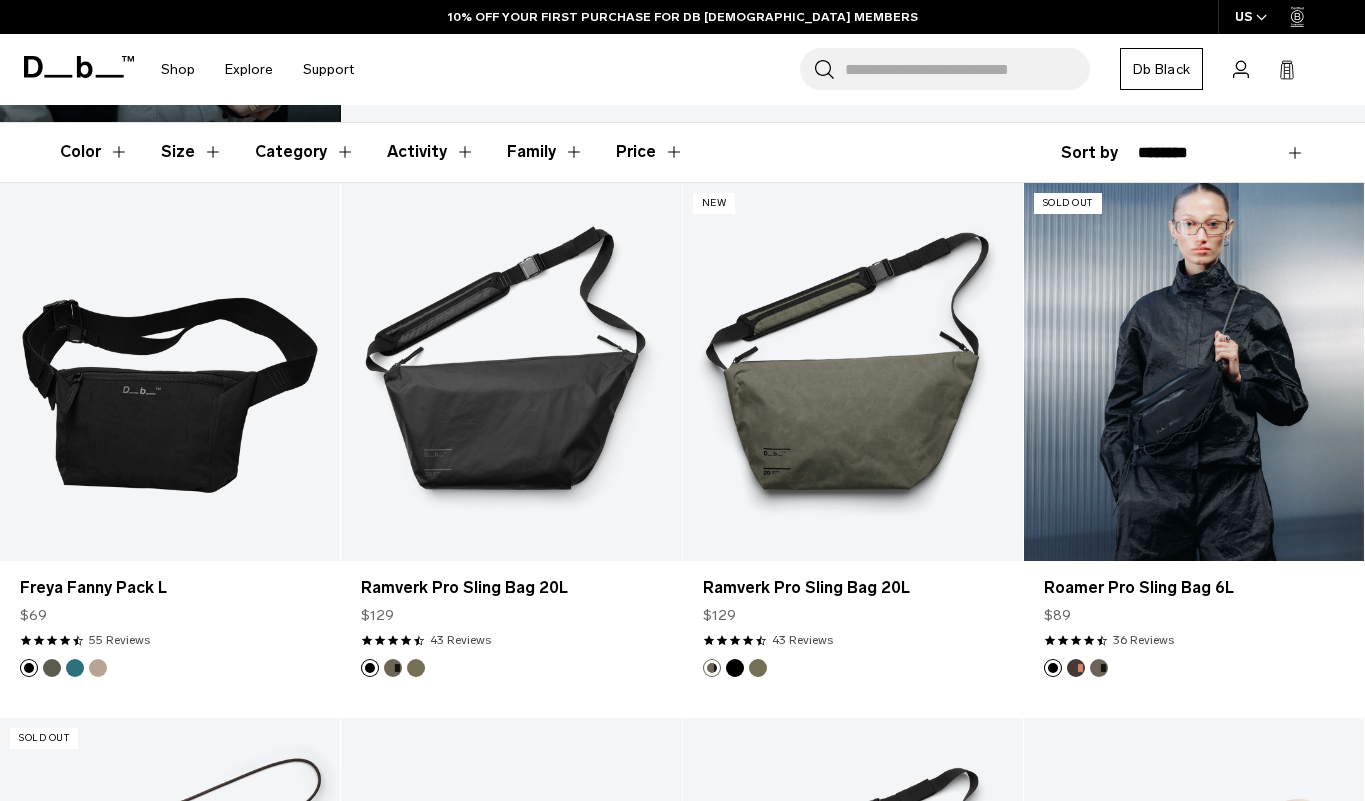 click at bounding box center (1194, 372) 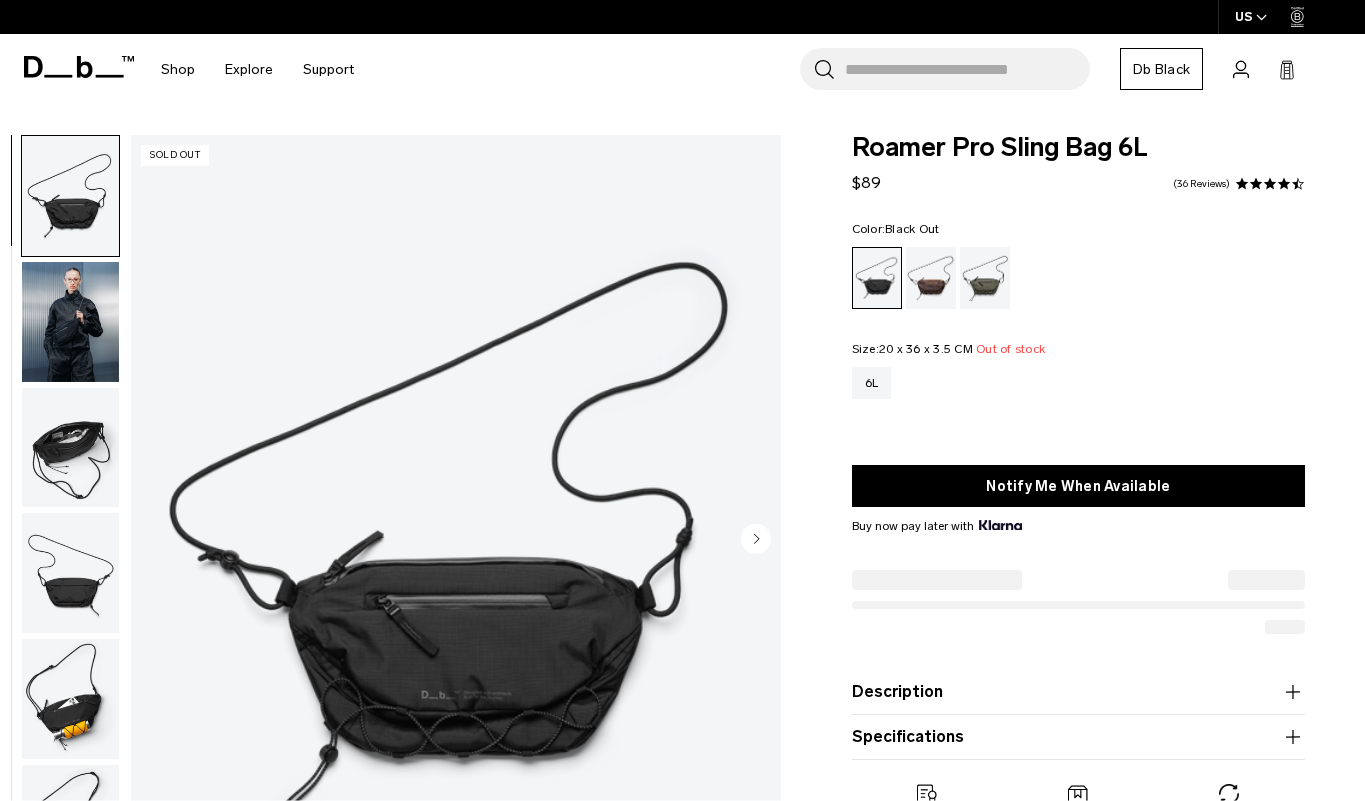 scroll, scrollTop: 0, scrollLeft: 0, axis: both 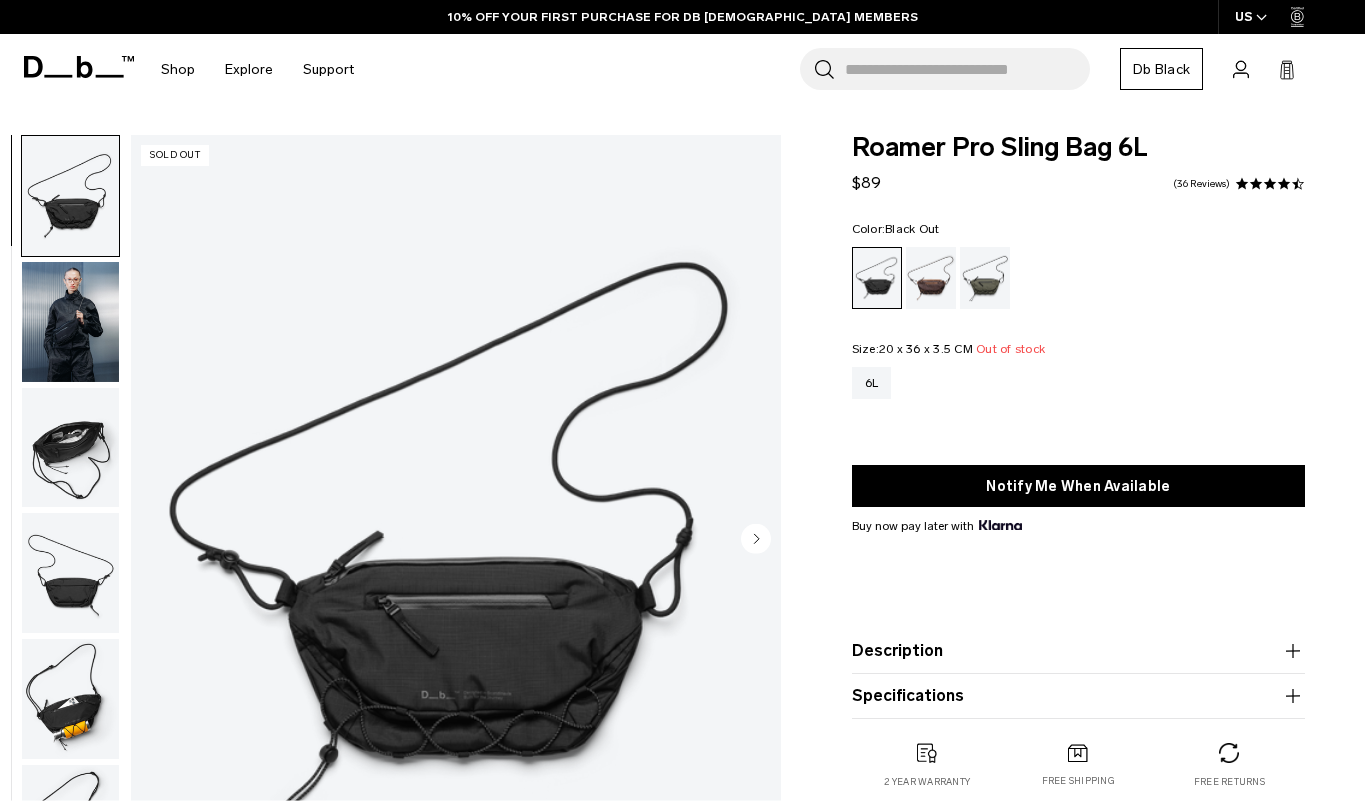 click at bounding box center [70, 448] 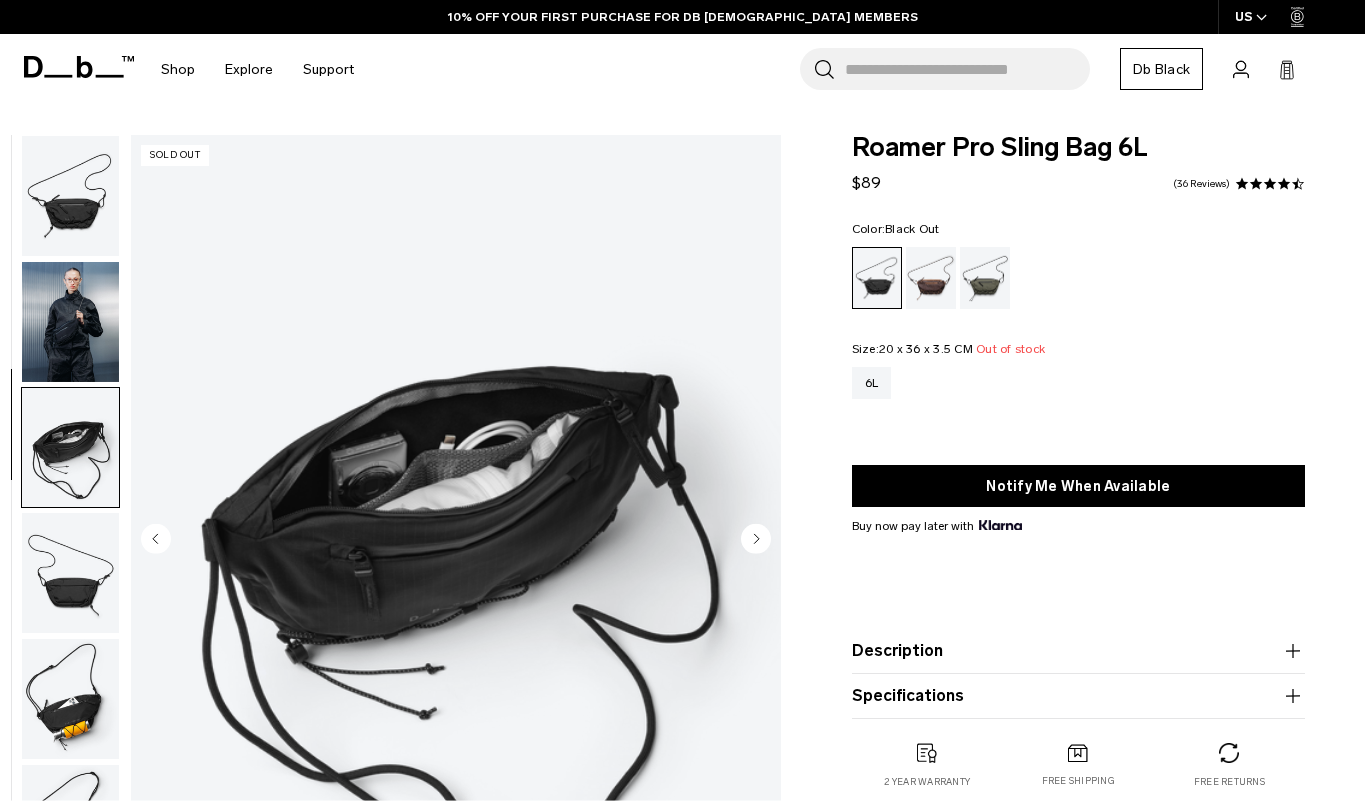 scroll, scrollTop: 75, scrollLeft: 0, axis: vertical 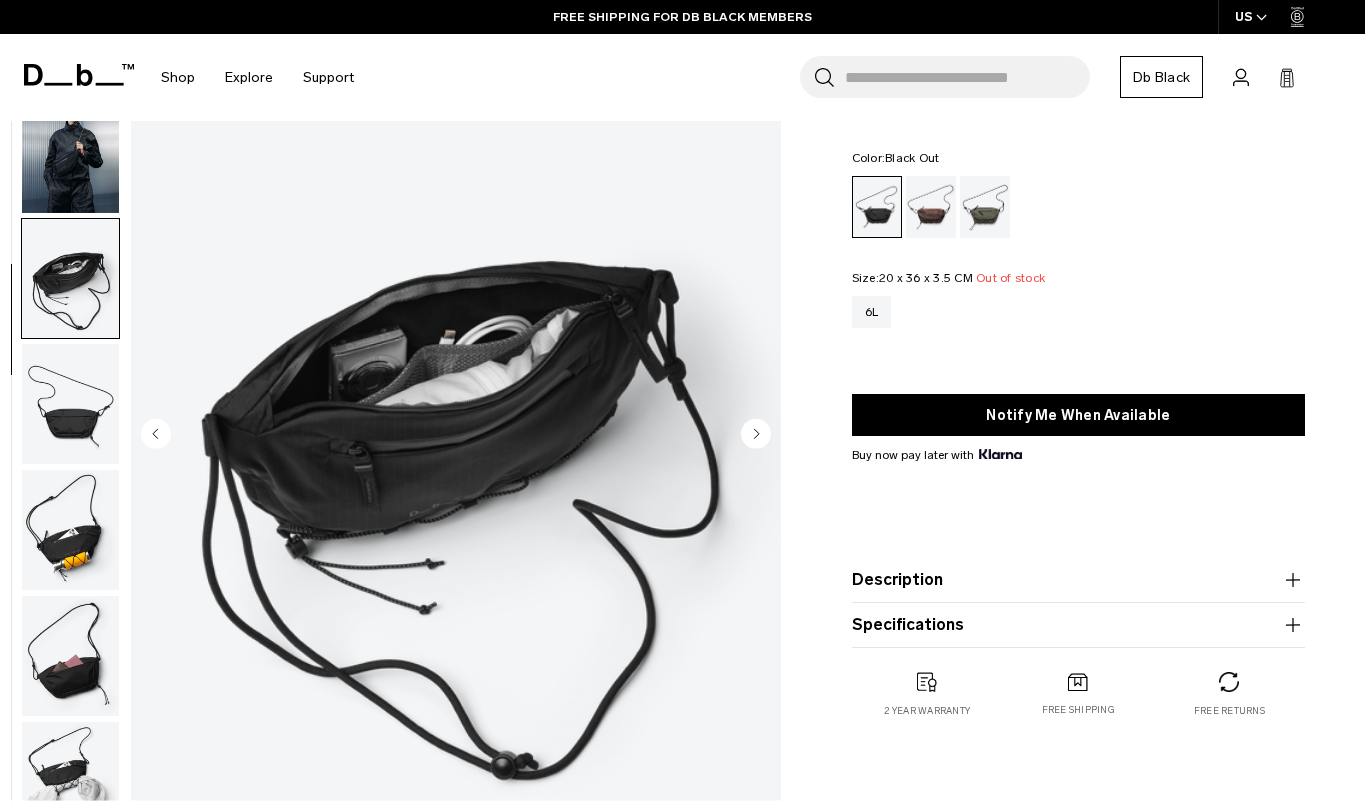 click at bounding box center (70, 530) 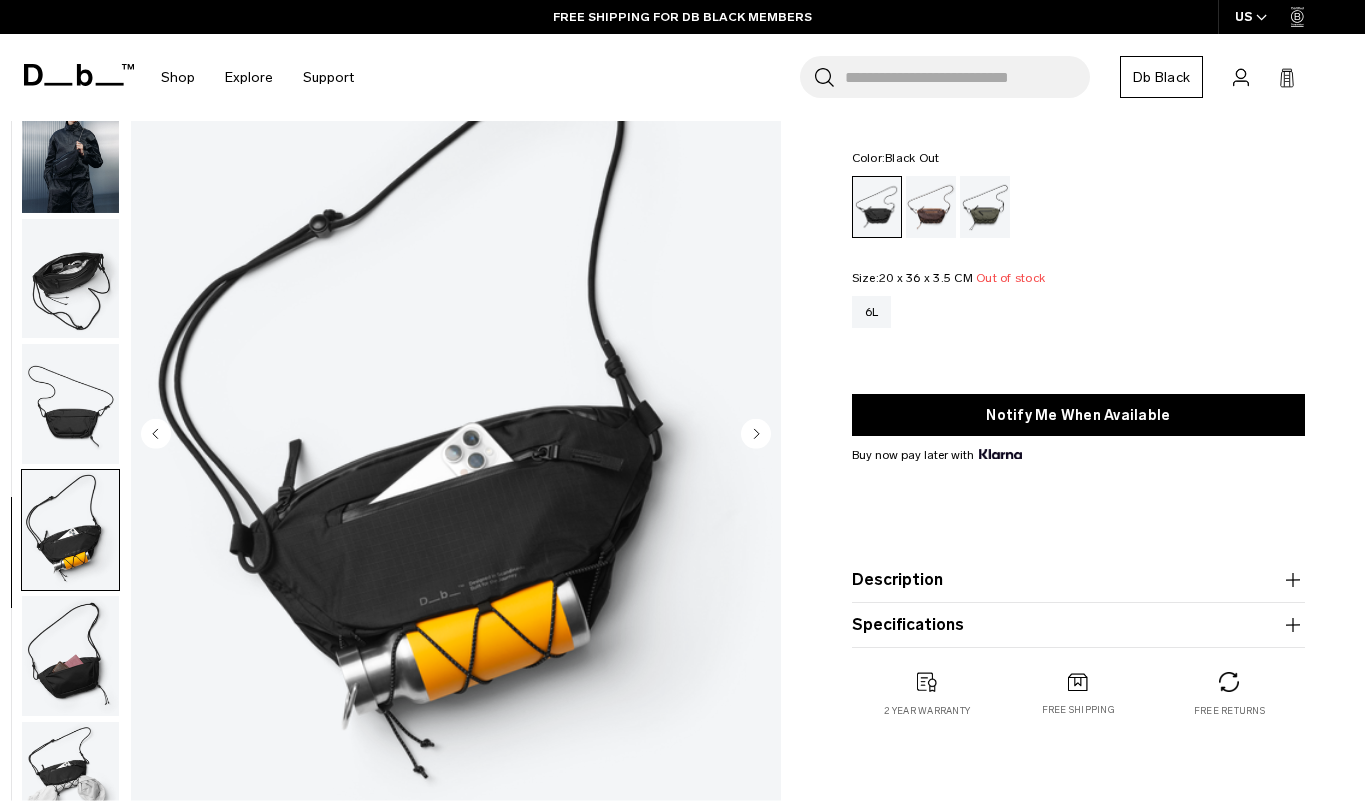 scroll, scrollTop: 244, scrollLeft: 0, axis: vertical 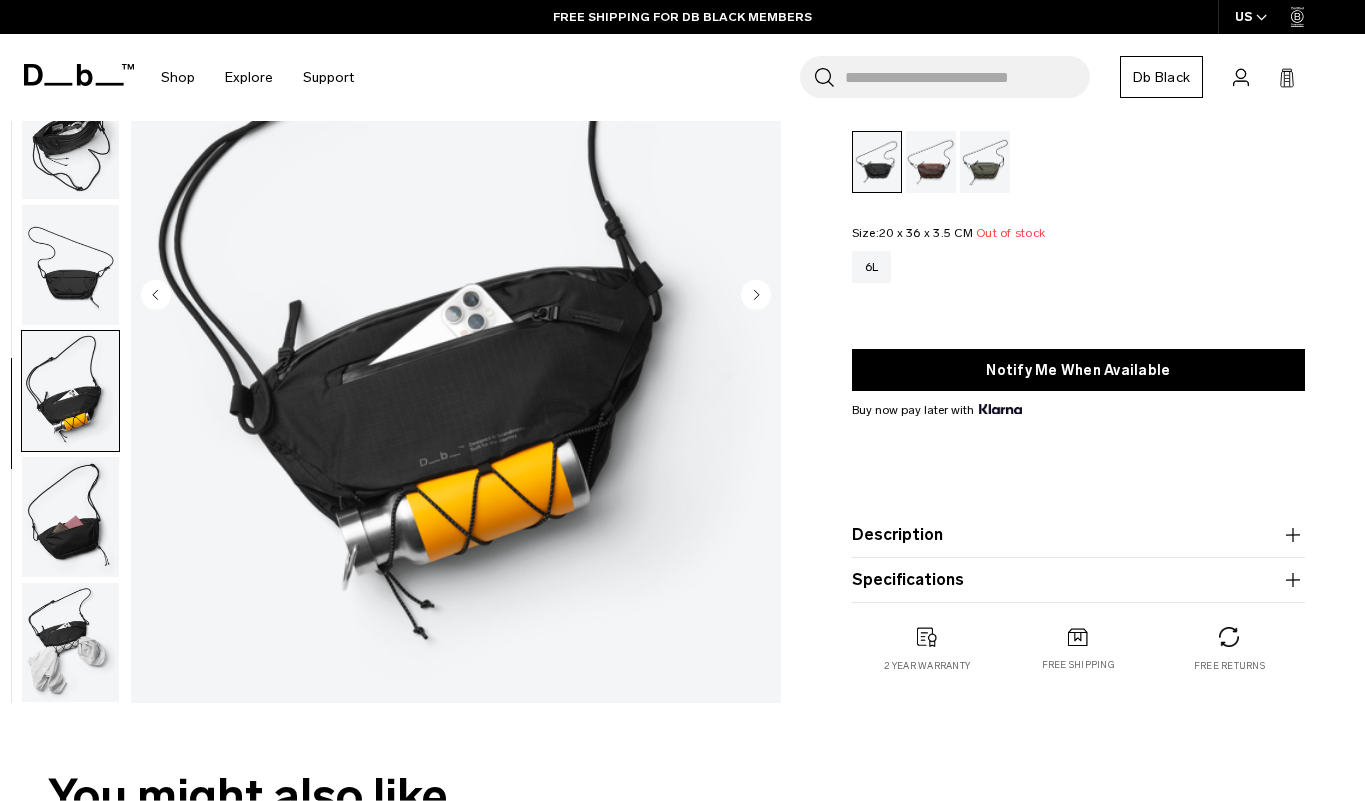 click at bounding box center (70, 517) 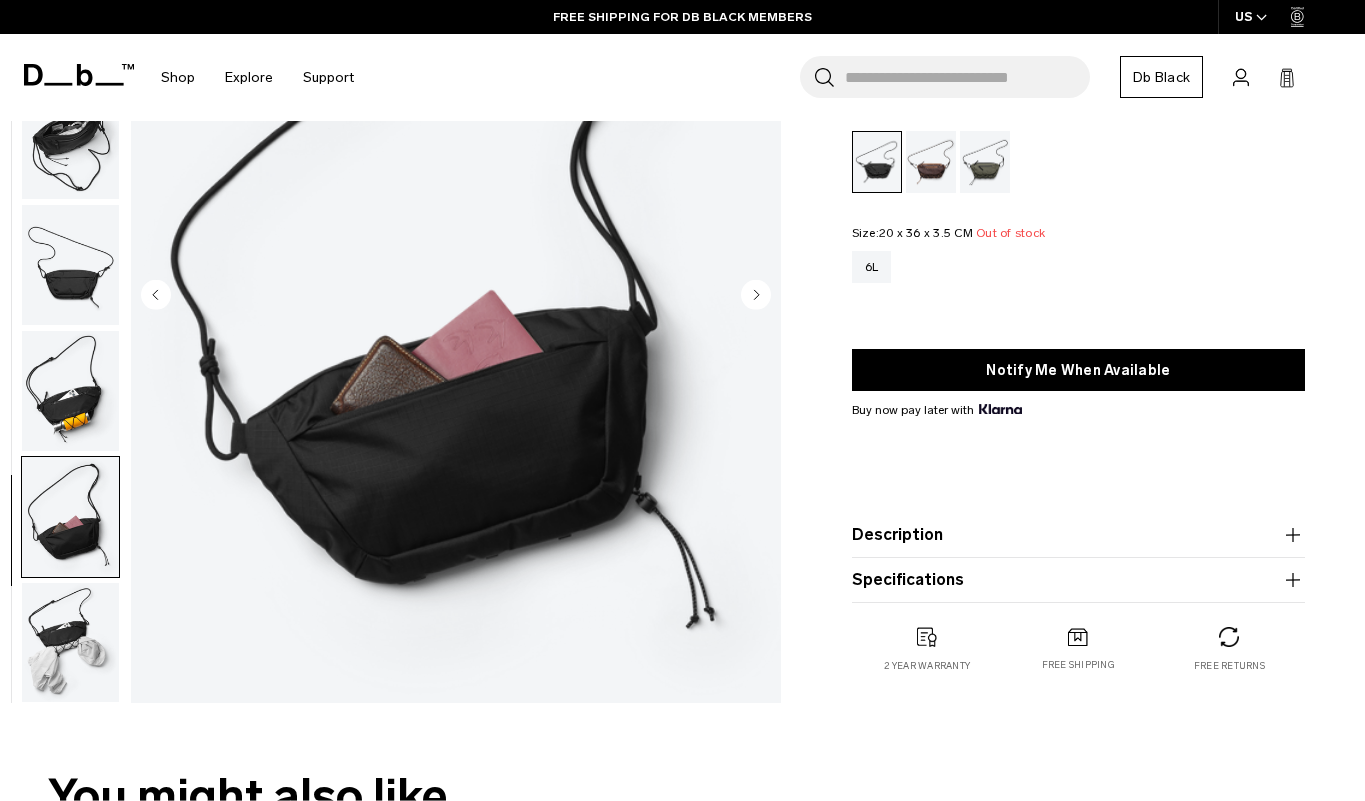 click at bounding box center (70, 643) 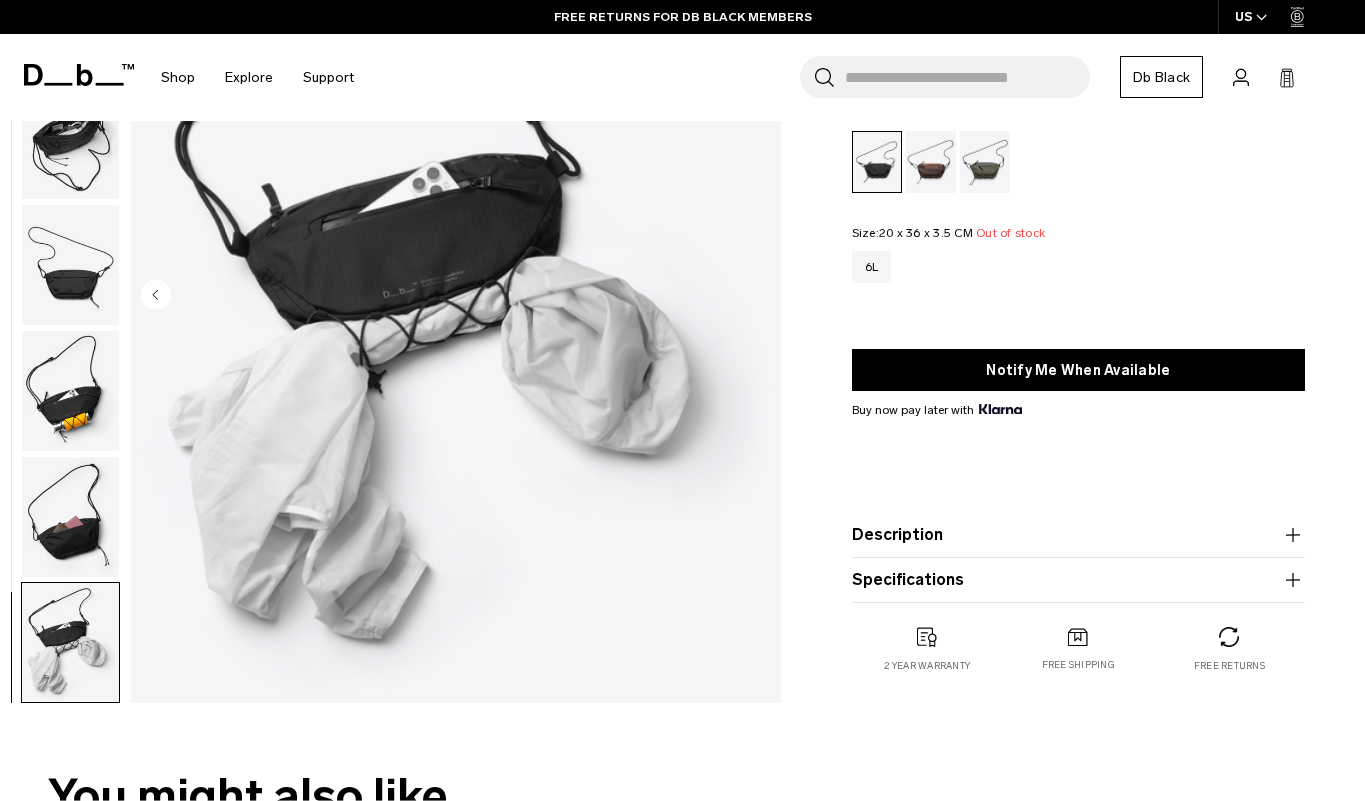 click on "Specifications" at bounding box center (1078, 580) 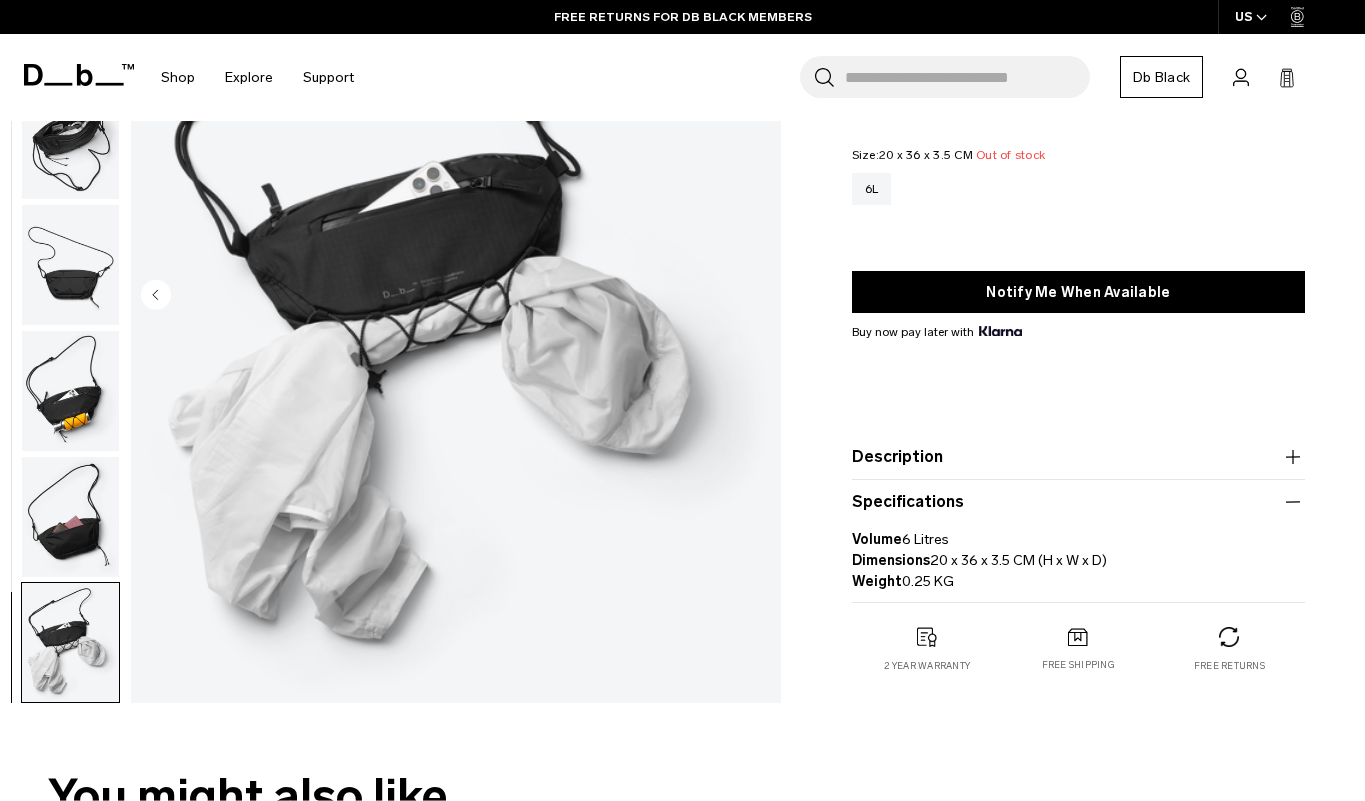 click on "Description" at bounding box center (1078, 457) 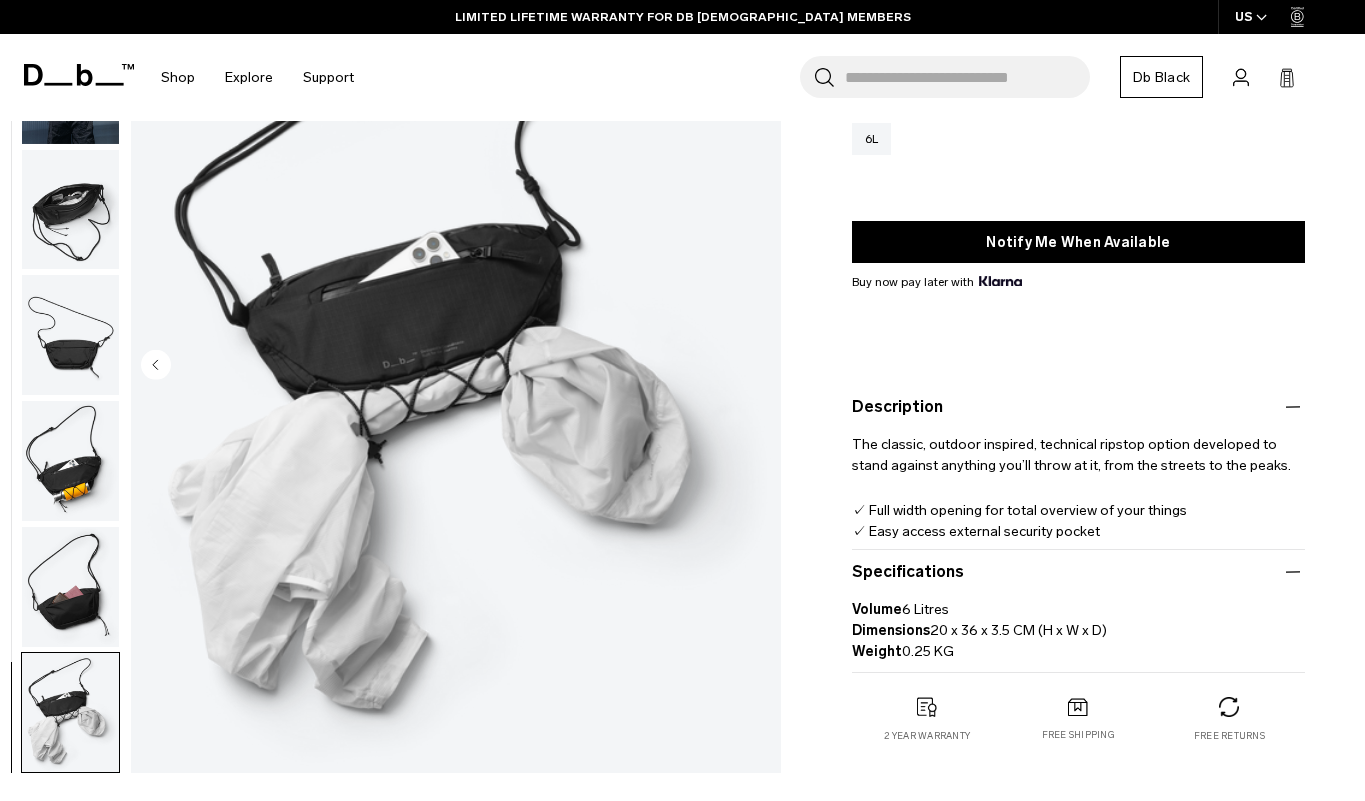 drag, startPoint x: 1109, startPoint y: 631, endPoint x: 929, endPoint y: 632, distance: 180.00278 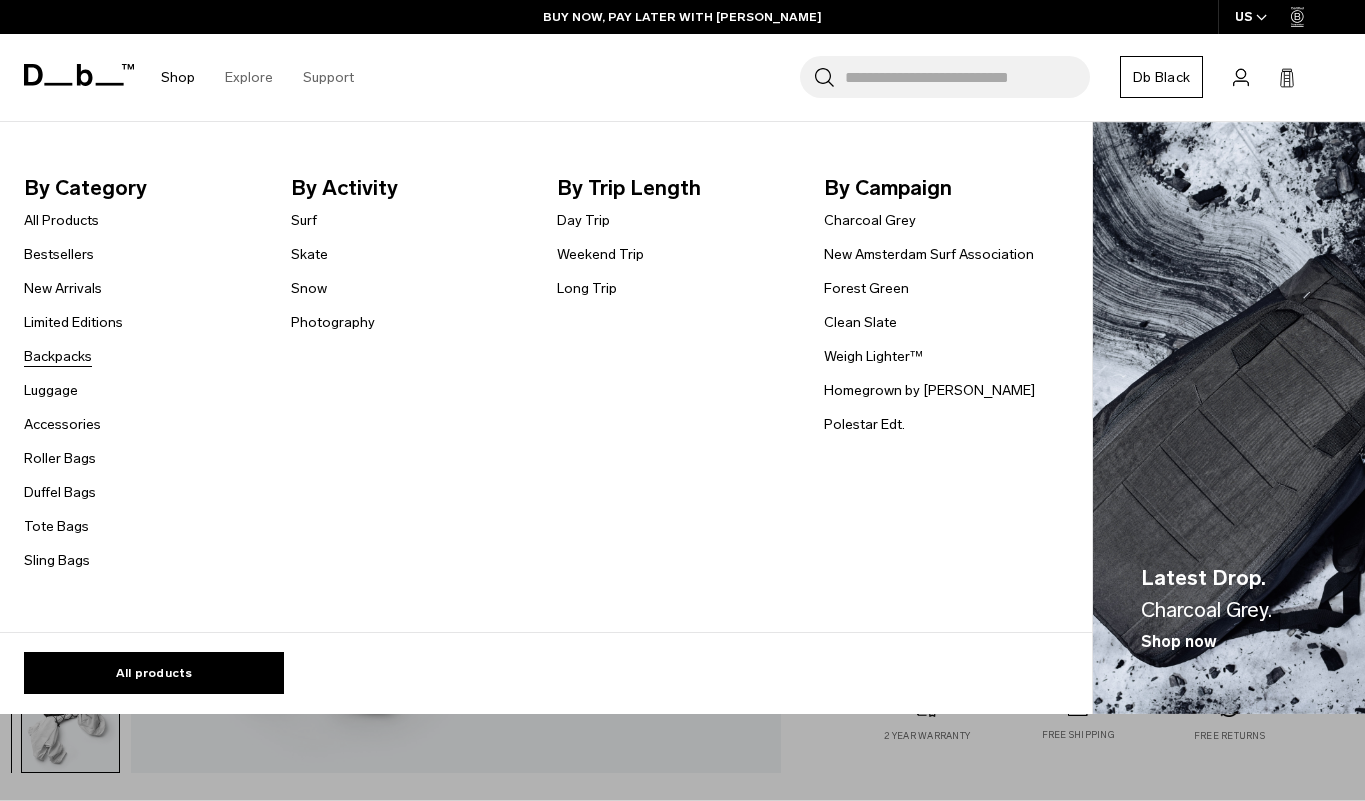 click on "Backpacks" at bounding box center (58, 356) 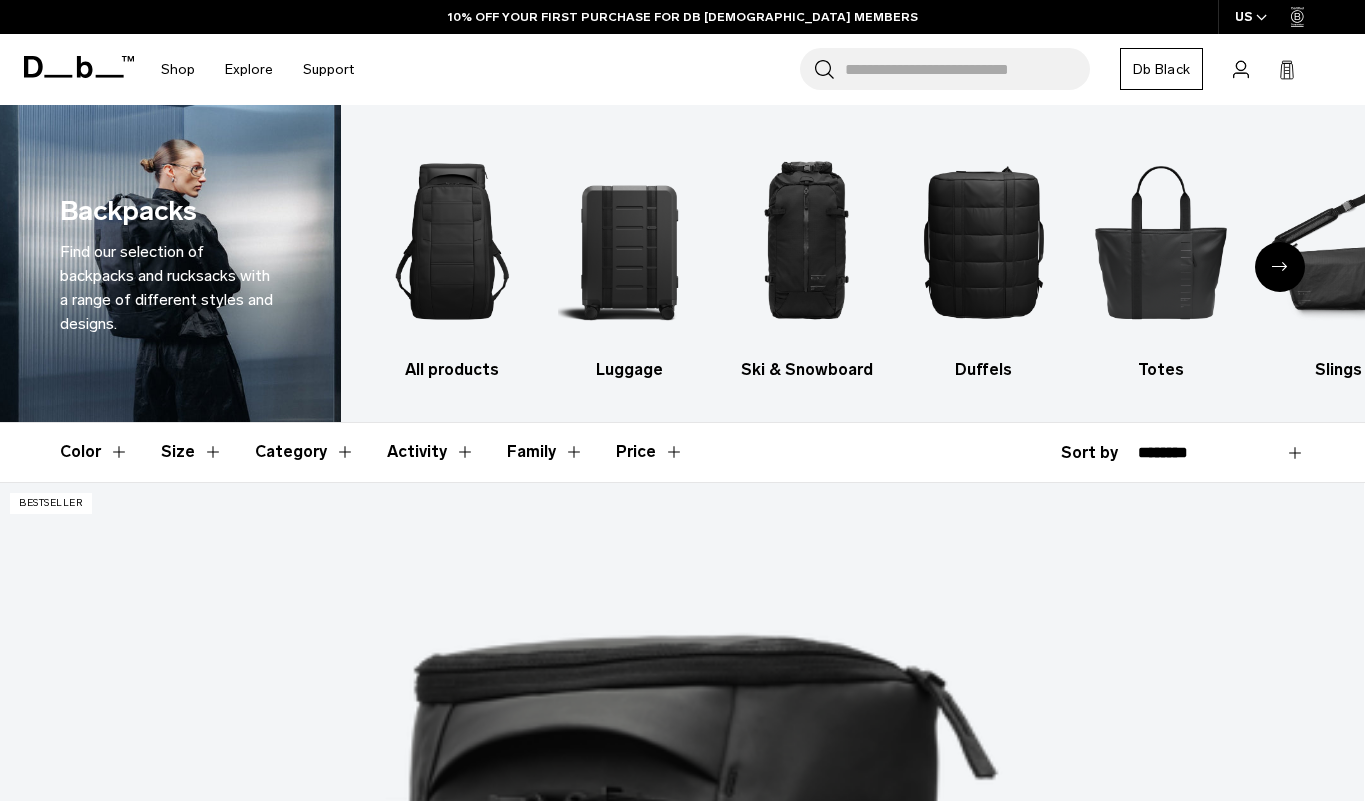 scroll, scrollTop: 494, scrollLeft: 0, axis: vertical 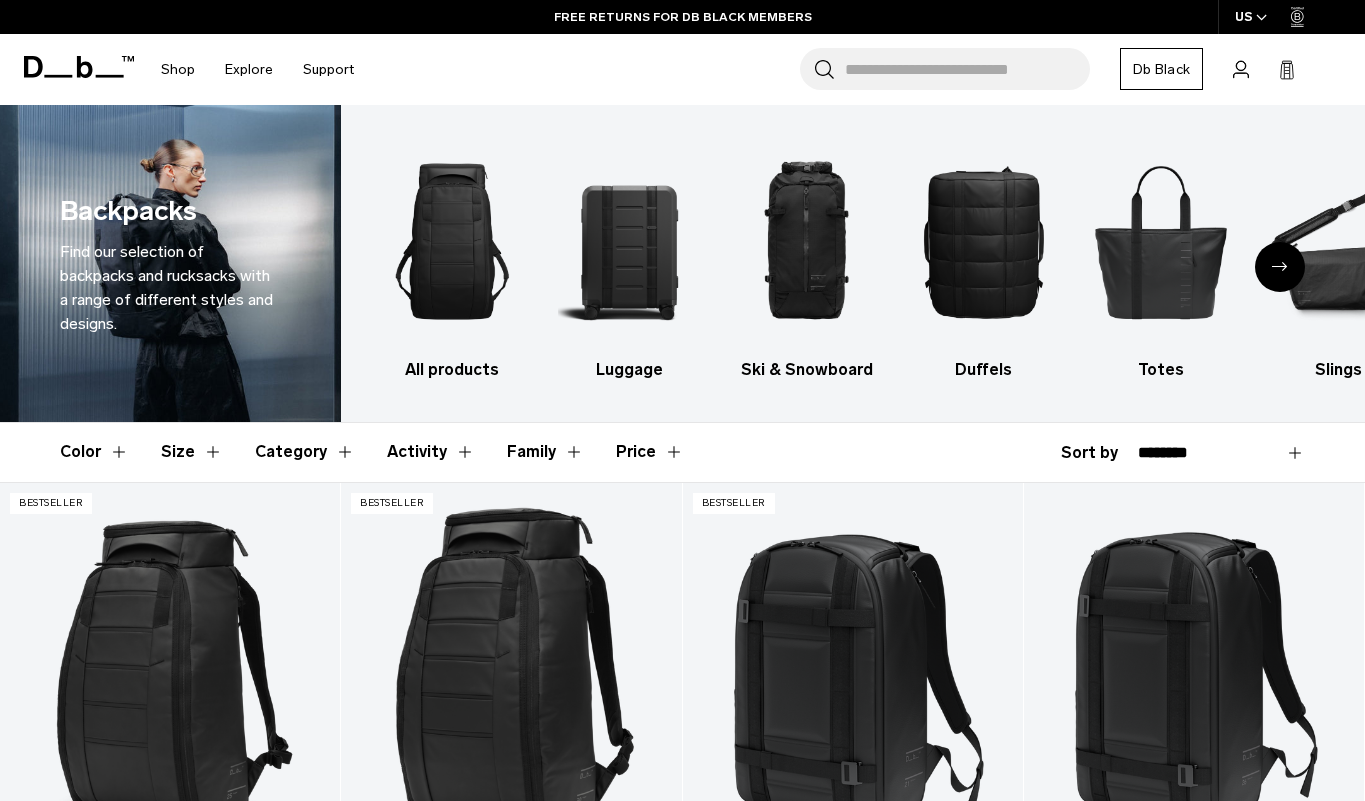 click on "Size" at bounding box center [192, 452] 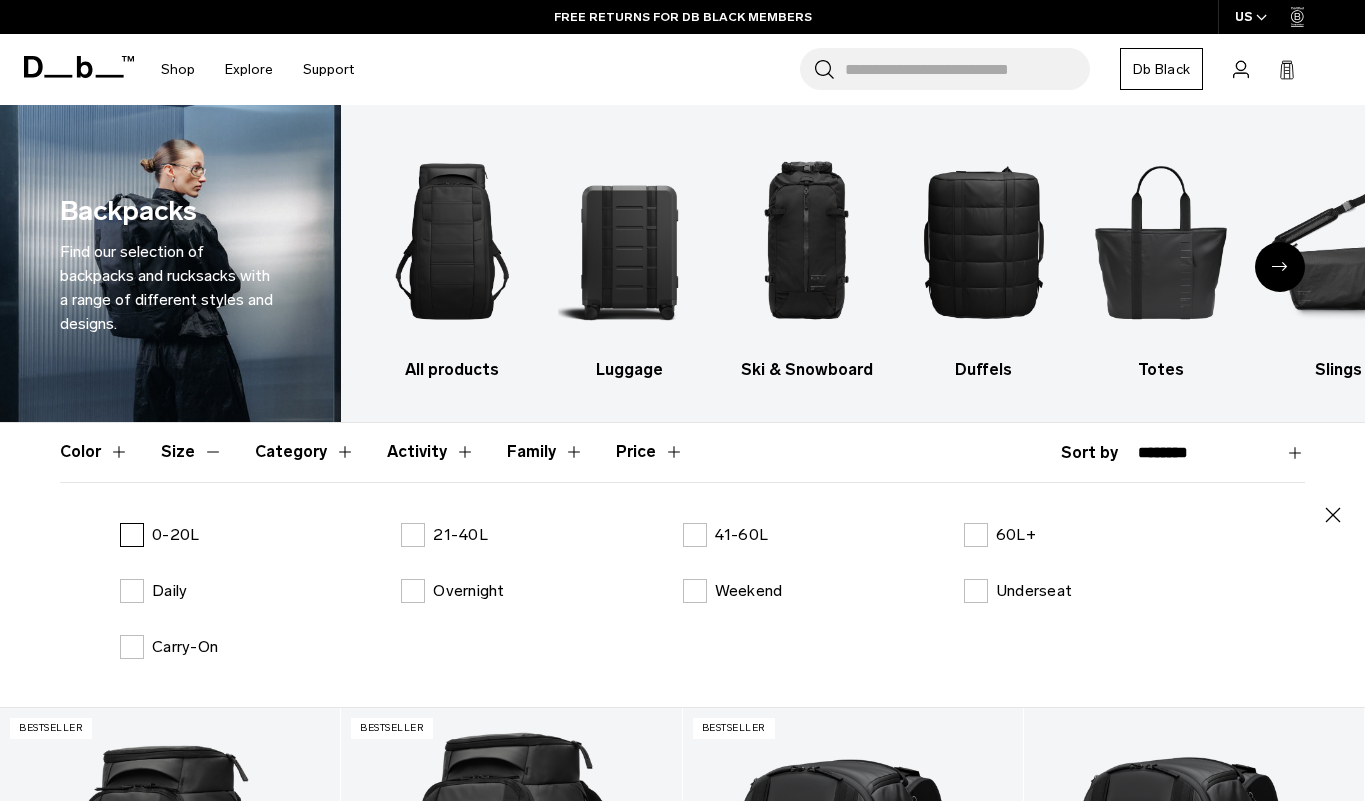 click on "0-20L" at bounding box center [175, 535] 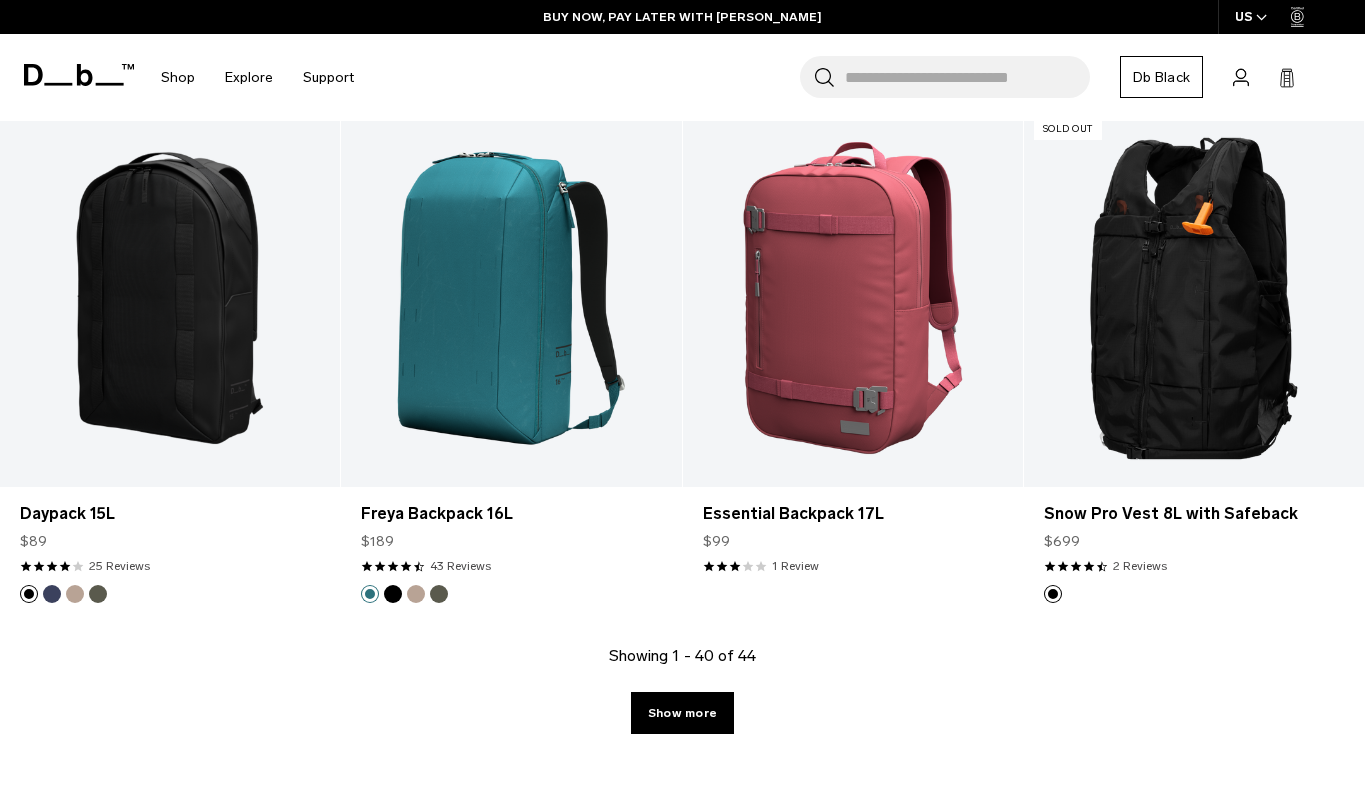 scroll, scrollTop: 5503, scrollLeft: 0, axis: vertical 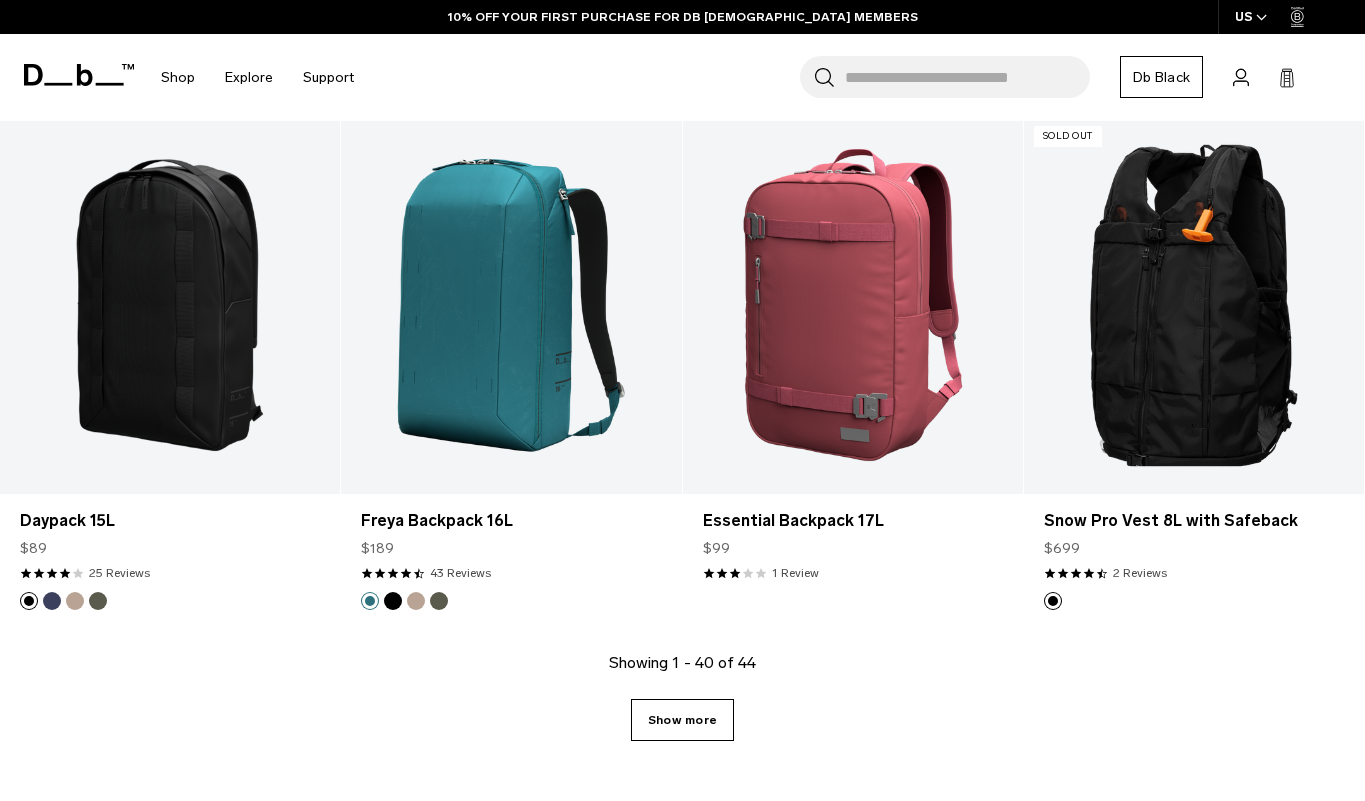 click on "Show more" at bounding box center [682, 720] 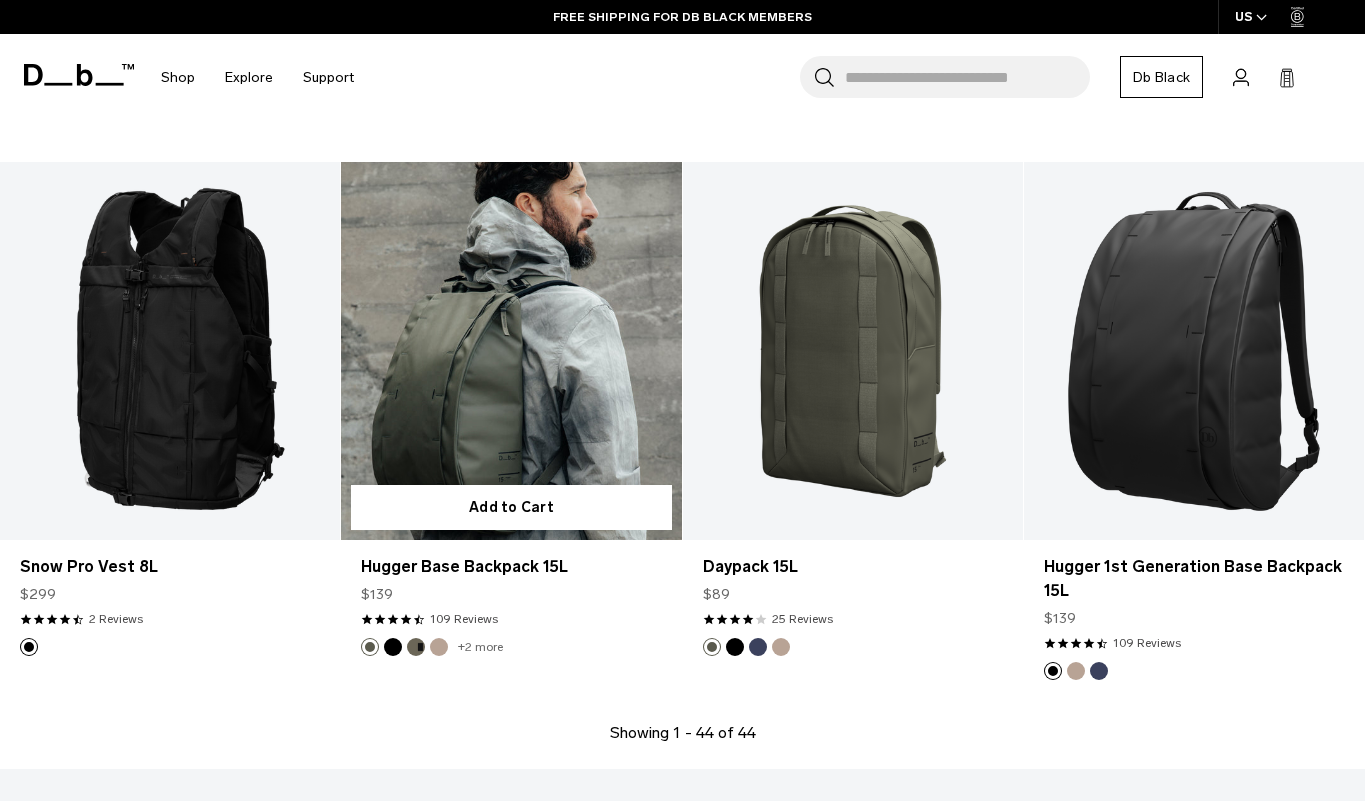 scroll, scrollTop: 5768, scrollLeft: 0, axis: vertical 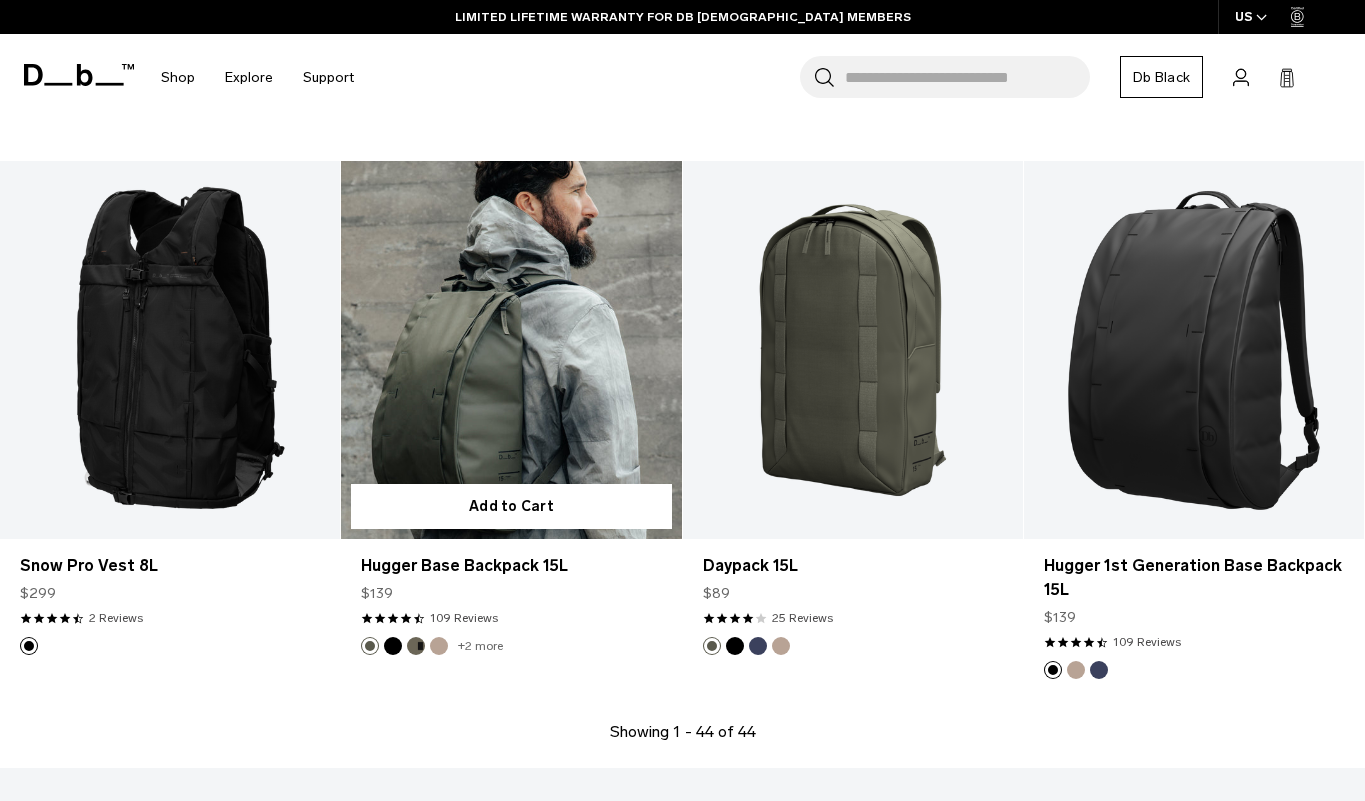 click at bounding box center (511, 350) 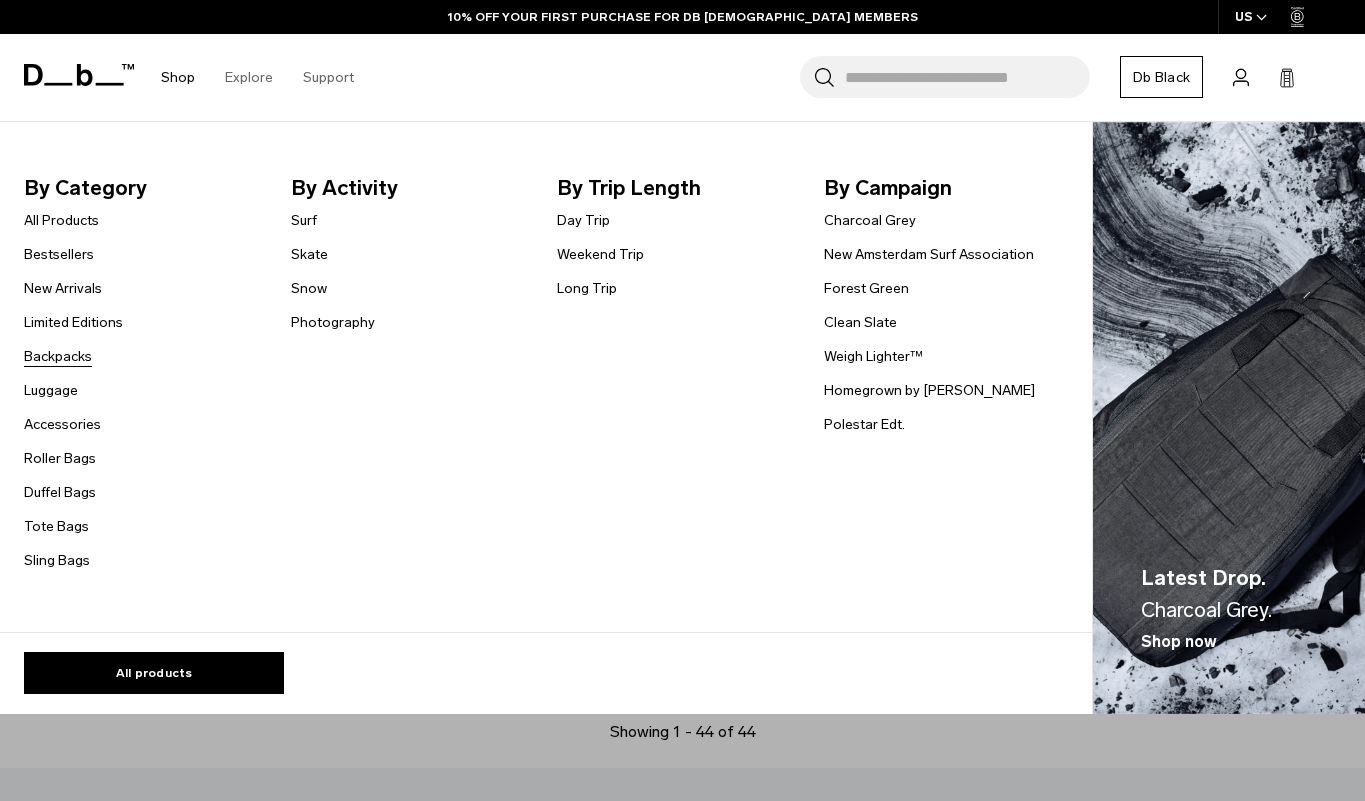 click on "Backpacks" at bounding box center [58, 356] 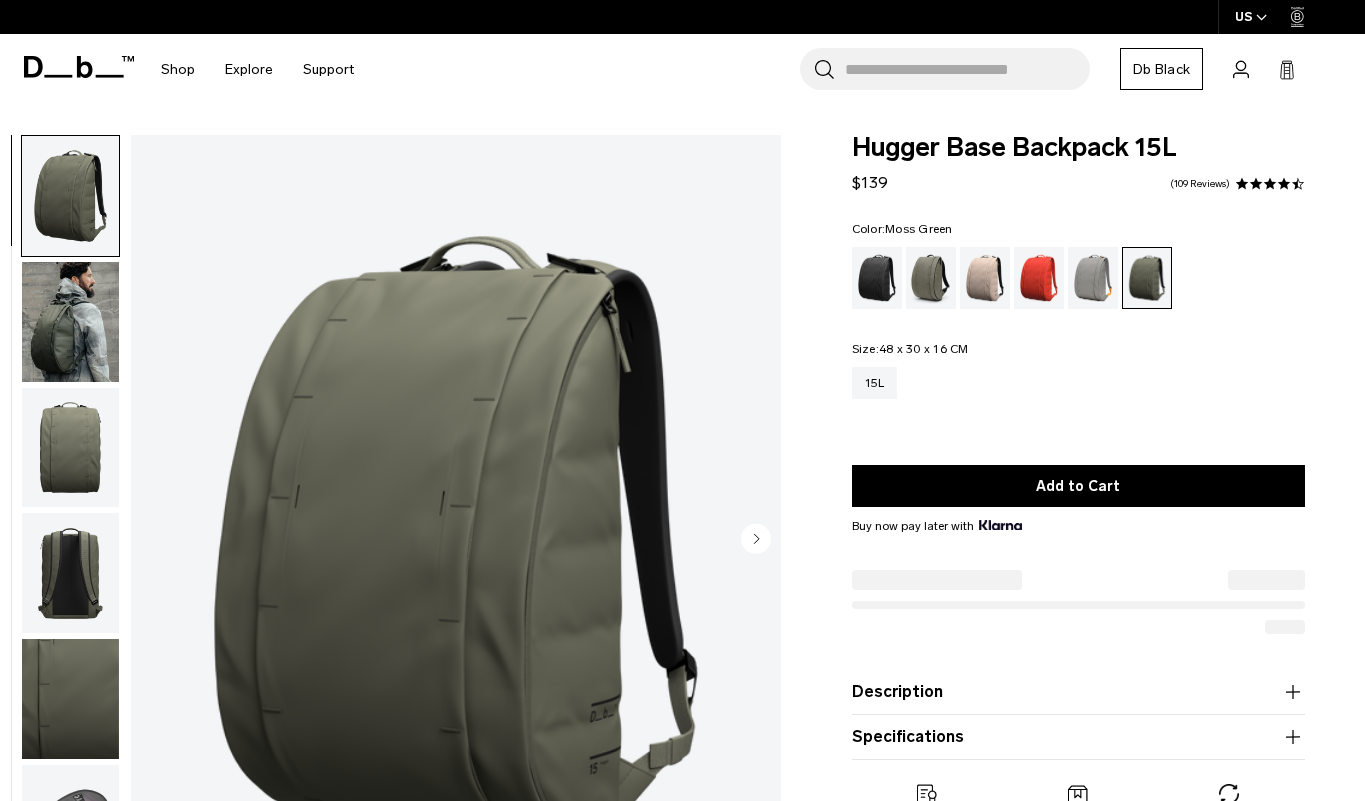 scroll, scrollTop: 0, scrollLeft: 0, axis: both 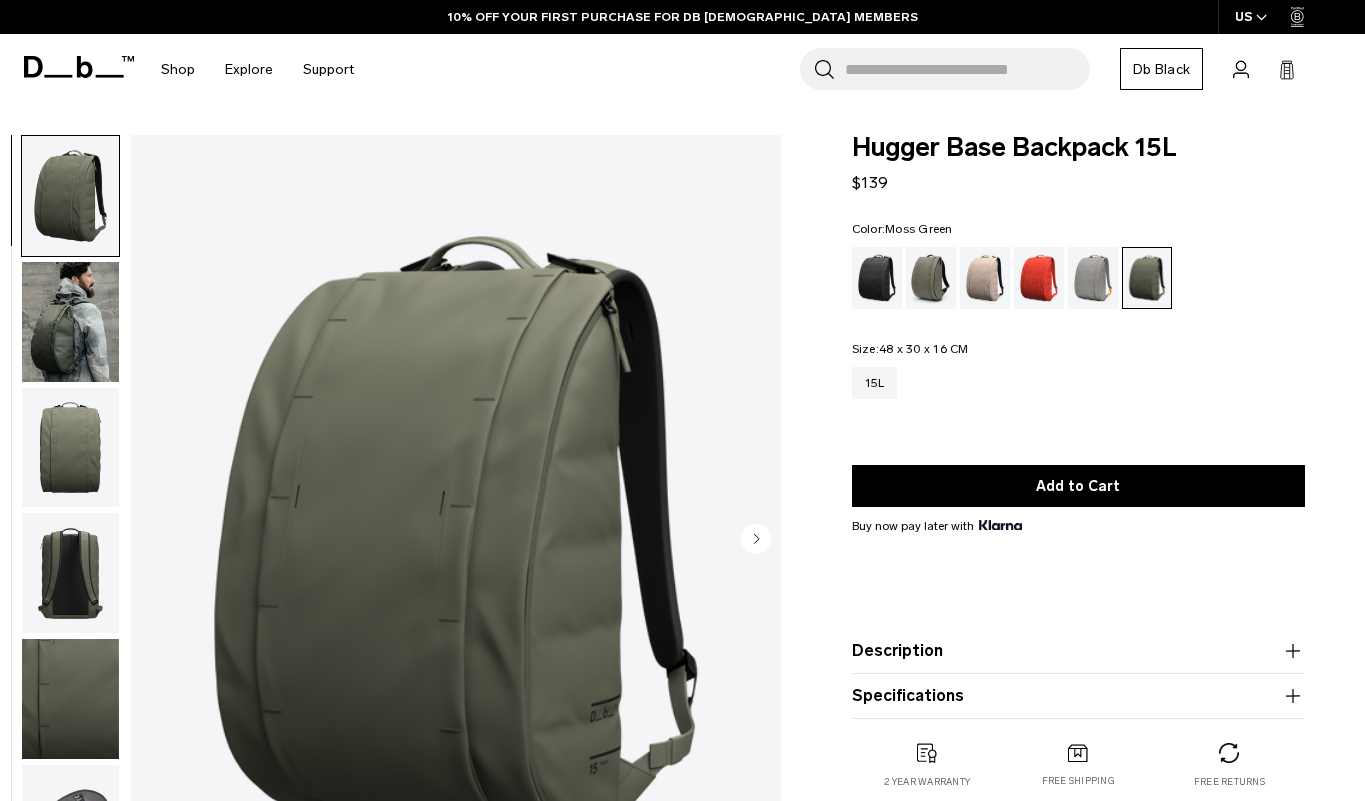 click at bounding box center (70, 573) 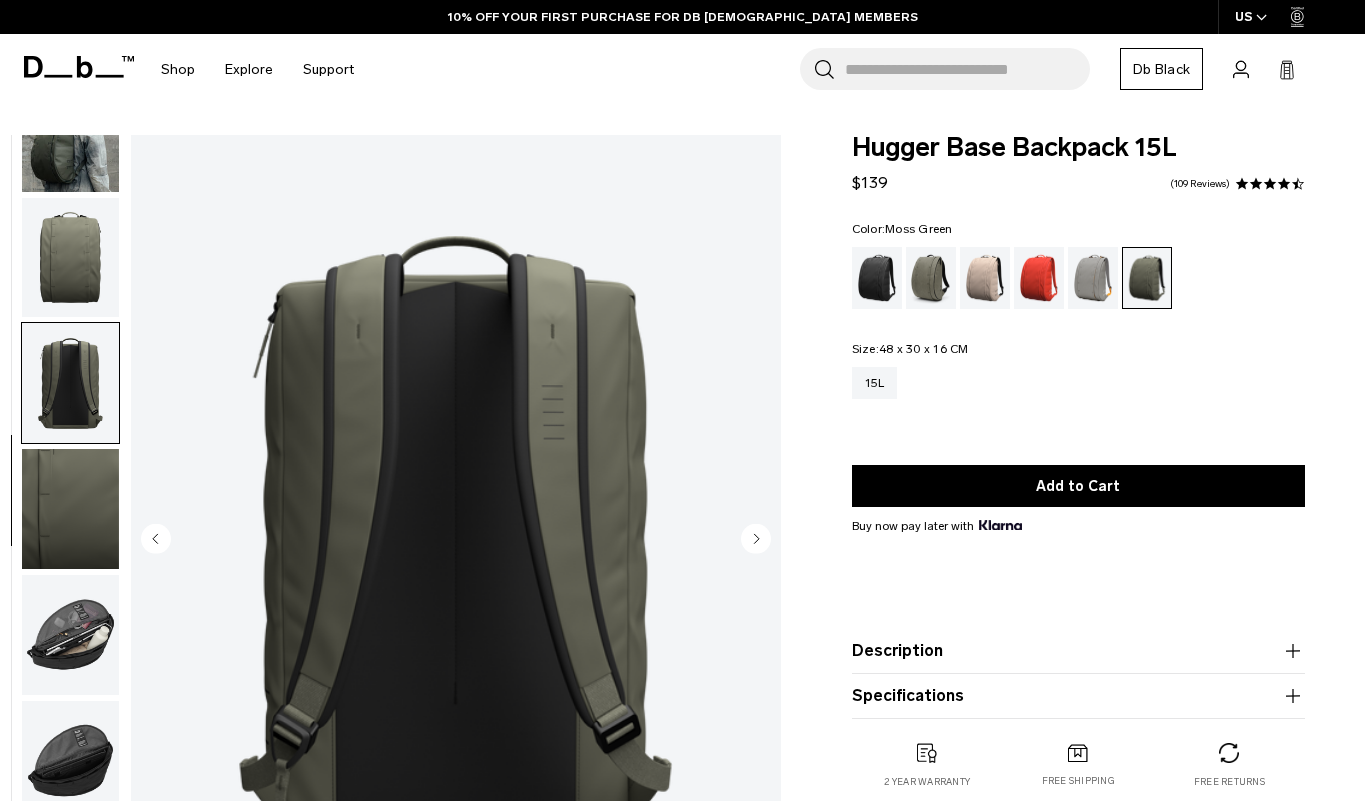 scroll, scrollTop: 202, scrollLeft: 0, axis: vertical 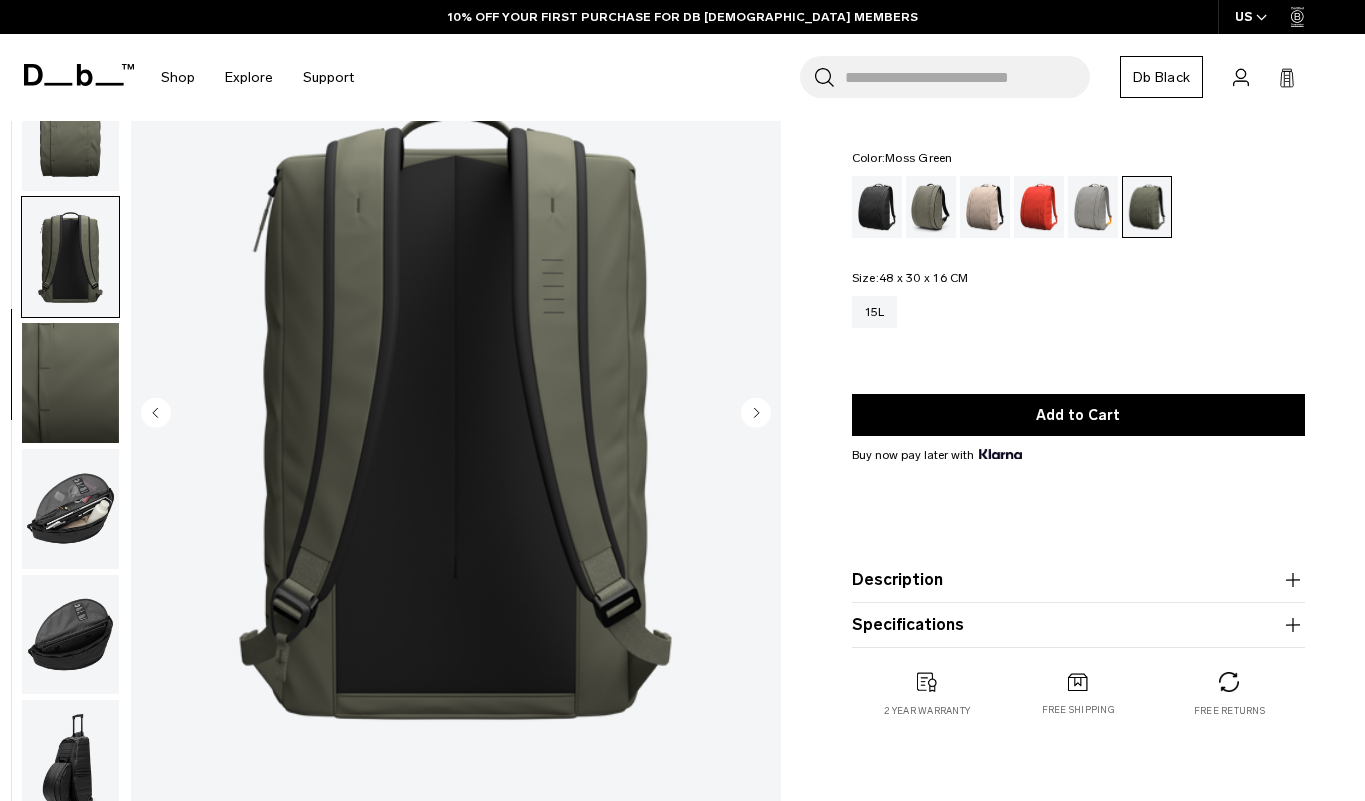 click at bounding box center (70, 509) 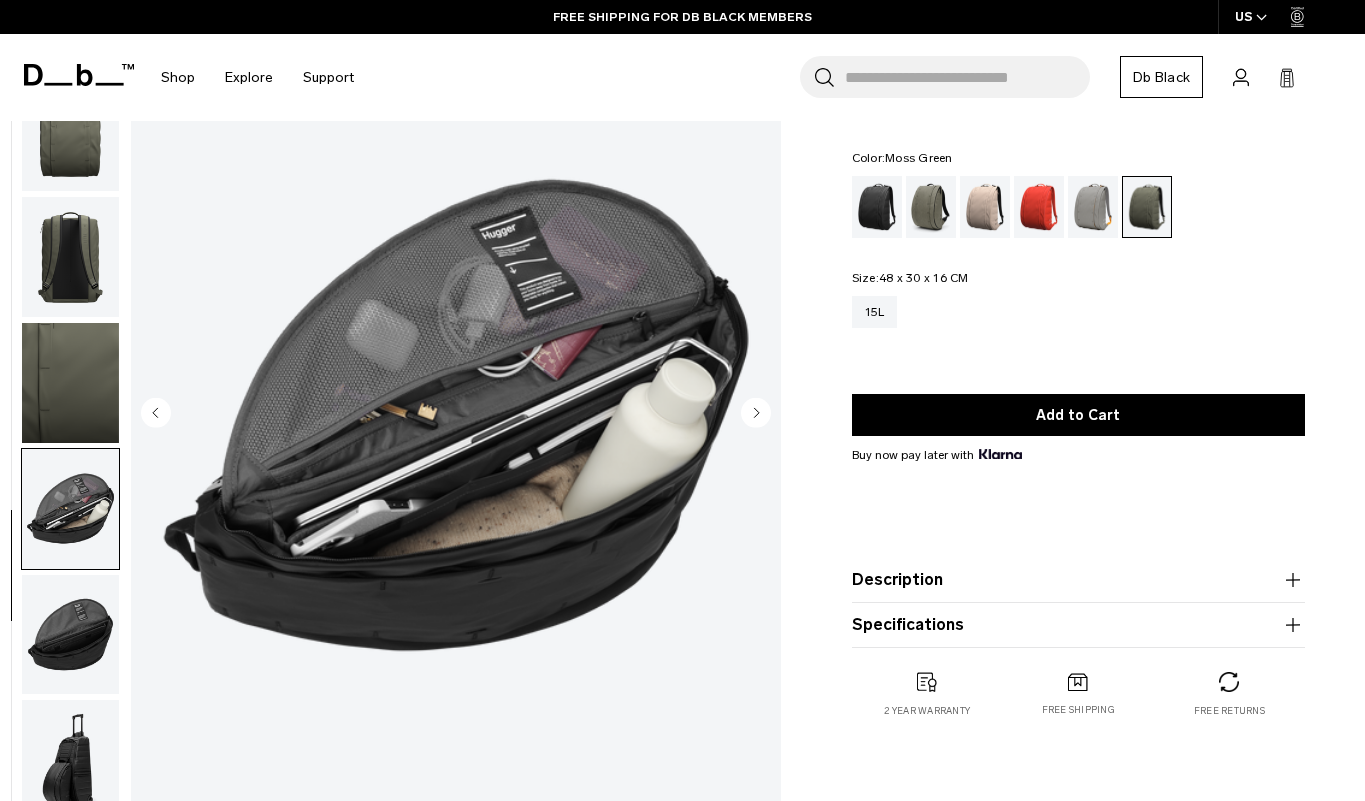 click on "Specifications" at bounding box center [1078, 625] 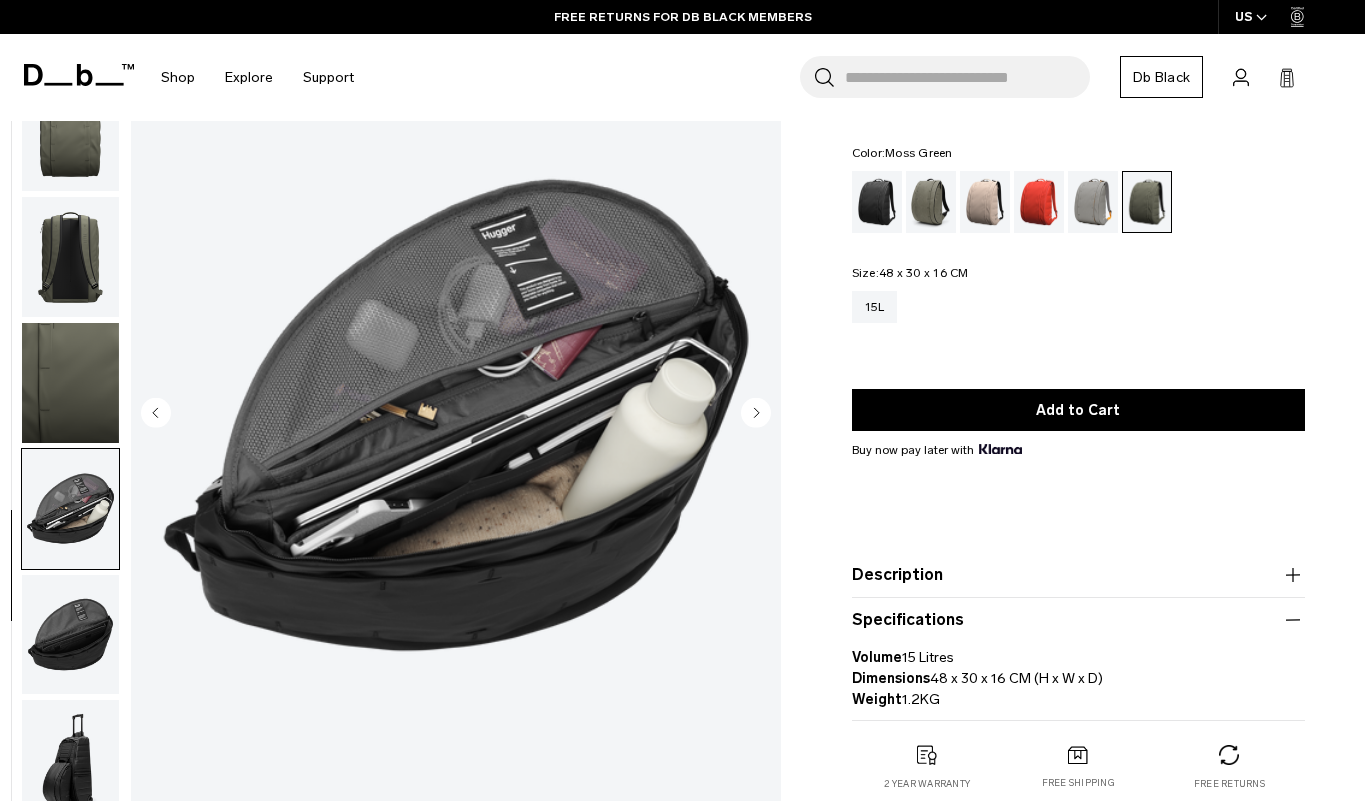 drag, startPoint x: 1108, startPoint y: 676, endPoint x: 929, endPoint y: 677, distance: 179.00279 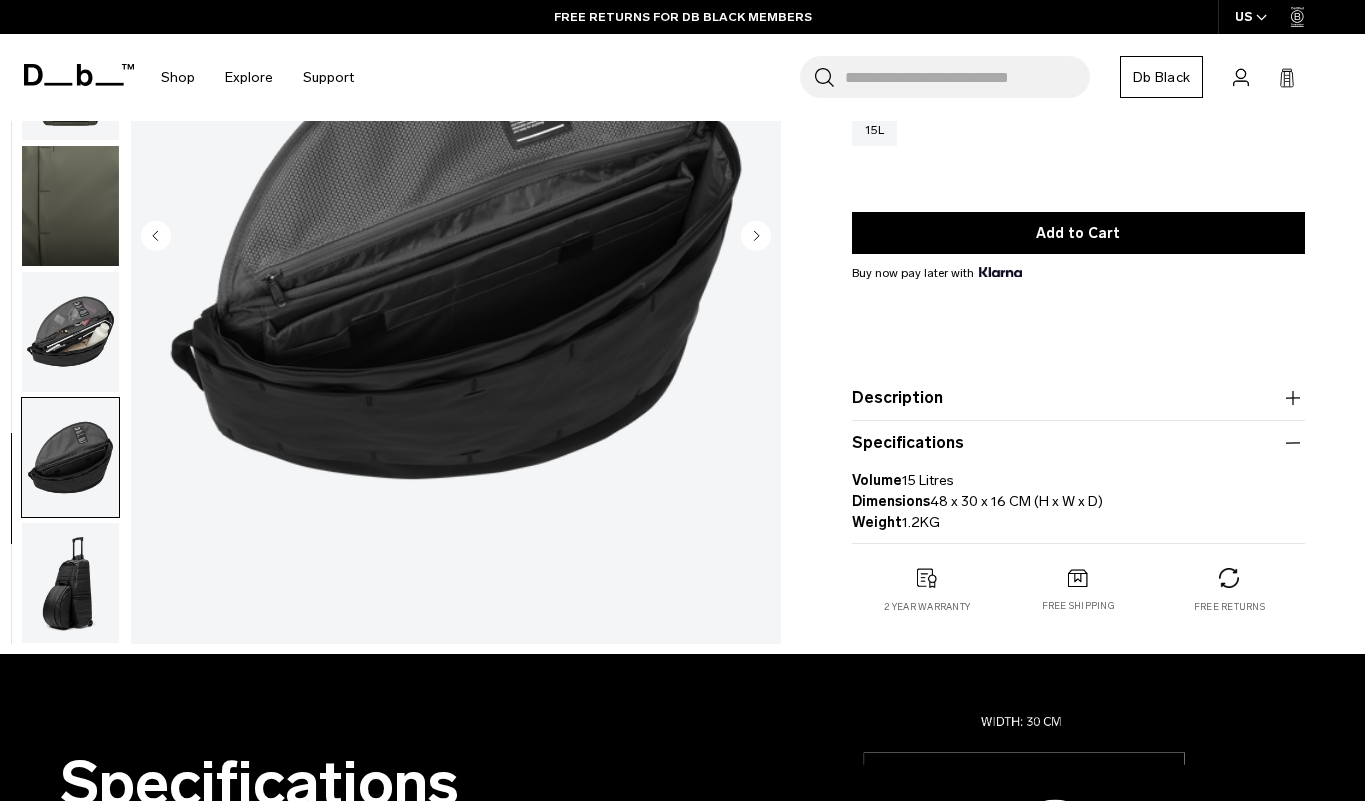 scroll, scrollTop: 304, scrollLeft: 0, axis: vertical 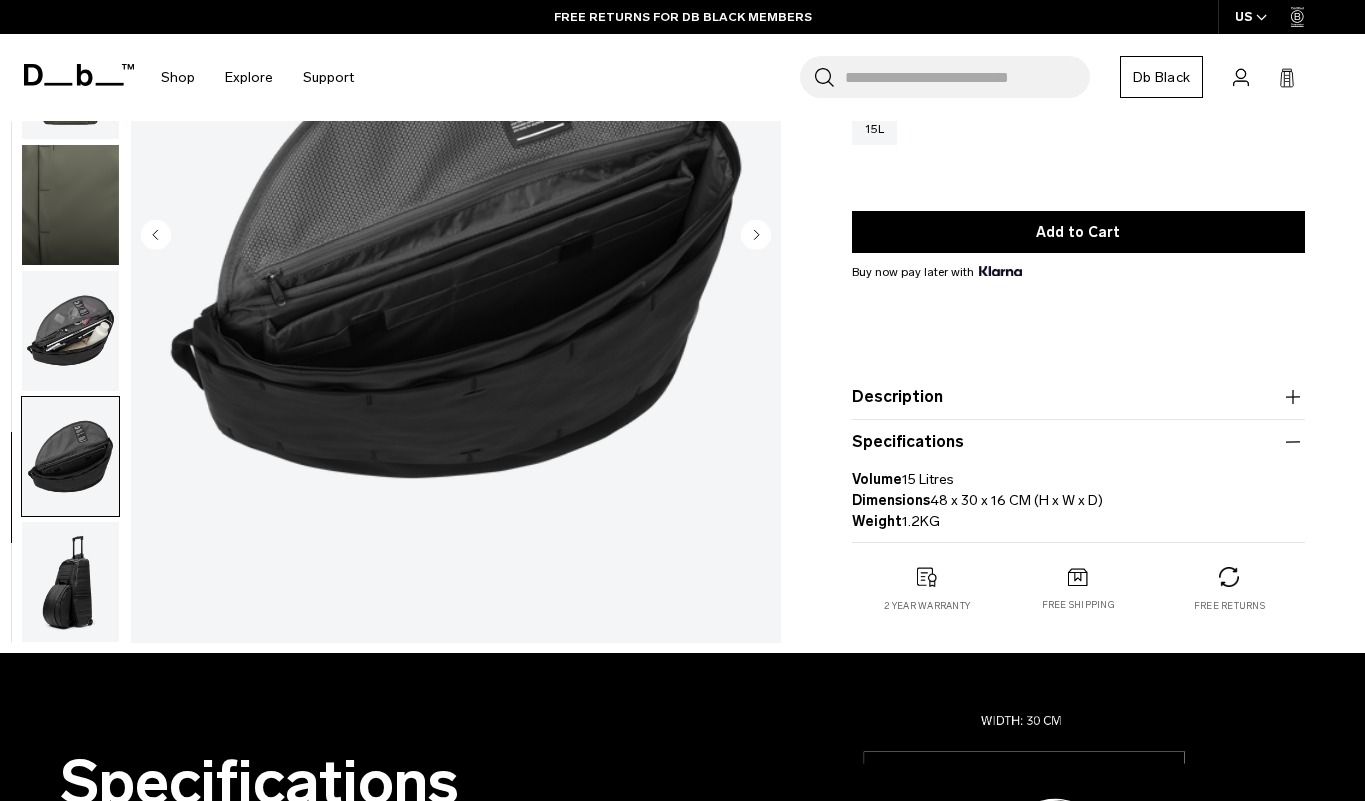 click at bounding box center (70, 582) 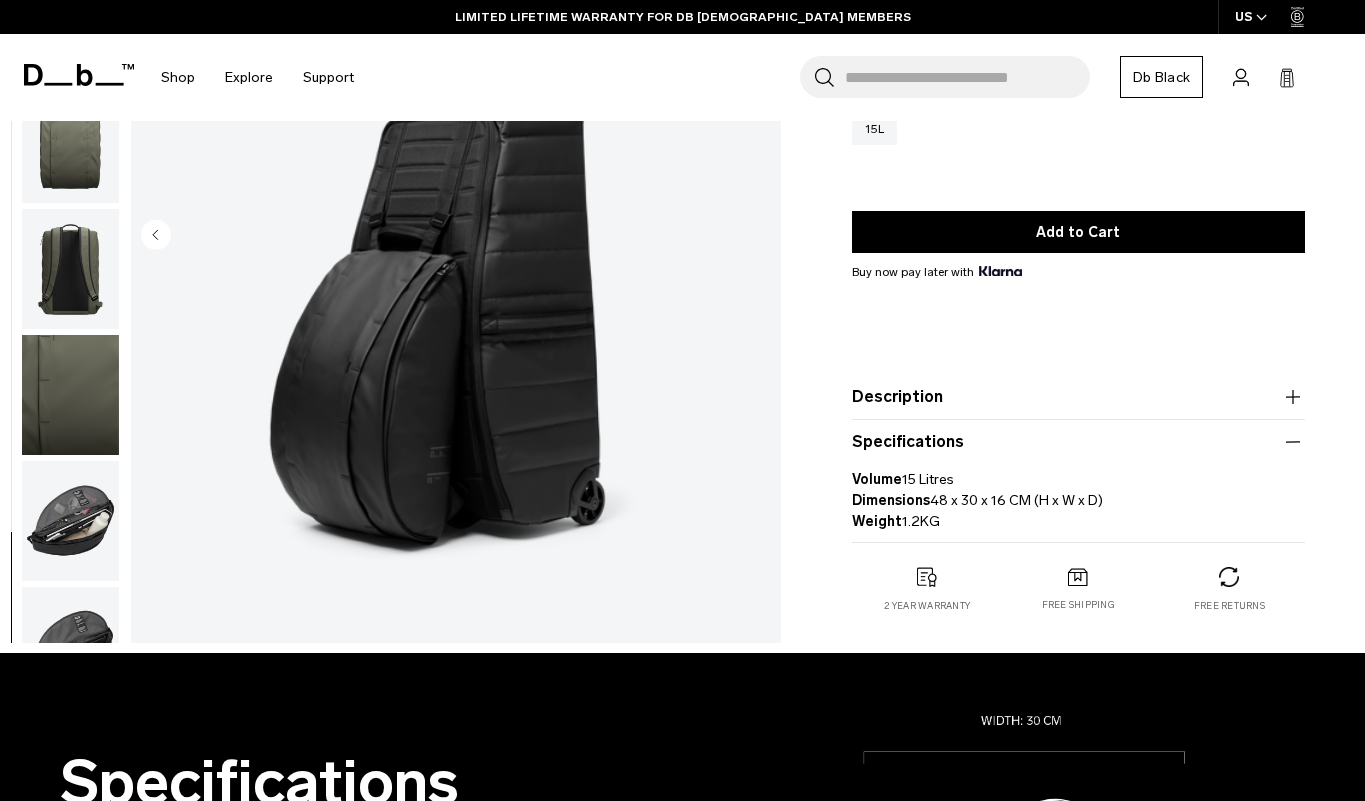 scroll, scrollTop: 0, scrollLeft: 0, axis: both 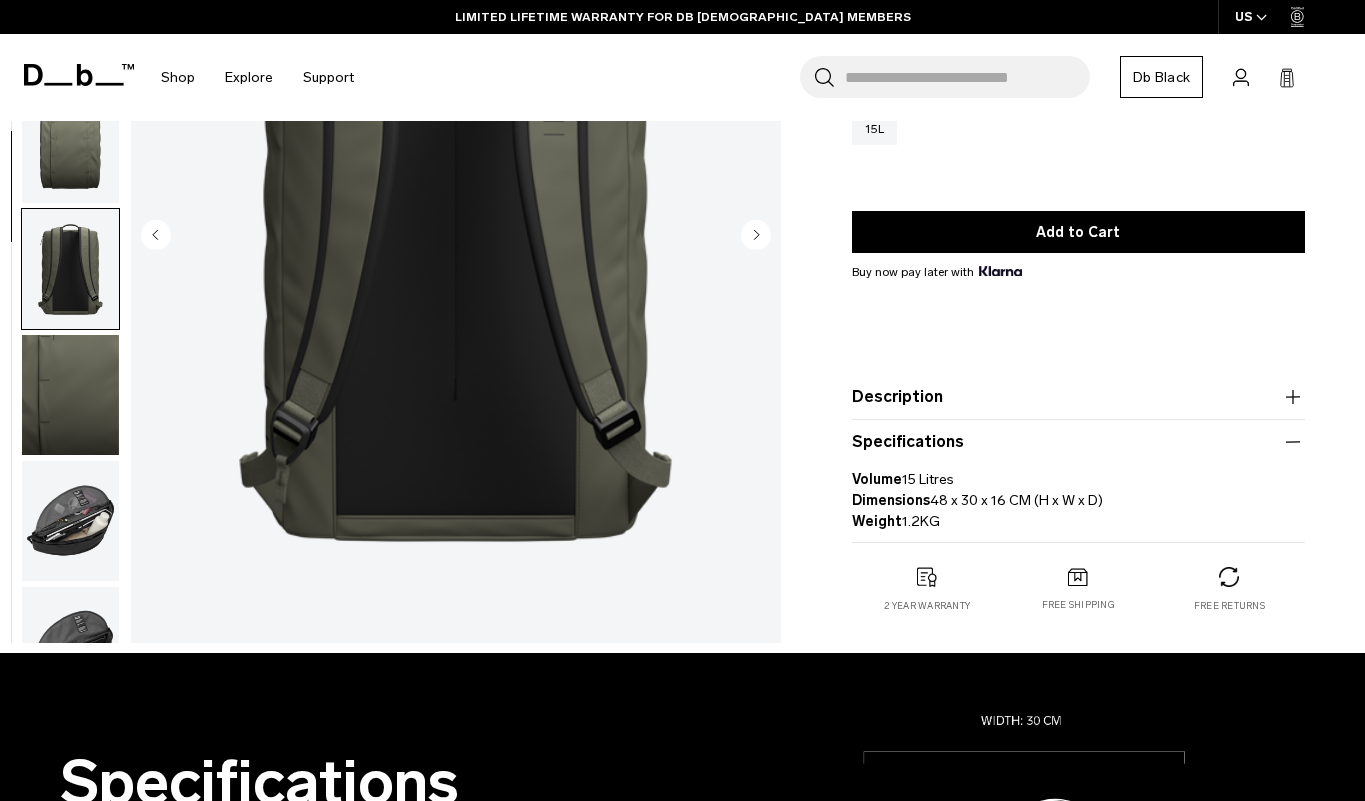 click at bounding box center [70, 144] 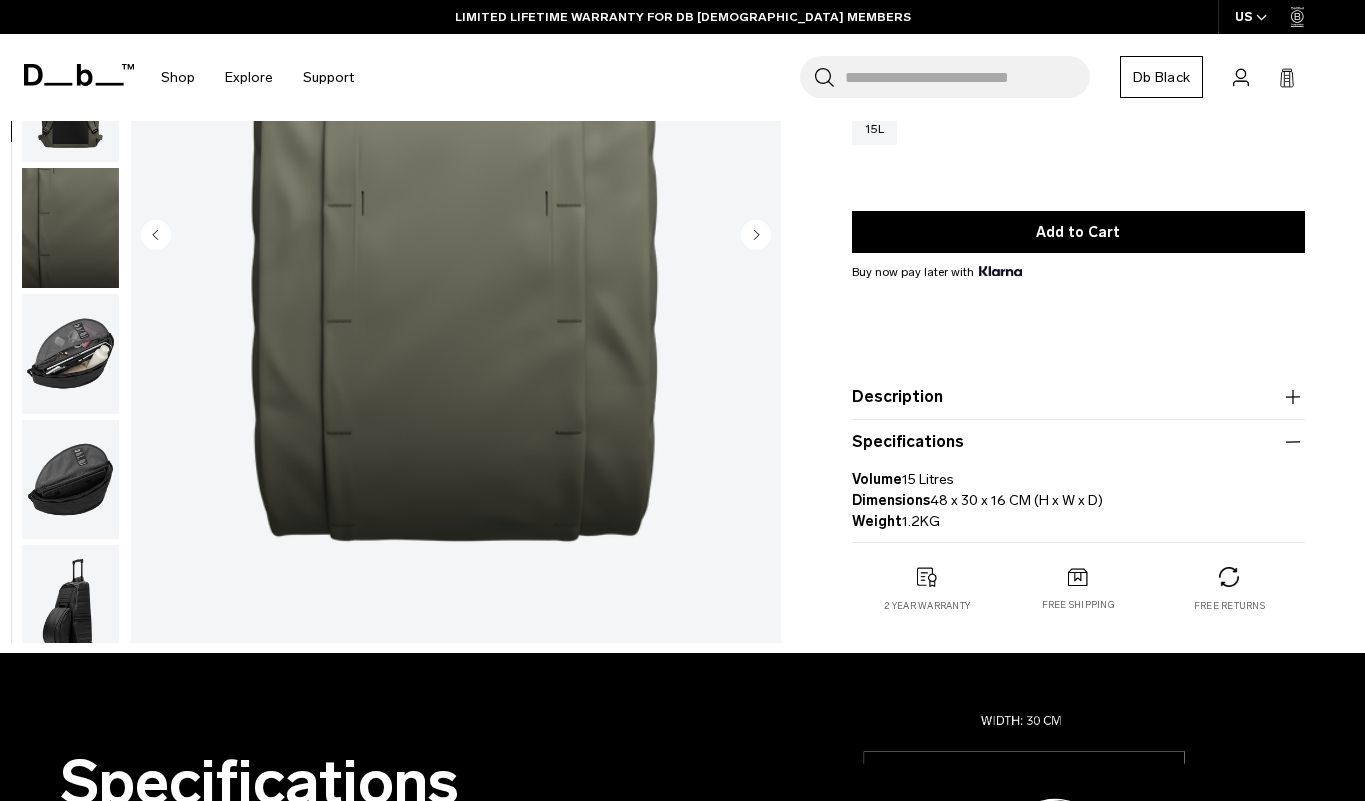 scroll, scrollTop: 202, scrollLeft: 0, axis: vertical 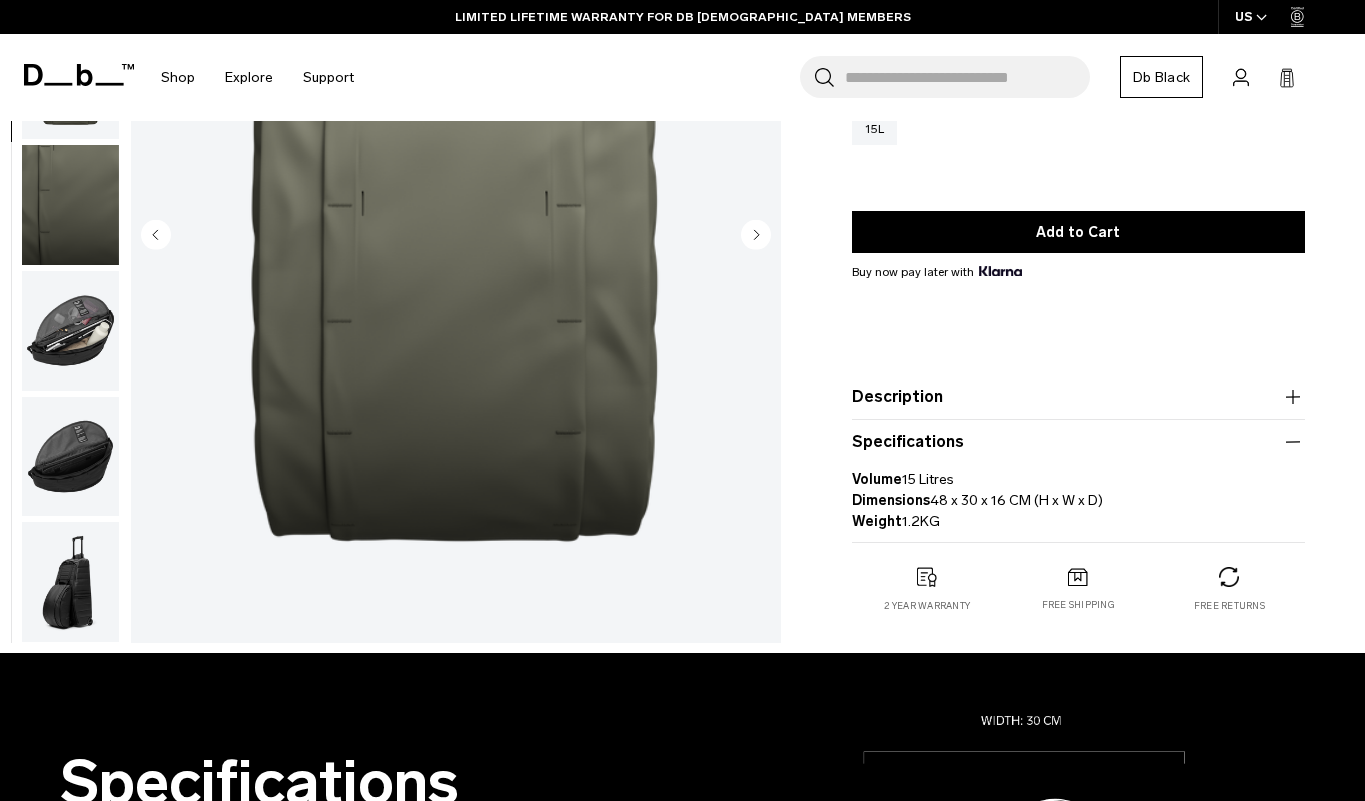 click at bounding box center (70, 331) 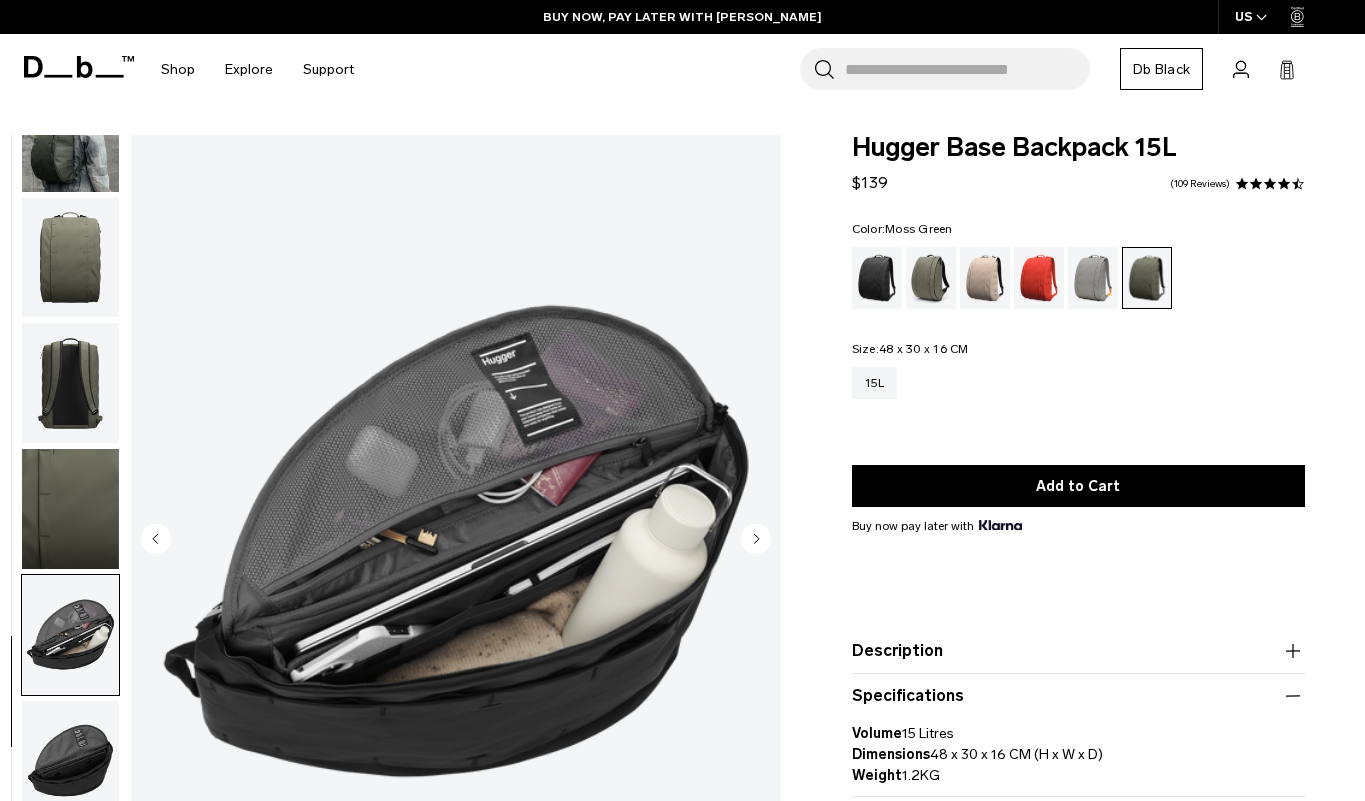 scroll, scrollTop: 0, scrollLeft: 0, axis: both 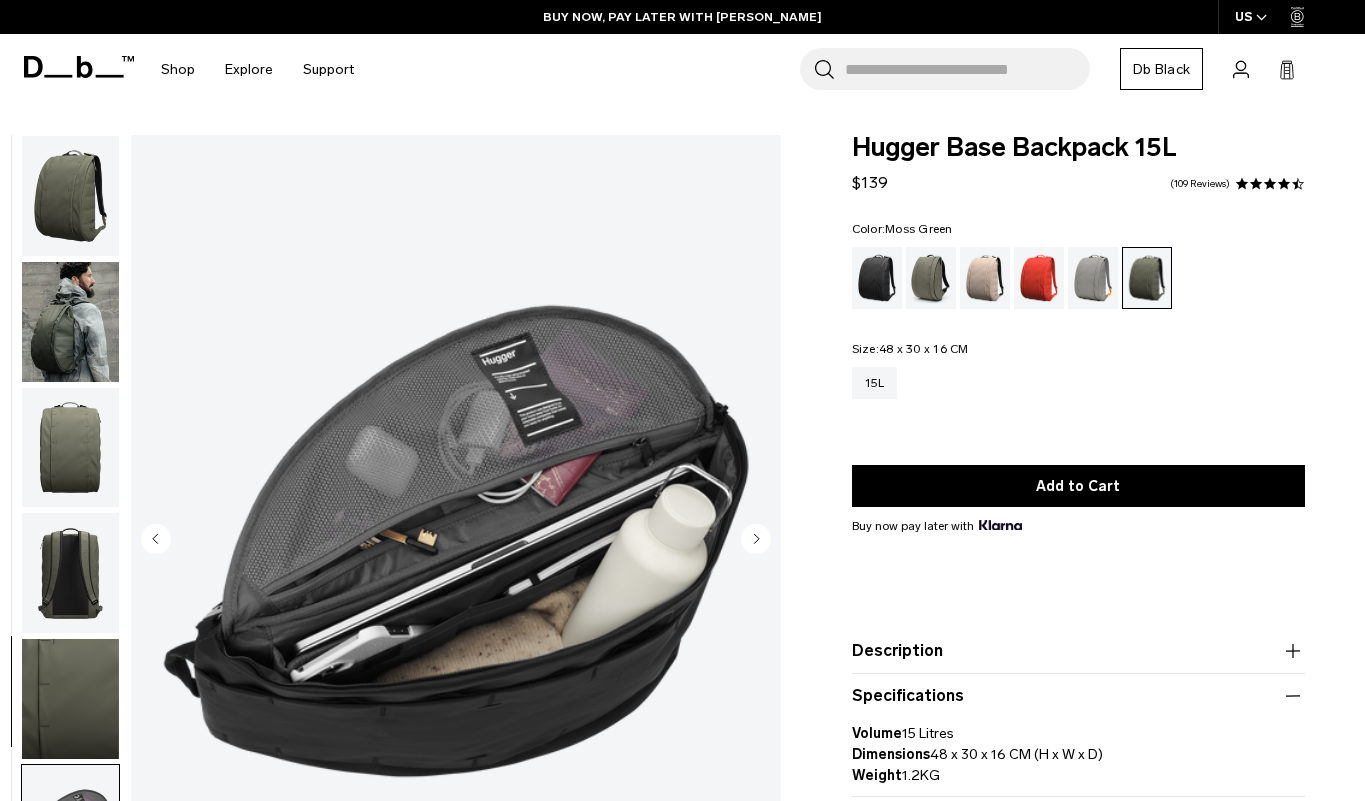 click at bounding box center (70, 322) 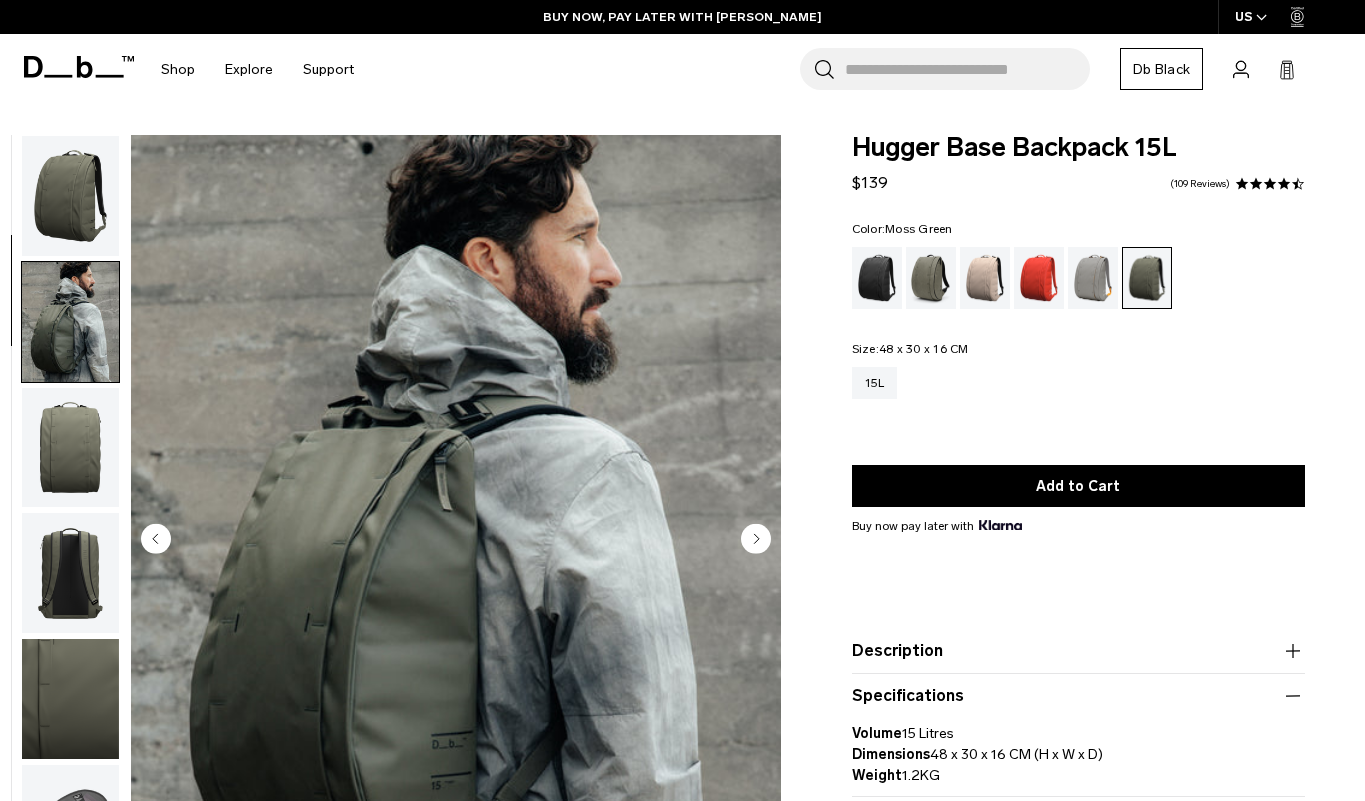 scroll, scrollTop: 127, scrollLeft: 0, axis: vertical 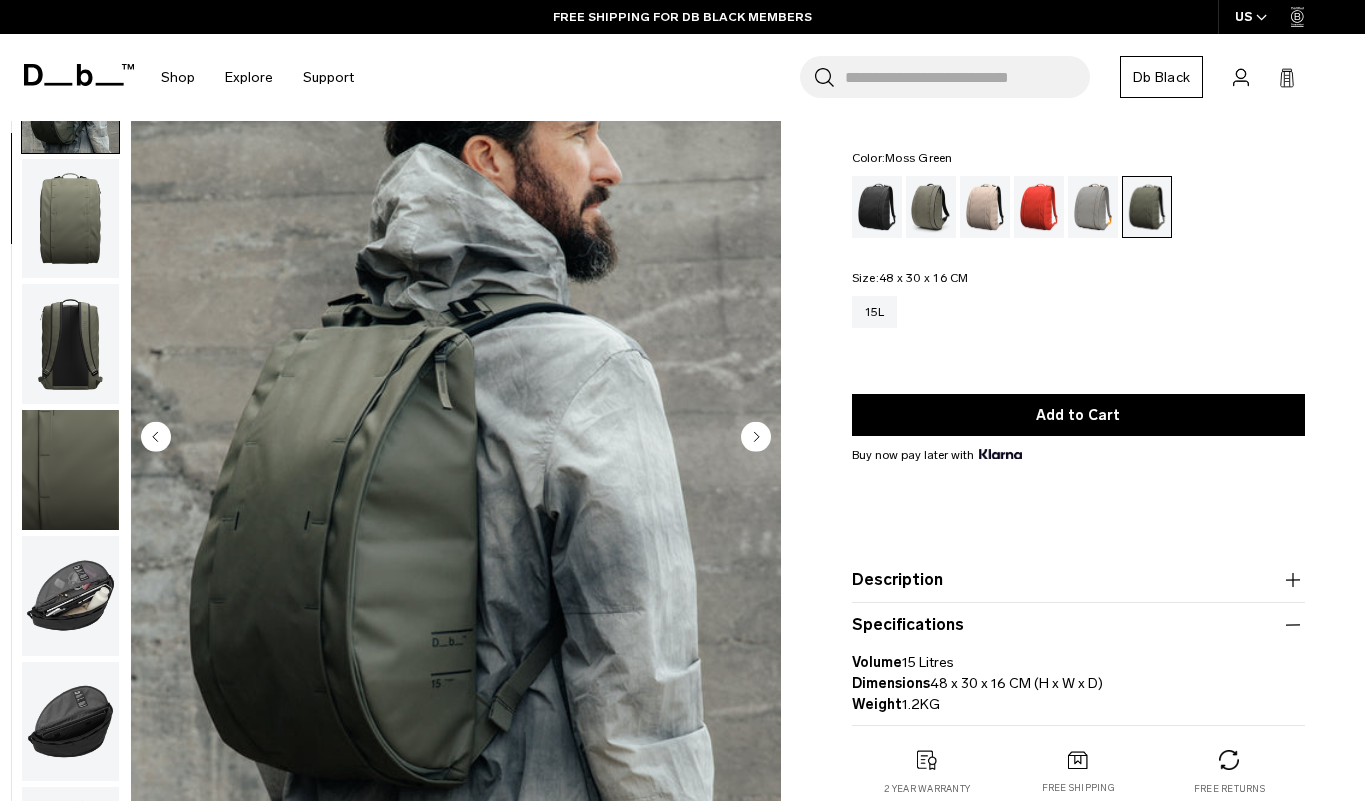 click at bounding box center (70, 596) 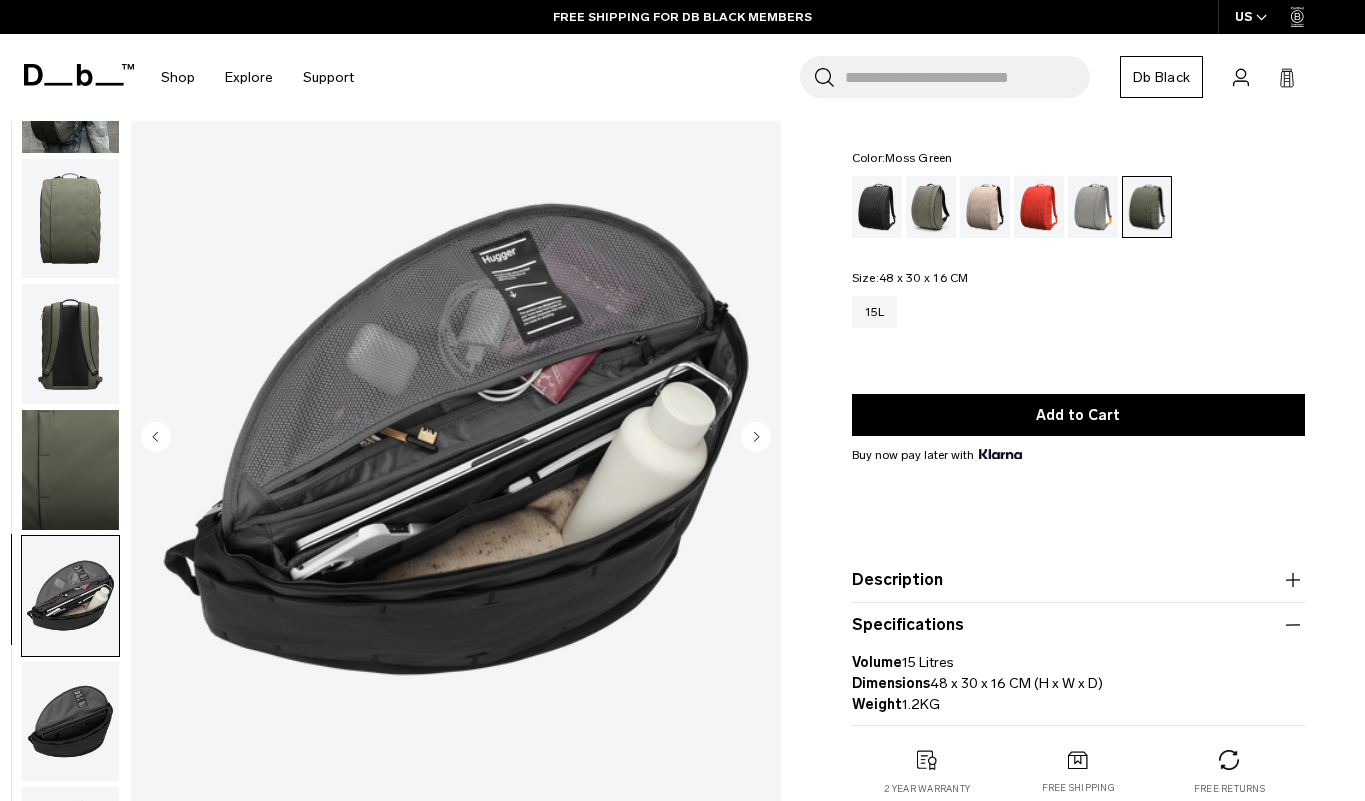 scroll, scrollTop: 202, scrollLeft: 0, axis: vertical 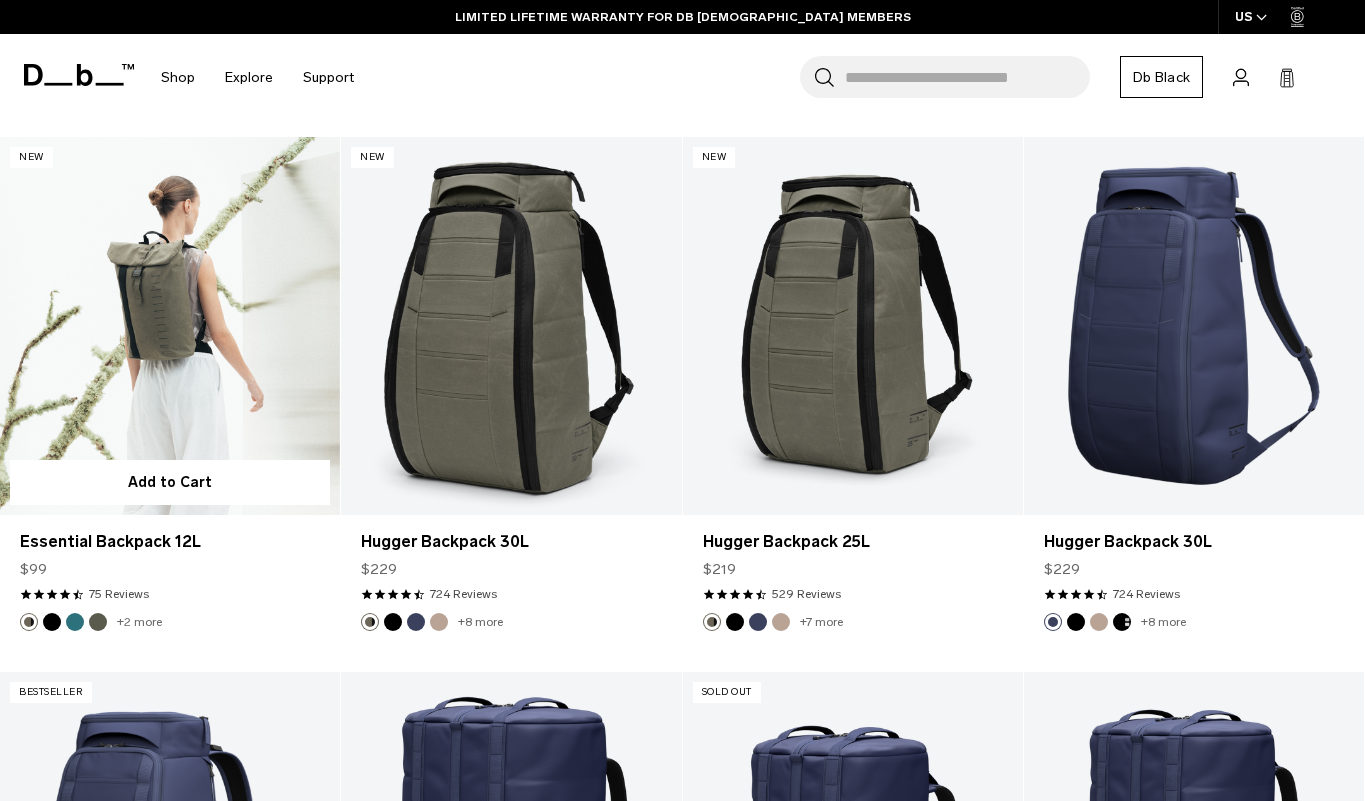 click at bounding box center (170, 326) 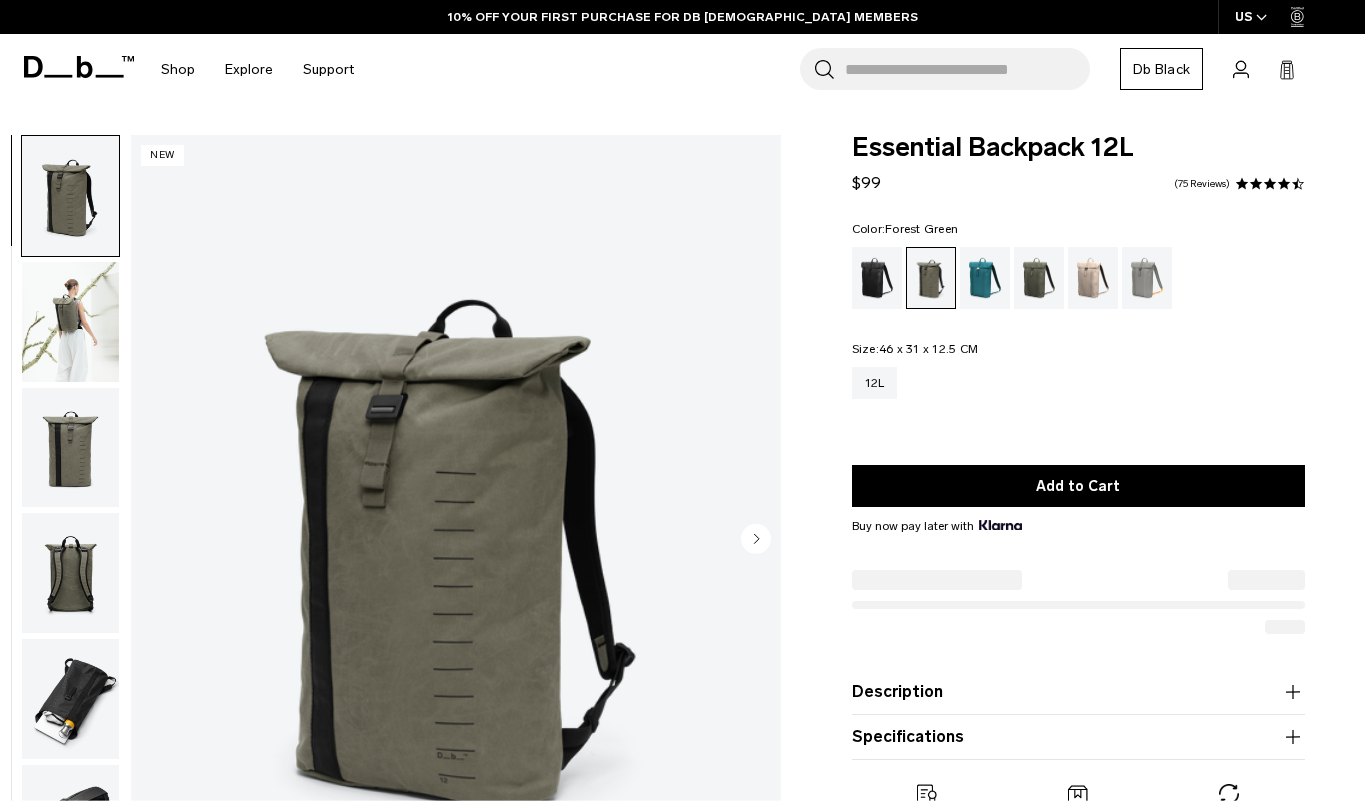 scroll, scrollTop: 0, scrollLeft: 0, axis: both 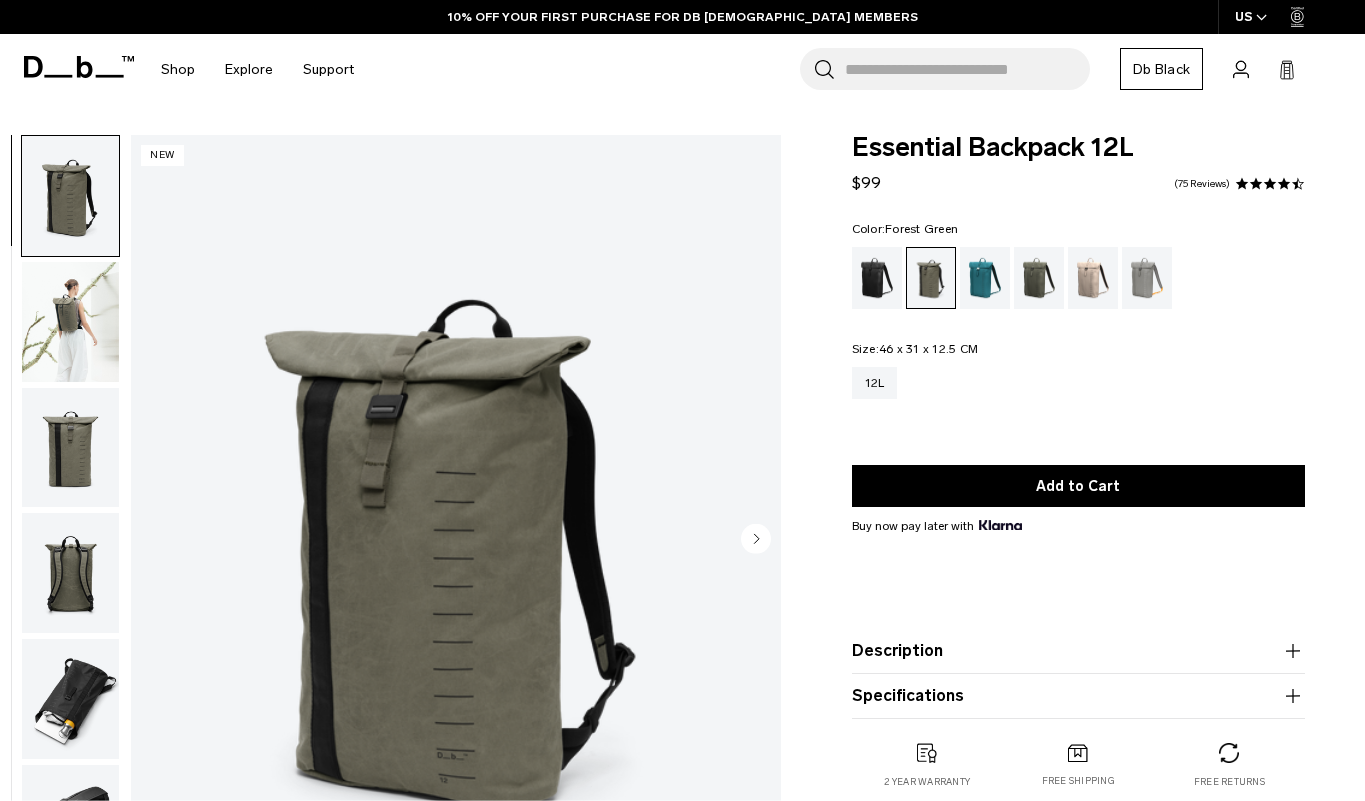 click at bounding box center (70, 699) 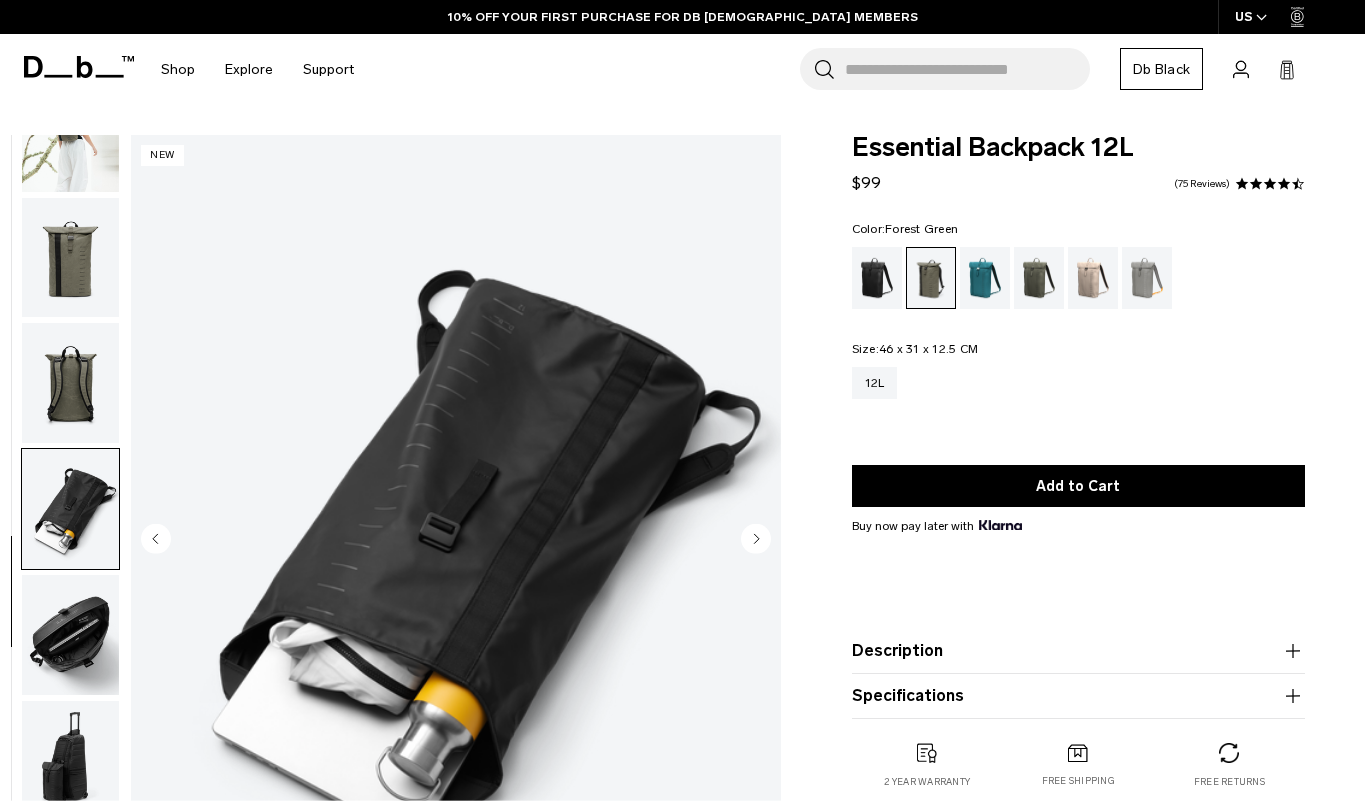 scroll, scrollTop: 202, scrollLeft: 0, axis: vertical 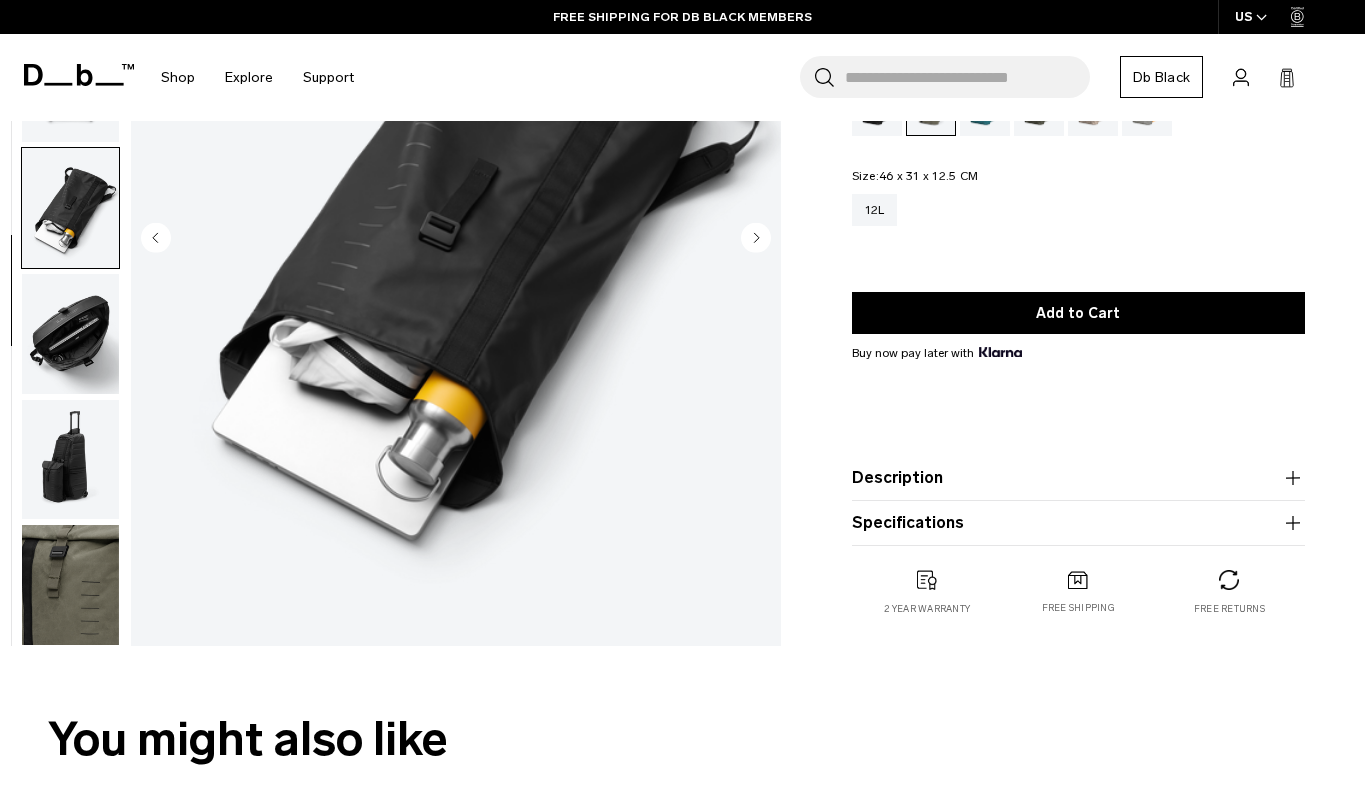 click on "Specifications" at bounding box center [1078, 523] 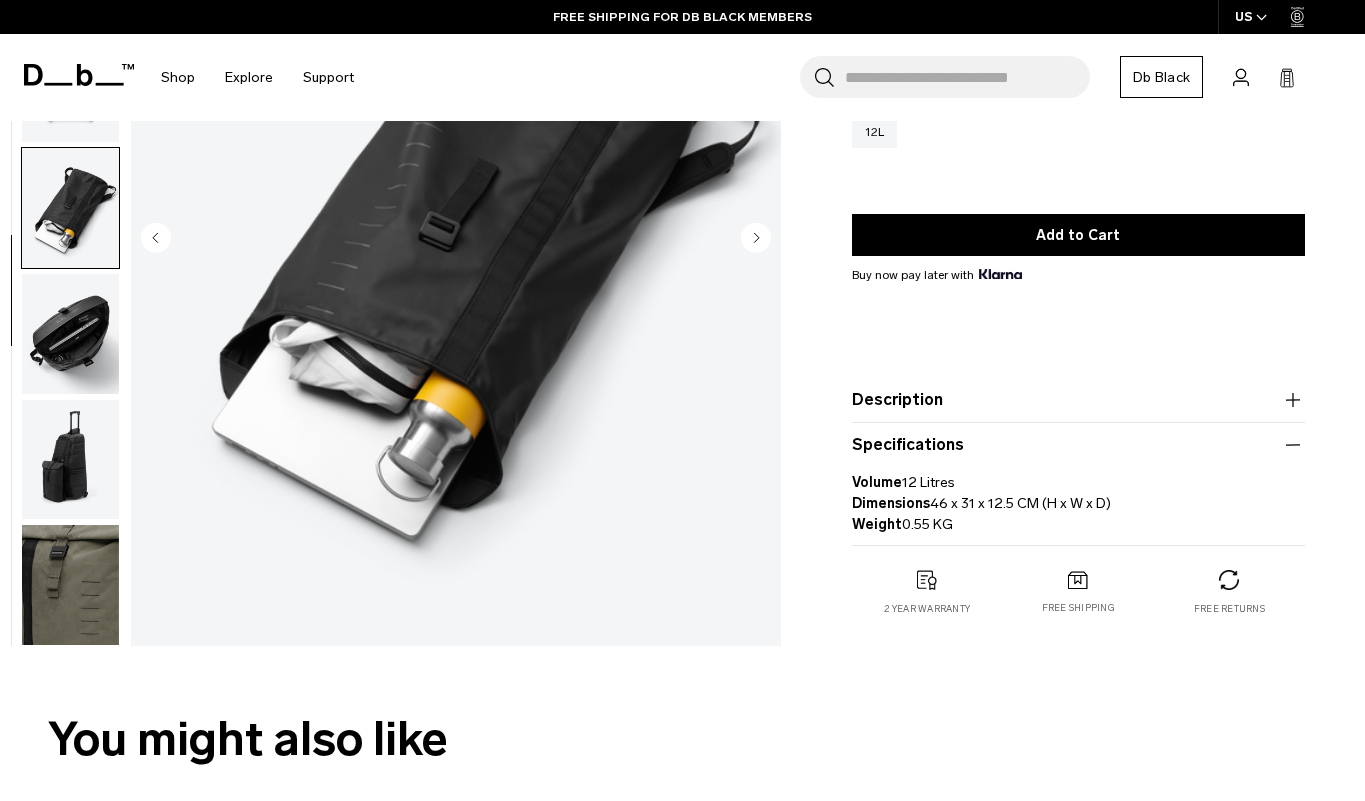 drag, startPoint x: 1121, startPoint y: 504, endPoint x: 932, endPoint y: 507, distance: 189.0238 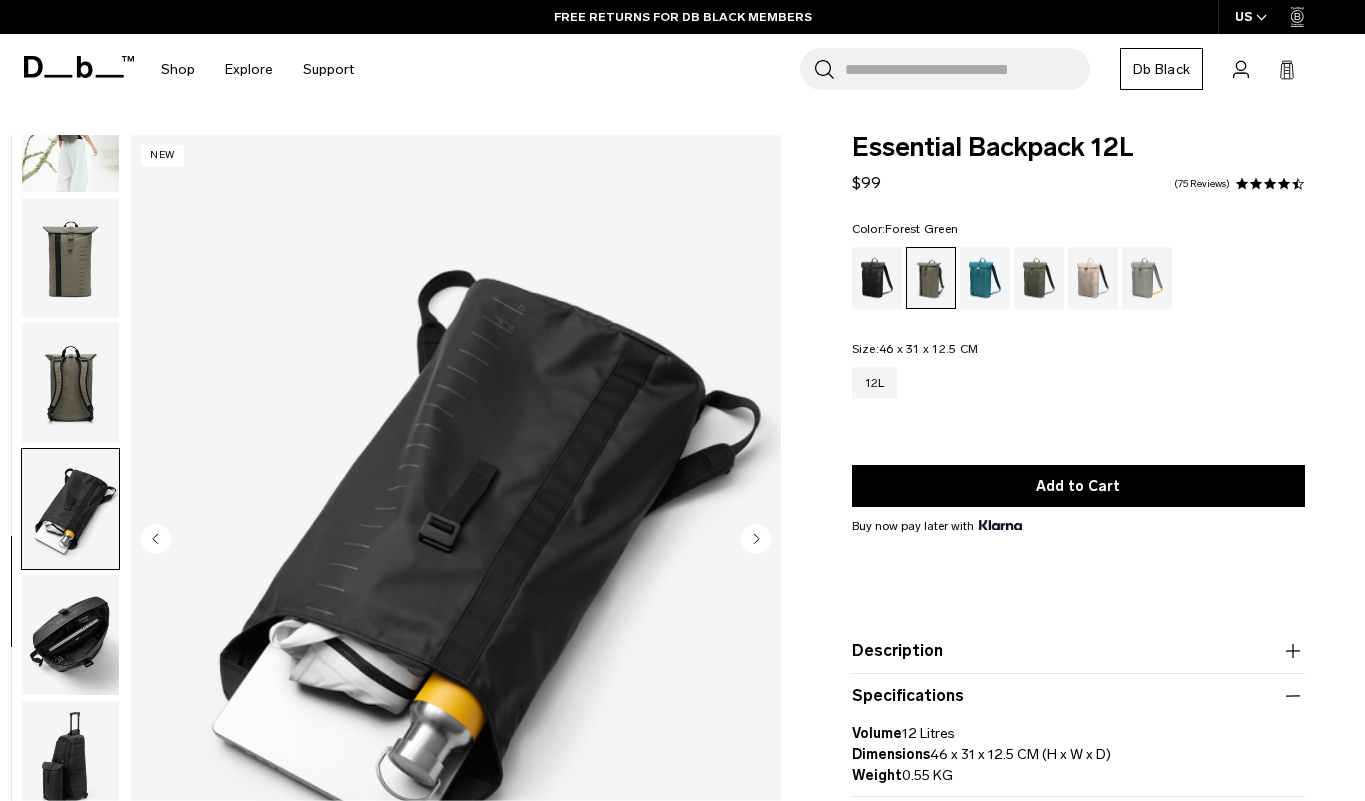 scroll, scrollTop: 0, scrollLeft: 0, axis: both 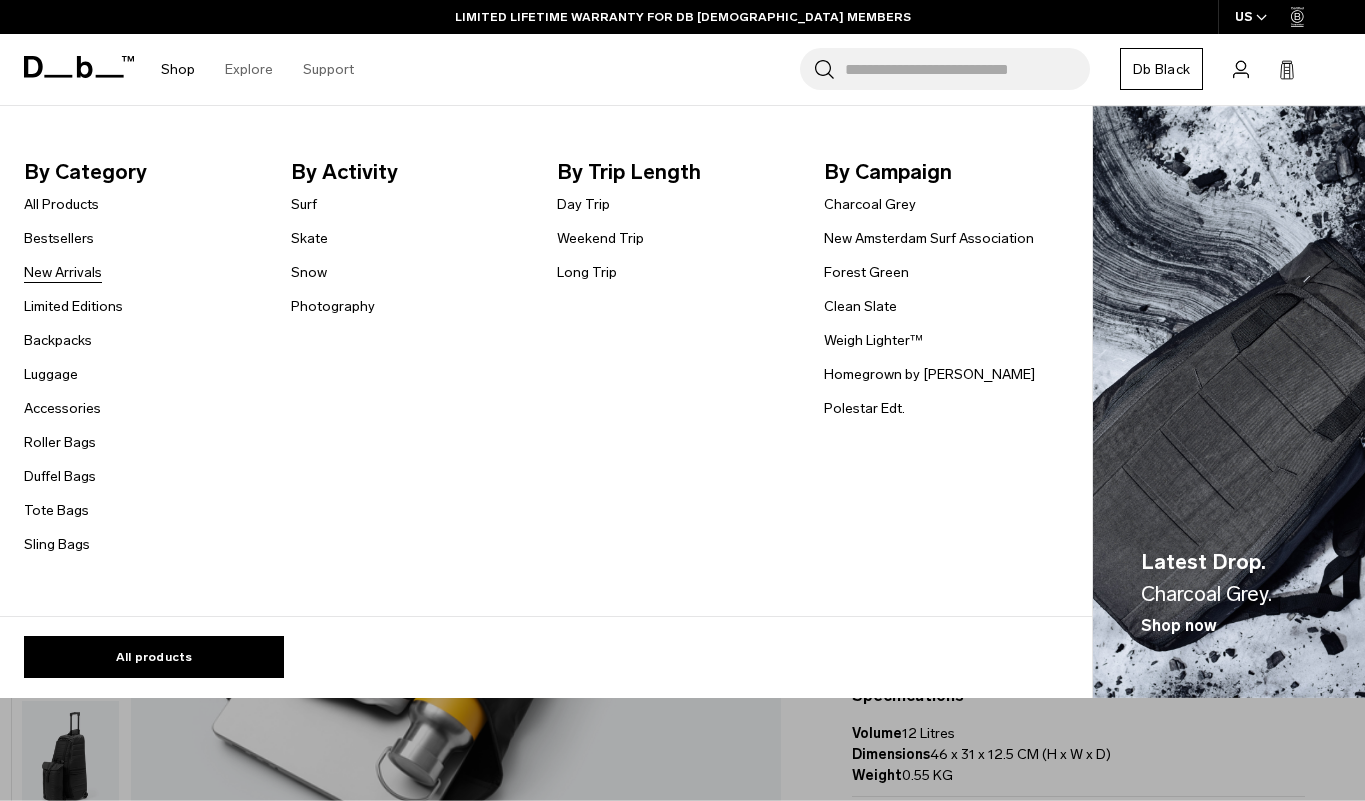 click on "New Arrivals" at bounding box center [63, 272] 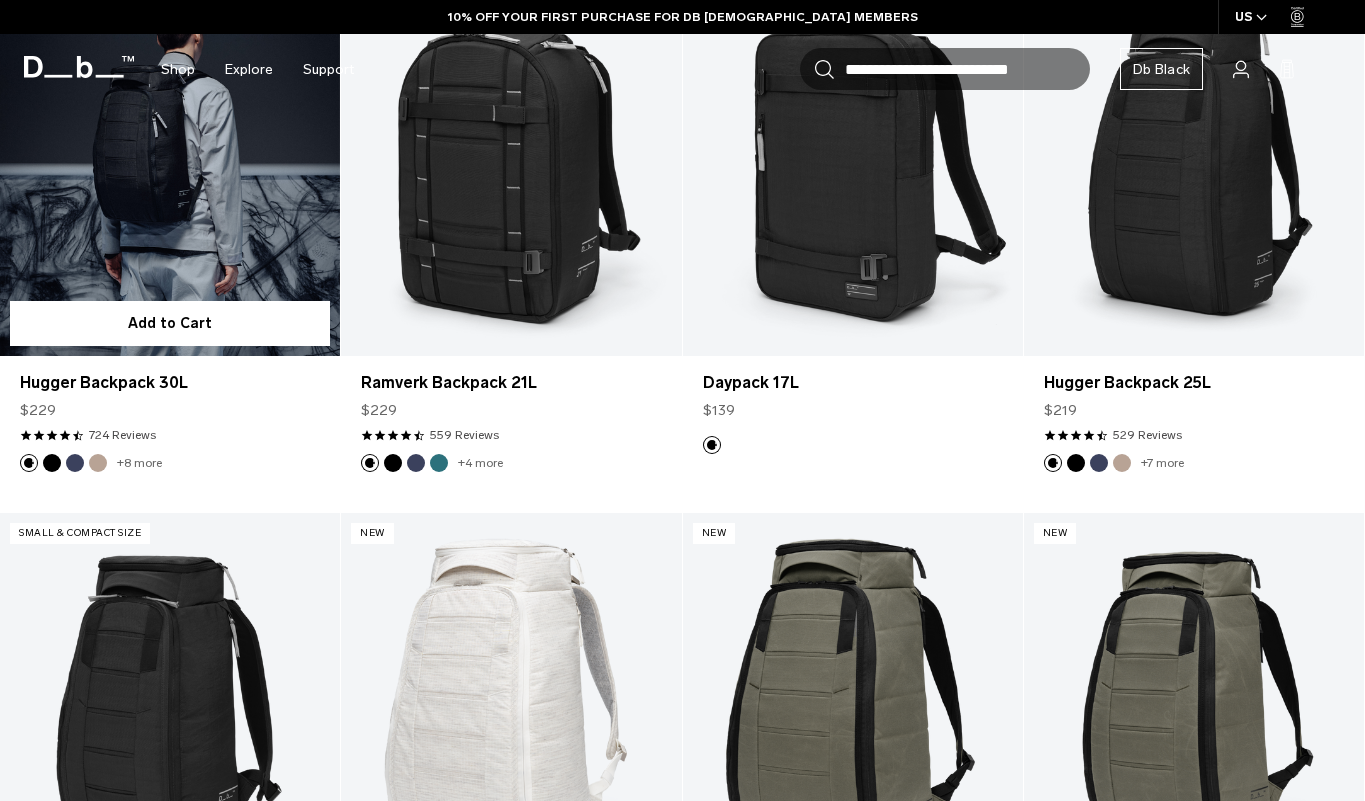 scroll, scrollTop: 731, scrollLeft: 0, axis: vertical 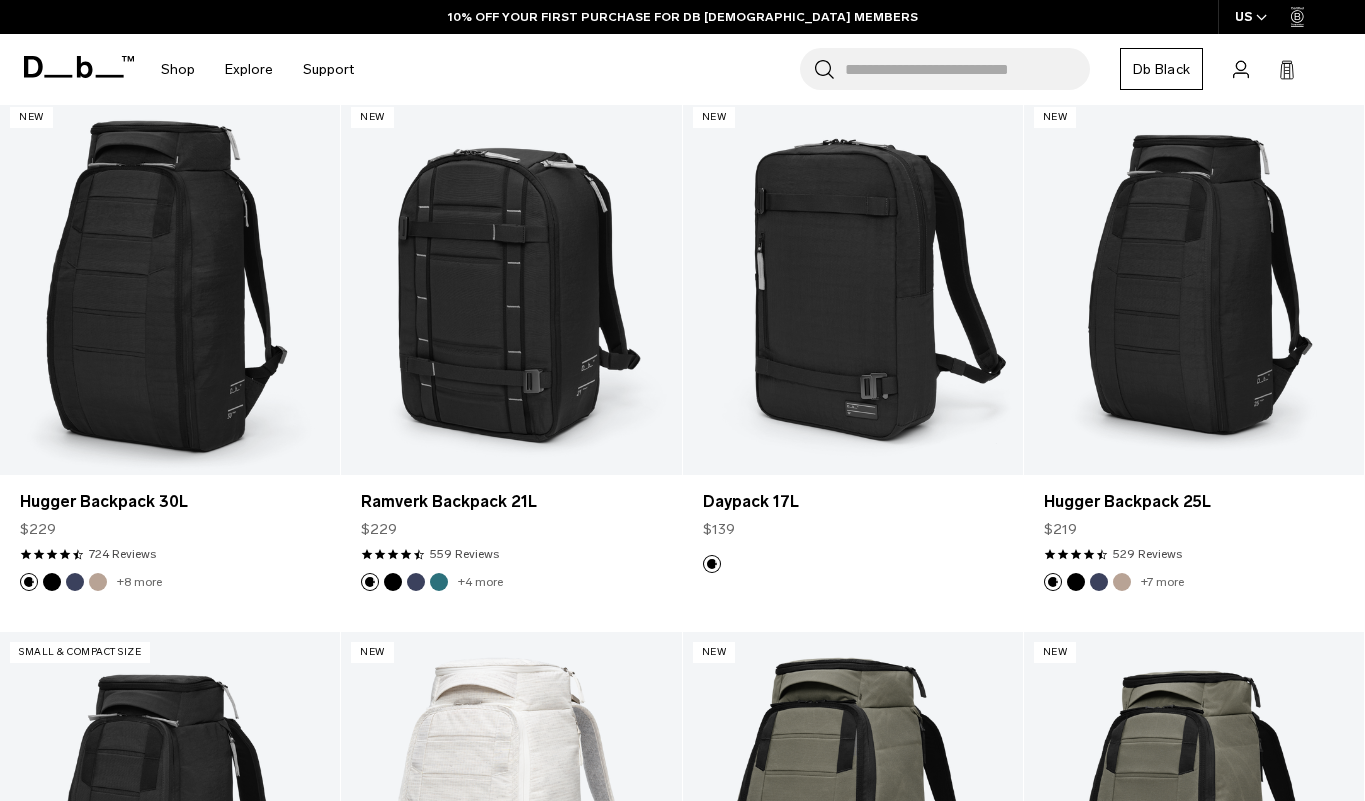click at bounding box center (79, 67) 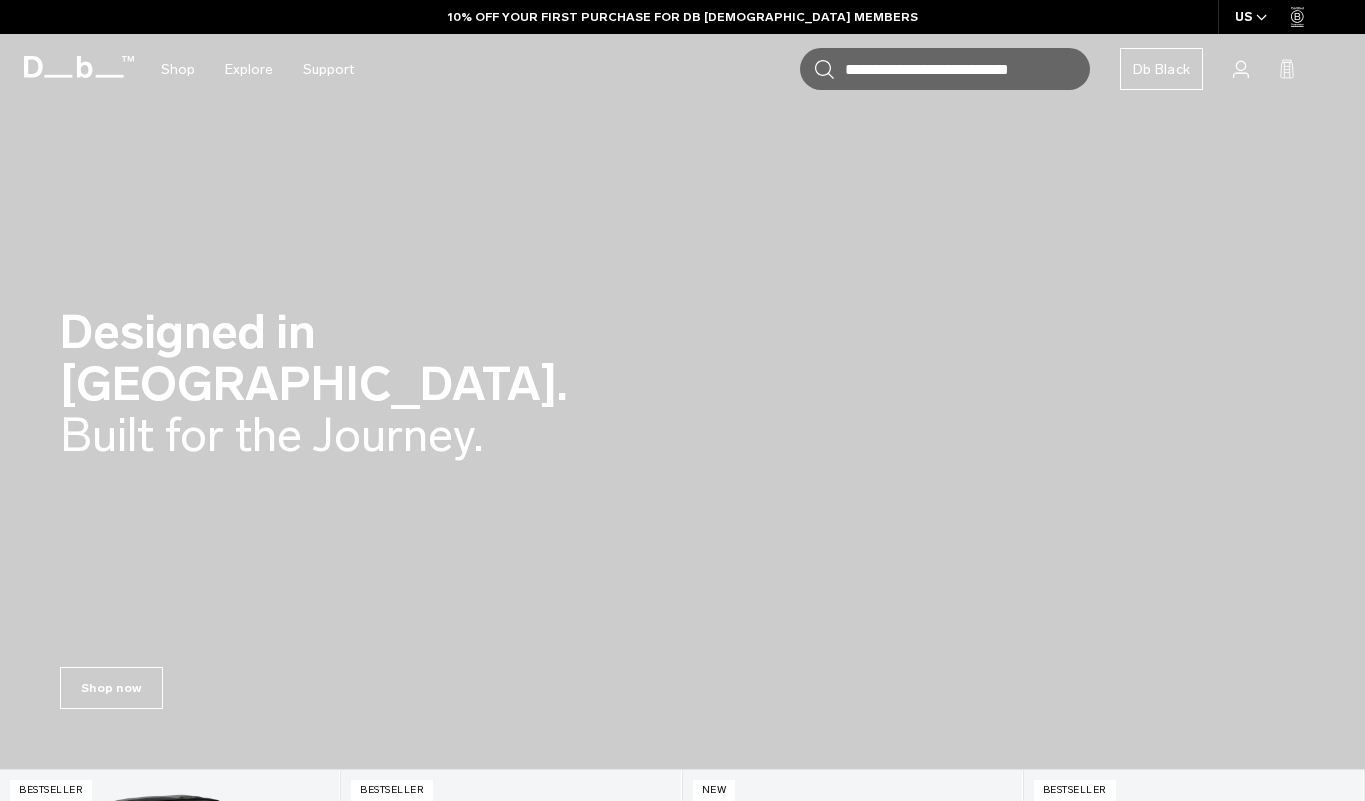 scroll, scrollTop: 0, scrollLeft: 0, axis: both 